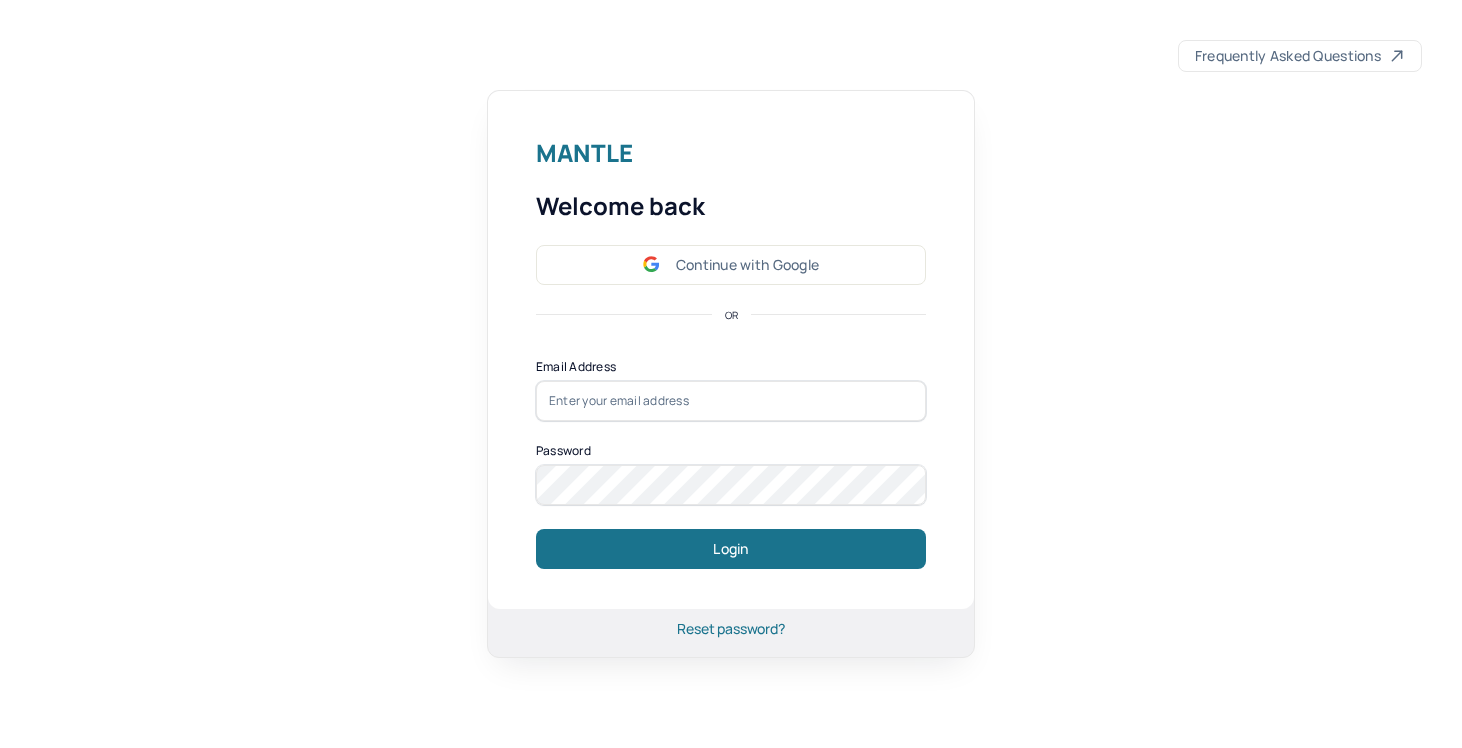 scroll, scrollTop: 0, scrollLeft: 0, axis: both 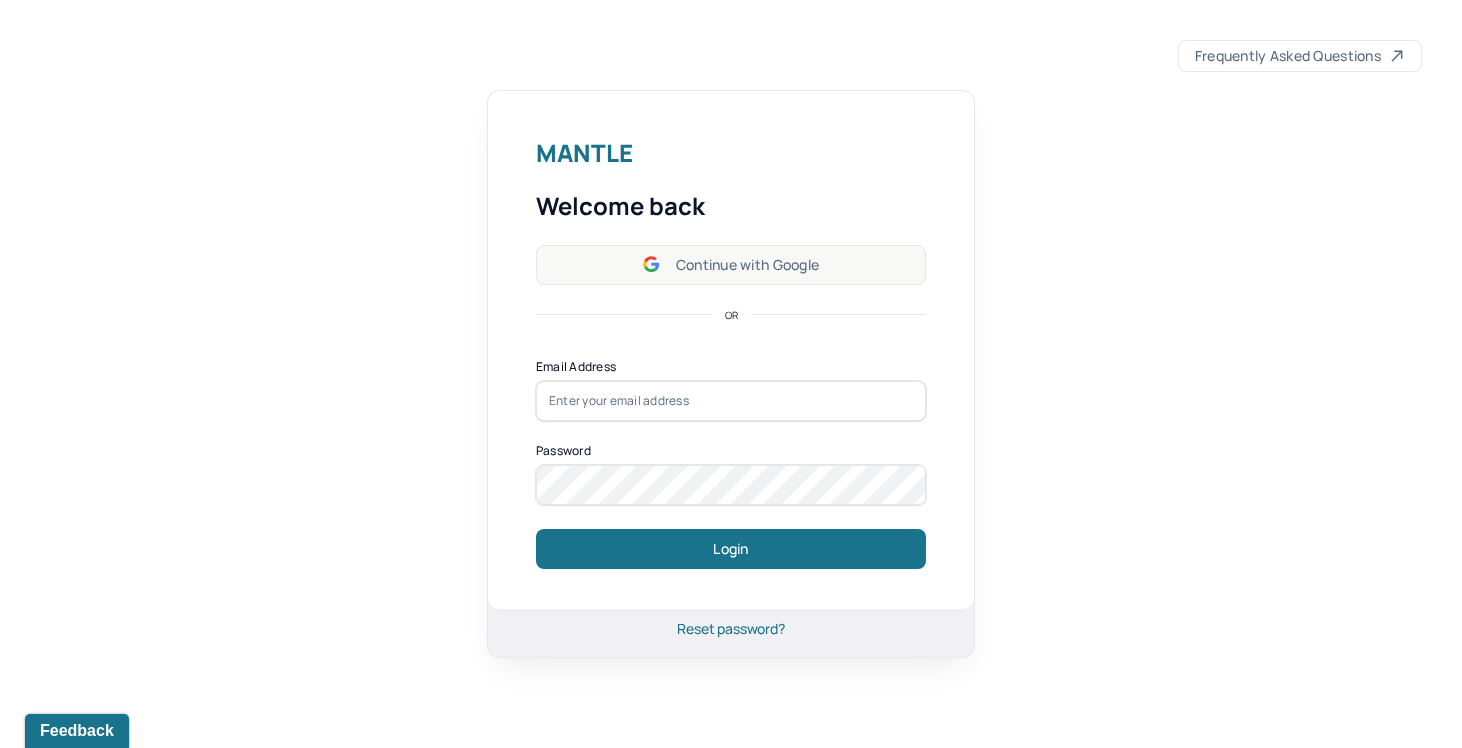 click on "Continue with Google" at bounding box center [731, 265] 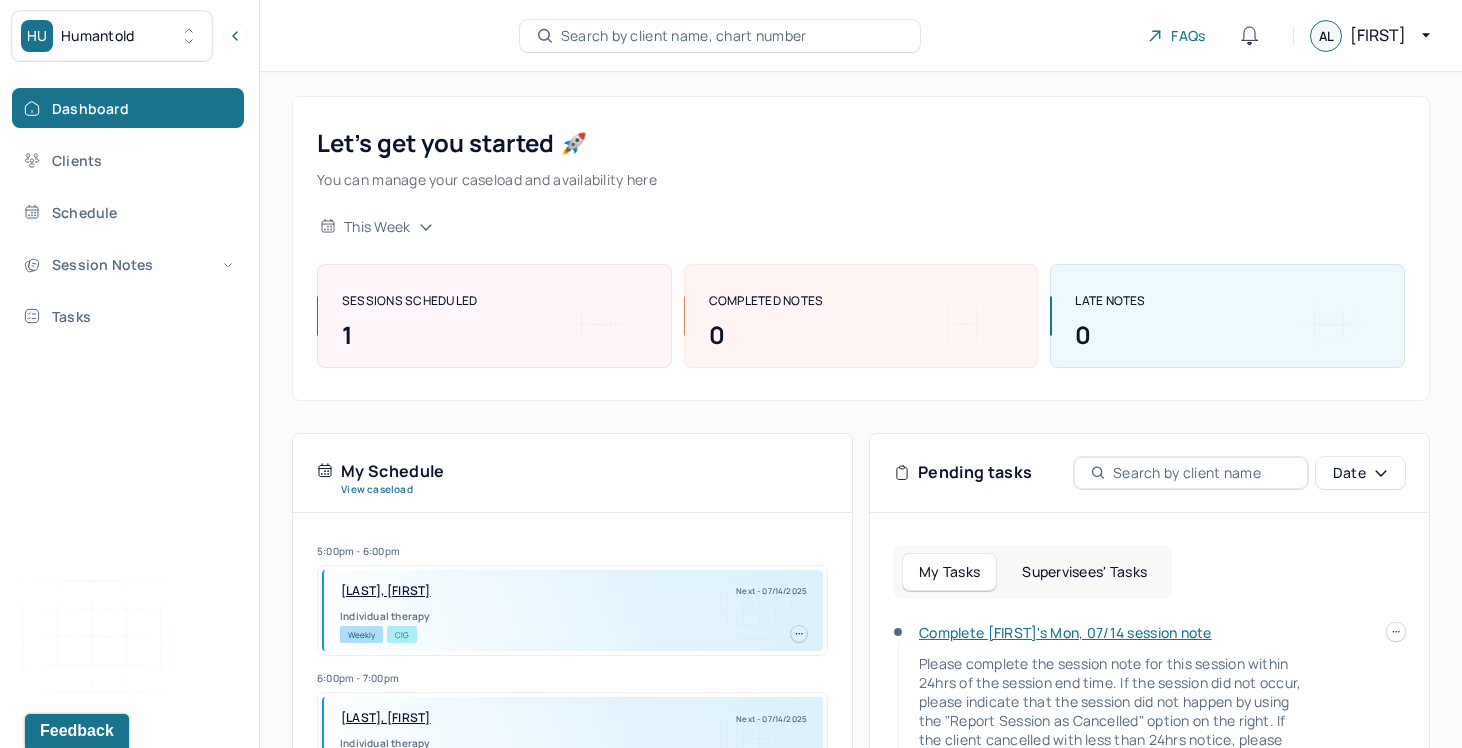 click on "Supervisees' Tasks" at bounding box center [1084, 572] 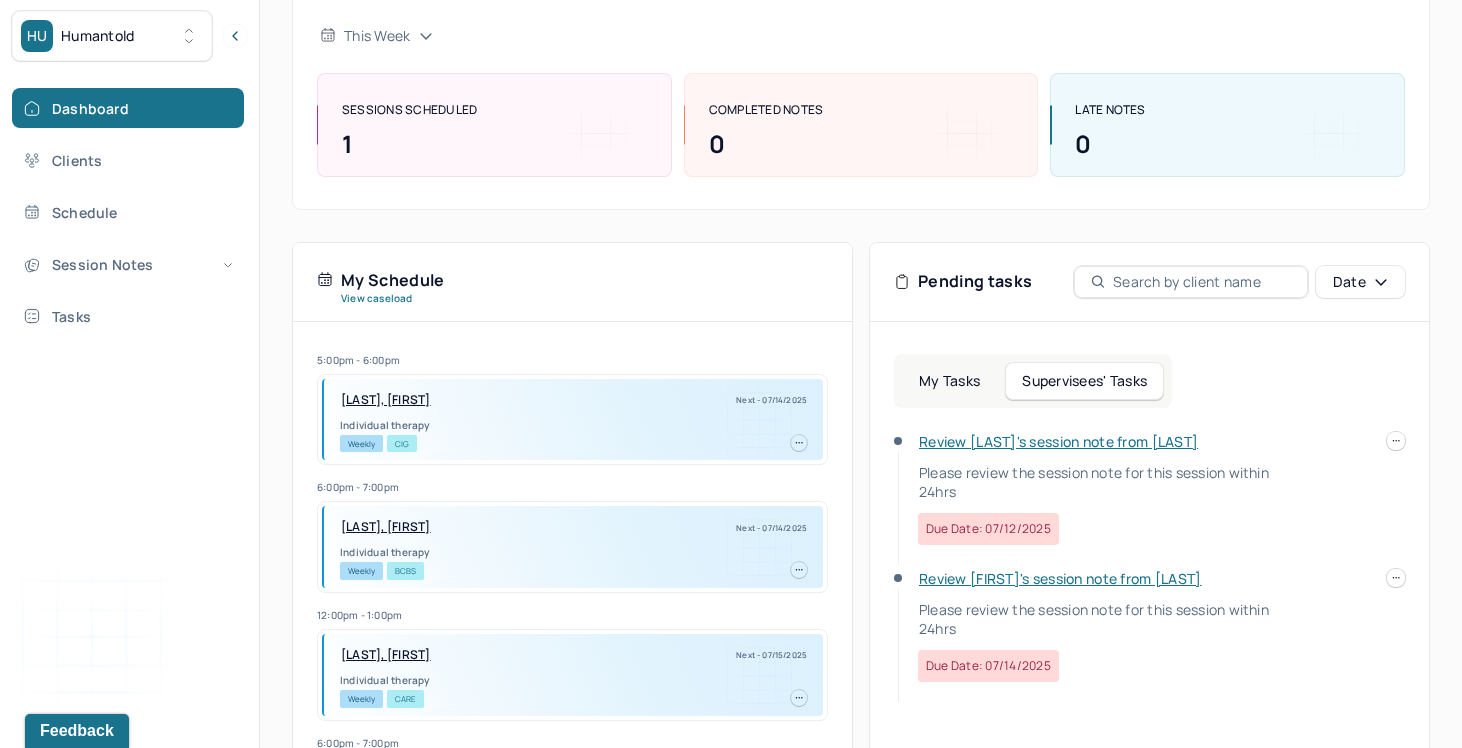 scroll, scrollTop: 197, scrollLeft: 0, axis: vertical 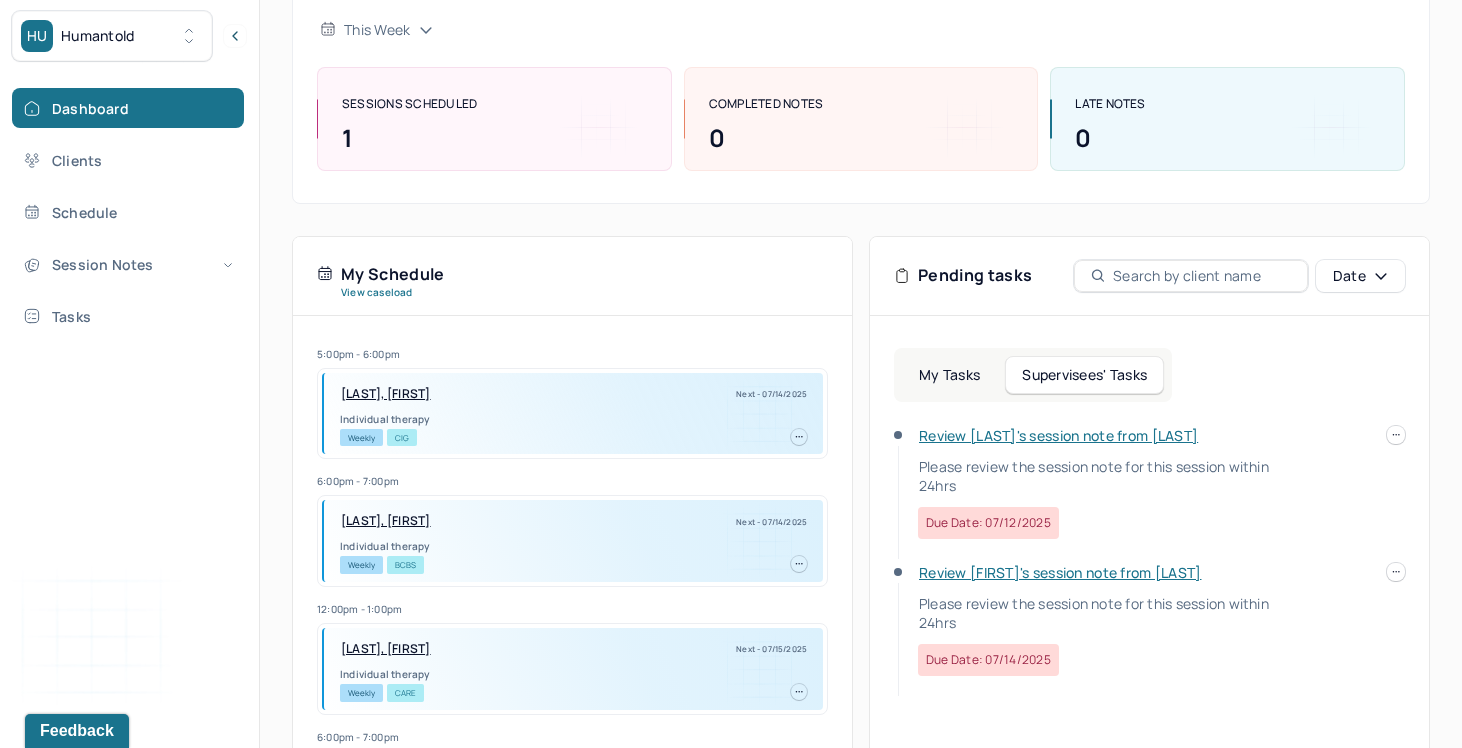 click on "Review [FIRST]'s session note from [LAST]" at bounding box center [1060, 572] 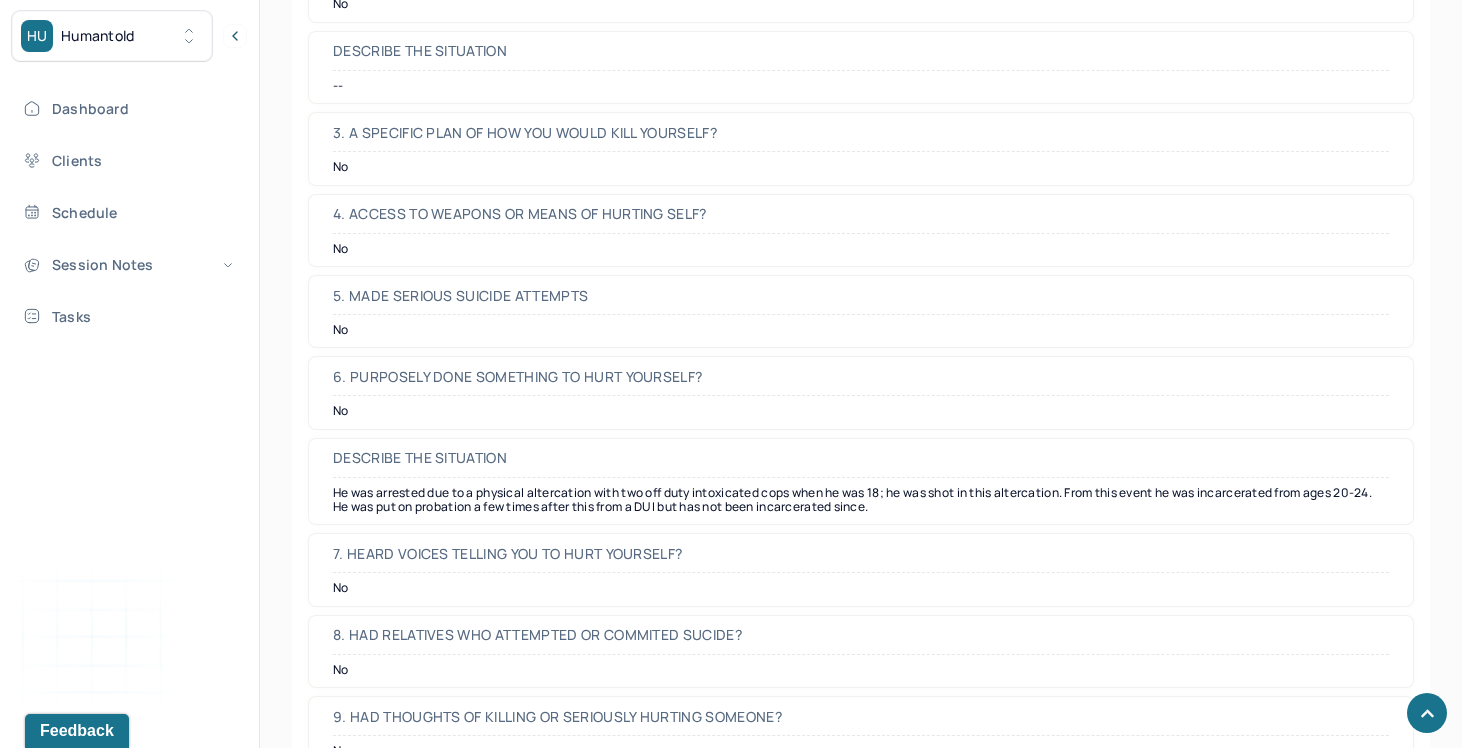 scroll, scrollTop: 6035, scrollLeft: 0, axis: vertical 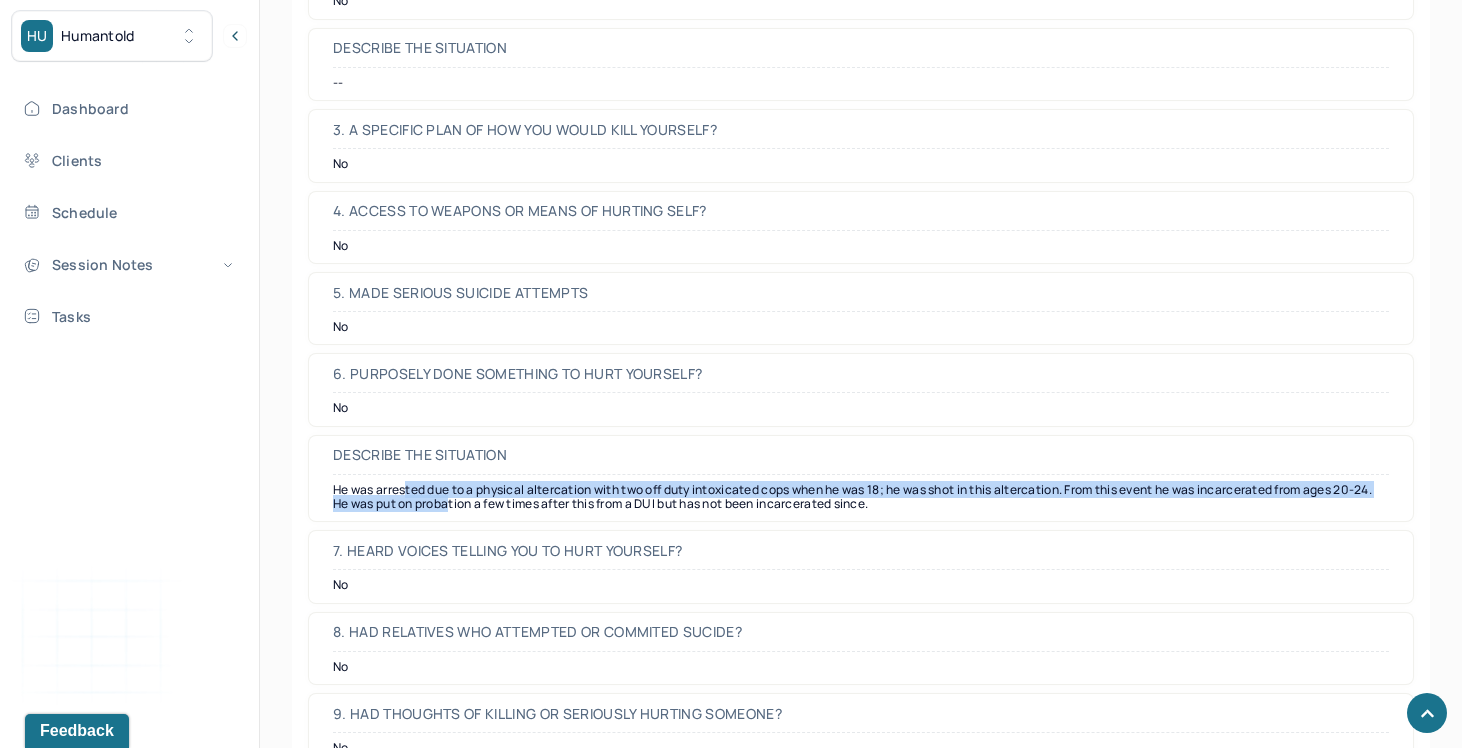 drag, startPoint x: 471, startPoint y: 513, endPoint x: 405, endPoint y: 486, distance: 71.30919 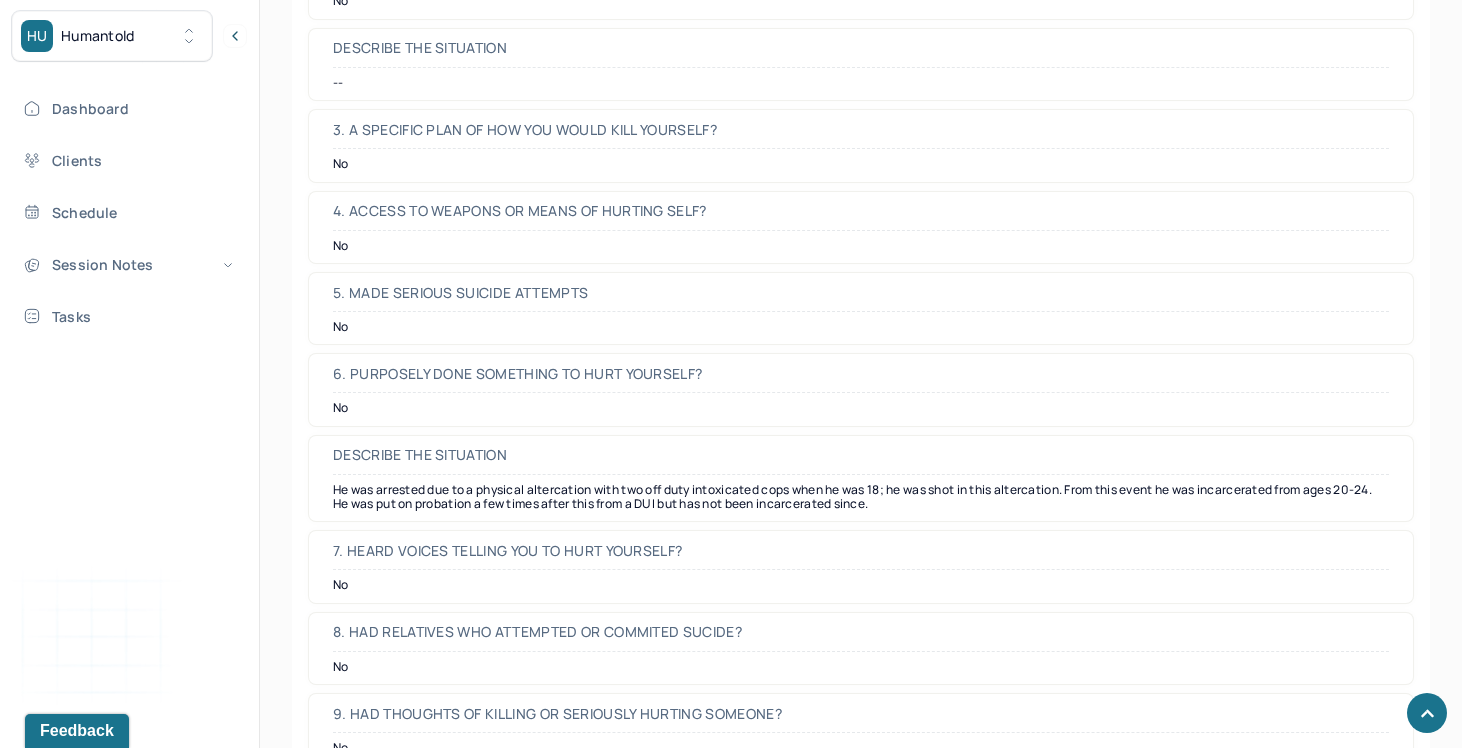 click on "He was arrested due to a physical altercation with two off duty intoxicated cops when he was 18; he was shot in this altercation. From this event he was incarcerated from ages 20-24. He was put on probation a few times after this from a DUI but has not been incarcerated since." at bounding box center [861, 497] 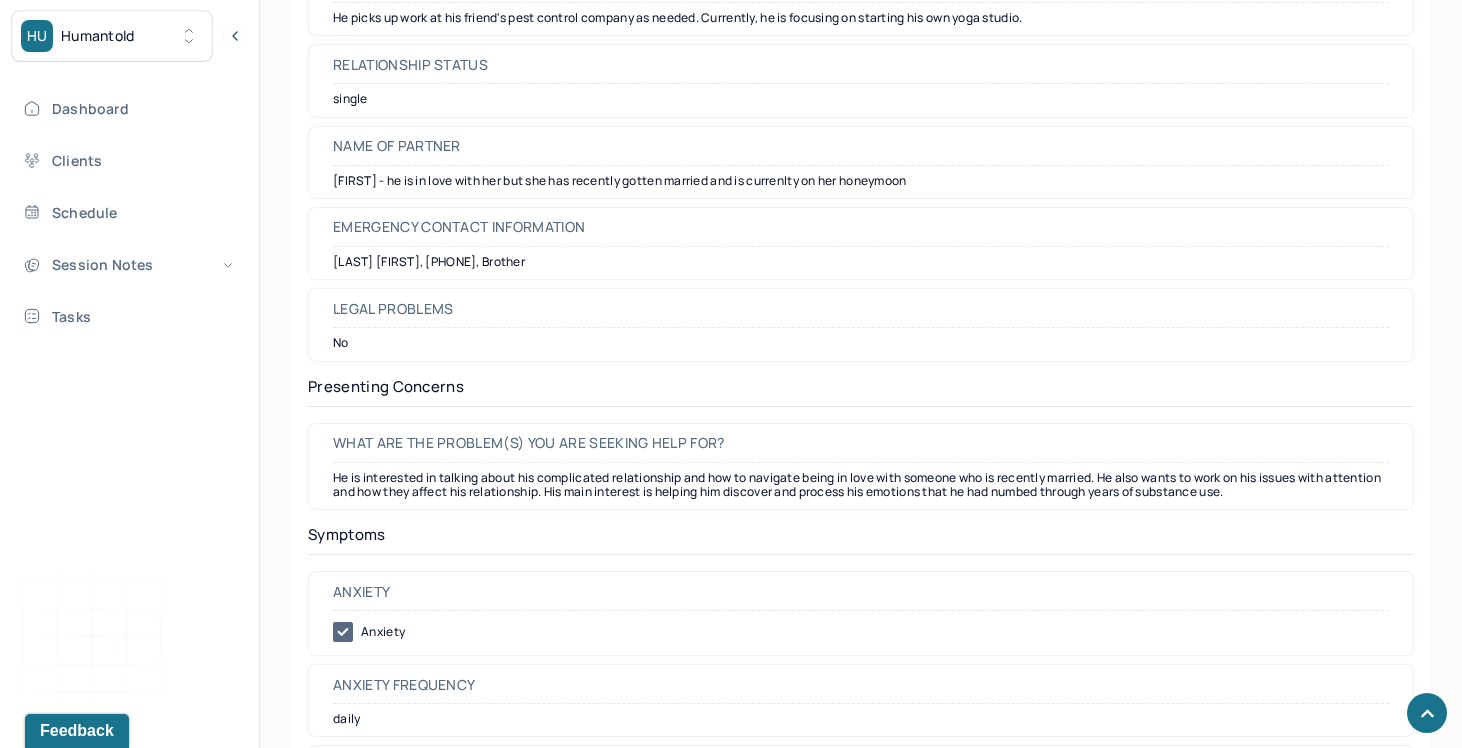 scroll, scrollTop: 2532, scrollLeft: 0, axis: vertical 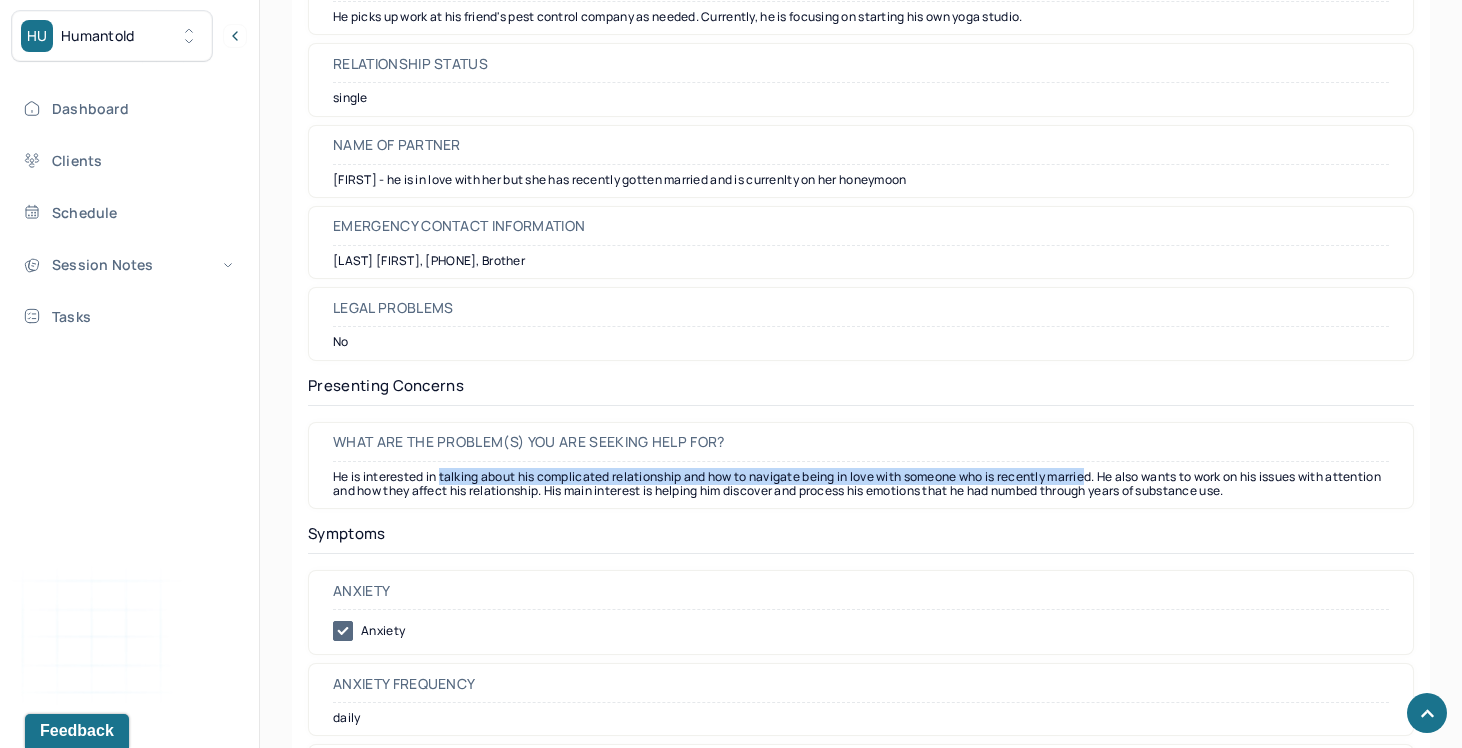 drag, startPoint x: 443, startPoint y: 478, endPoint x: 1107, endPoint y: 484, distance: 664.0271 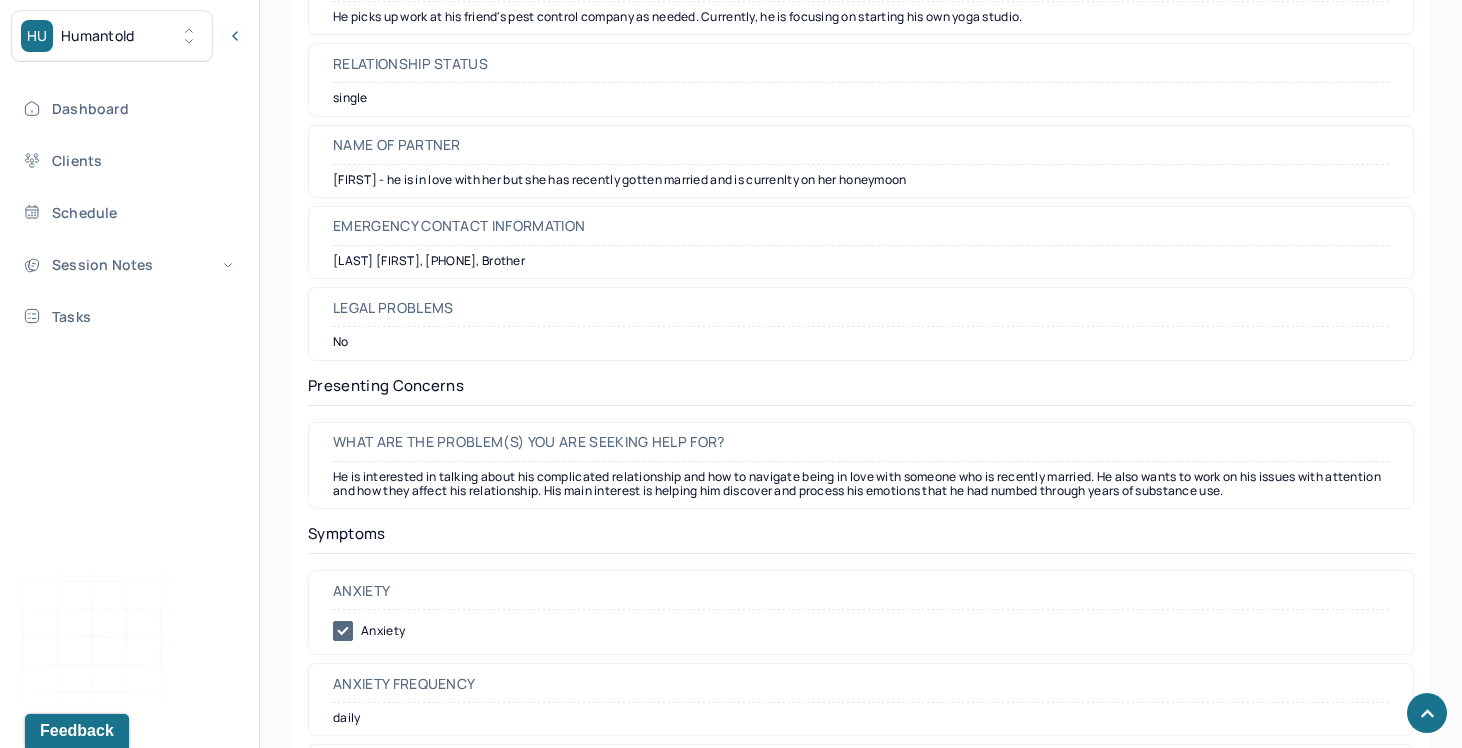 click on "He is interested in talking about his complicated relationship and how to navigate being in love with someone who is recently married. He also wants to work on his issues with attention and how they affect his relationship. His main interest is helping him discover and process his emotions that he had numbed through years of substance use." at bounding box center (861, 484) 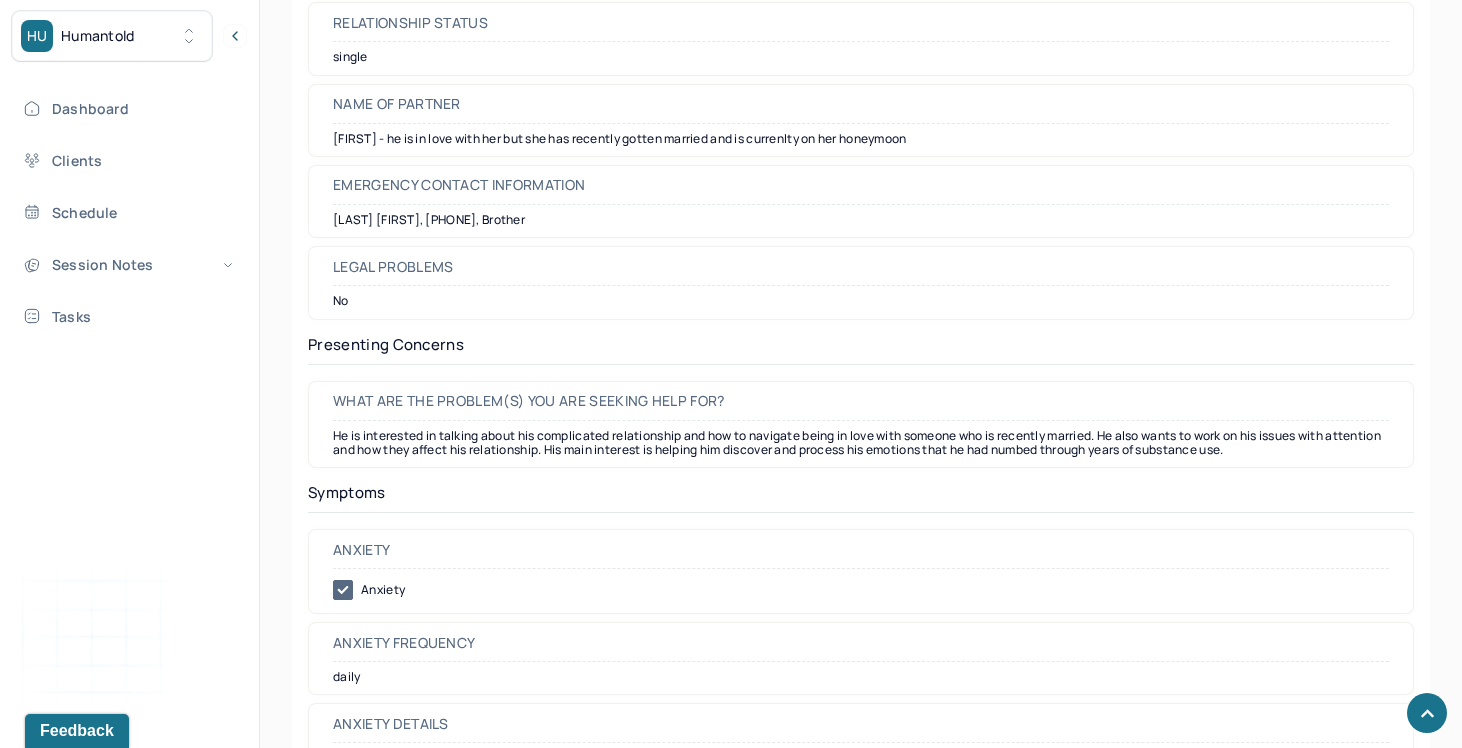 scroll, scrollTop: 2576, scrollLeft: 0, axis: vertical 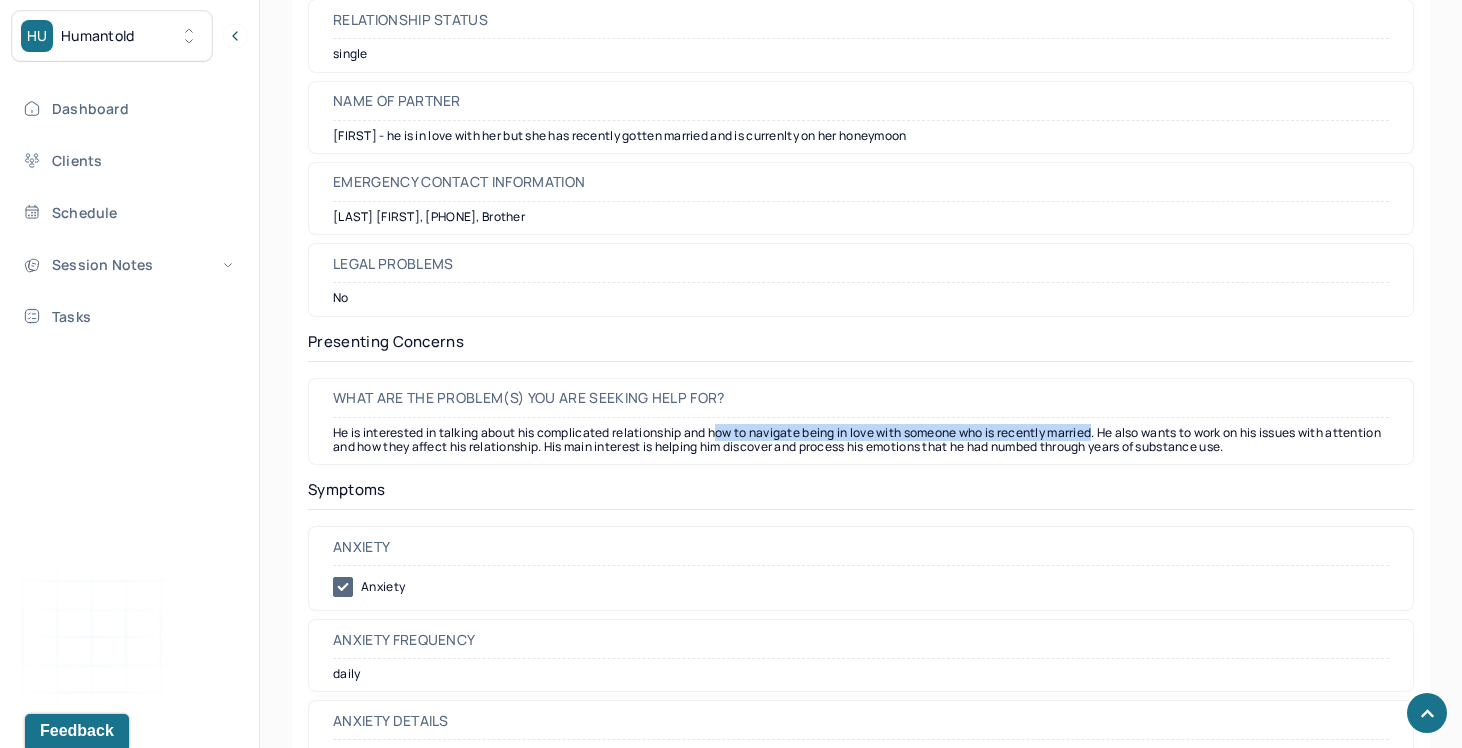 drag, startPoint x: 1111, startPoint y: 438, endPoint x: 721, endPoint y: 432, distance: 390.04614 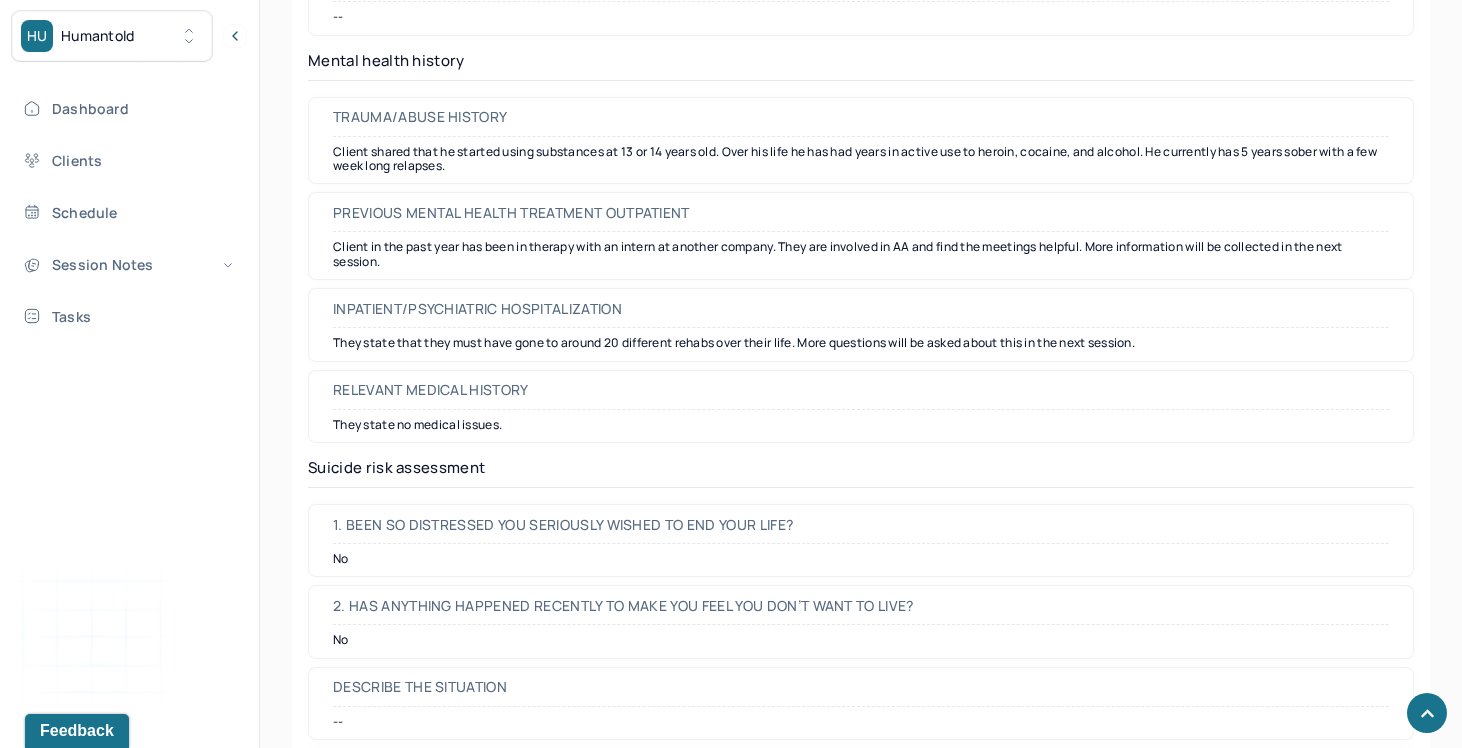 scroll, scrollTop: 5401, scrollLeft: 0, axis: vertical 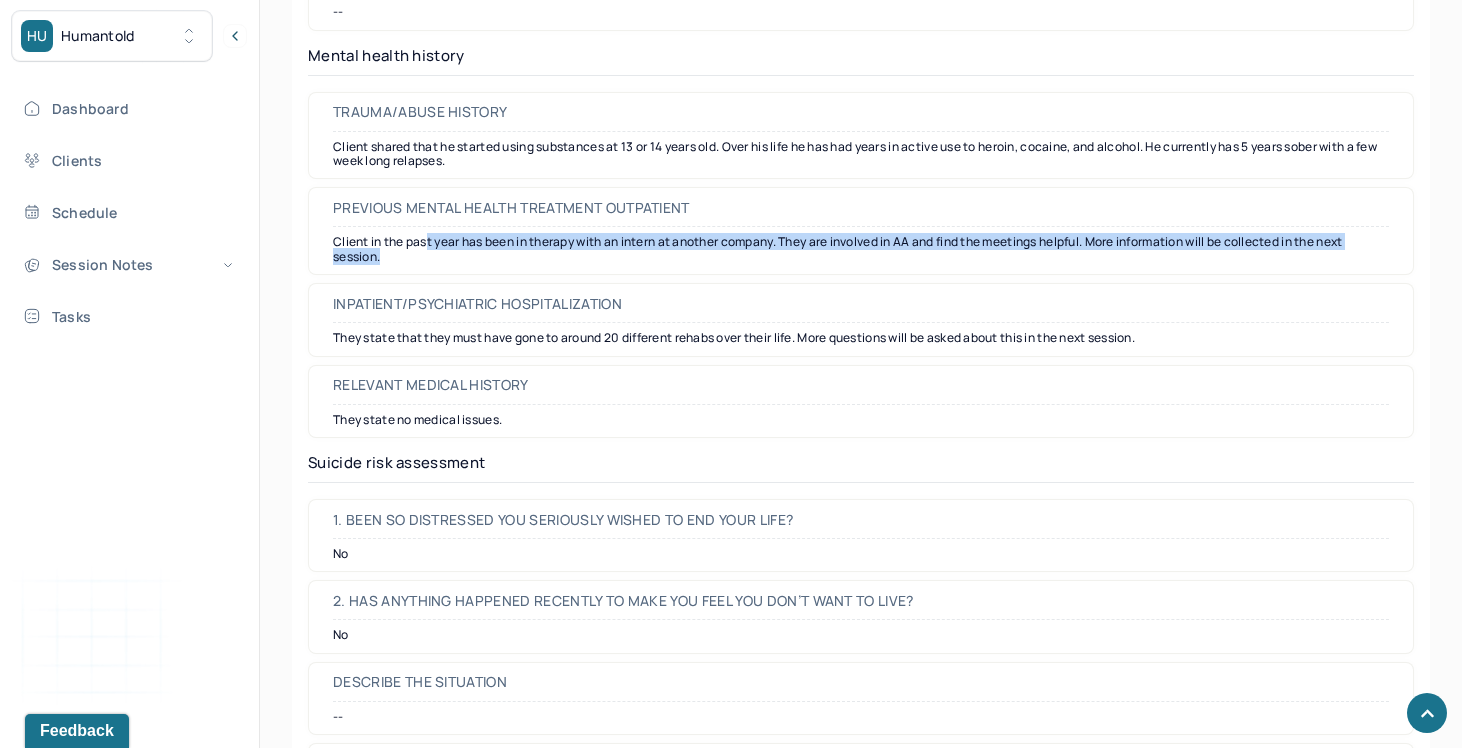 drag, startPoint x: 430, startPoint y: 239, endPoint x: 432, endPoint y: 264, distance: 25.079872 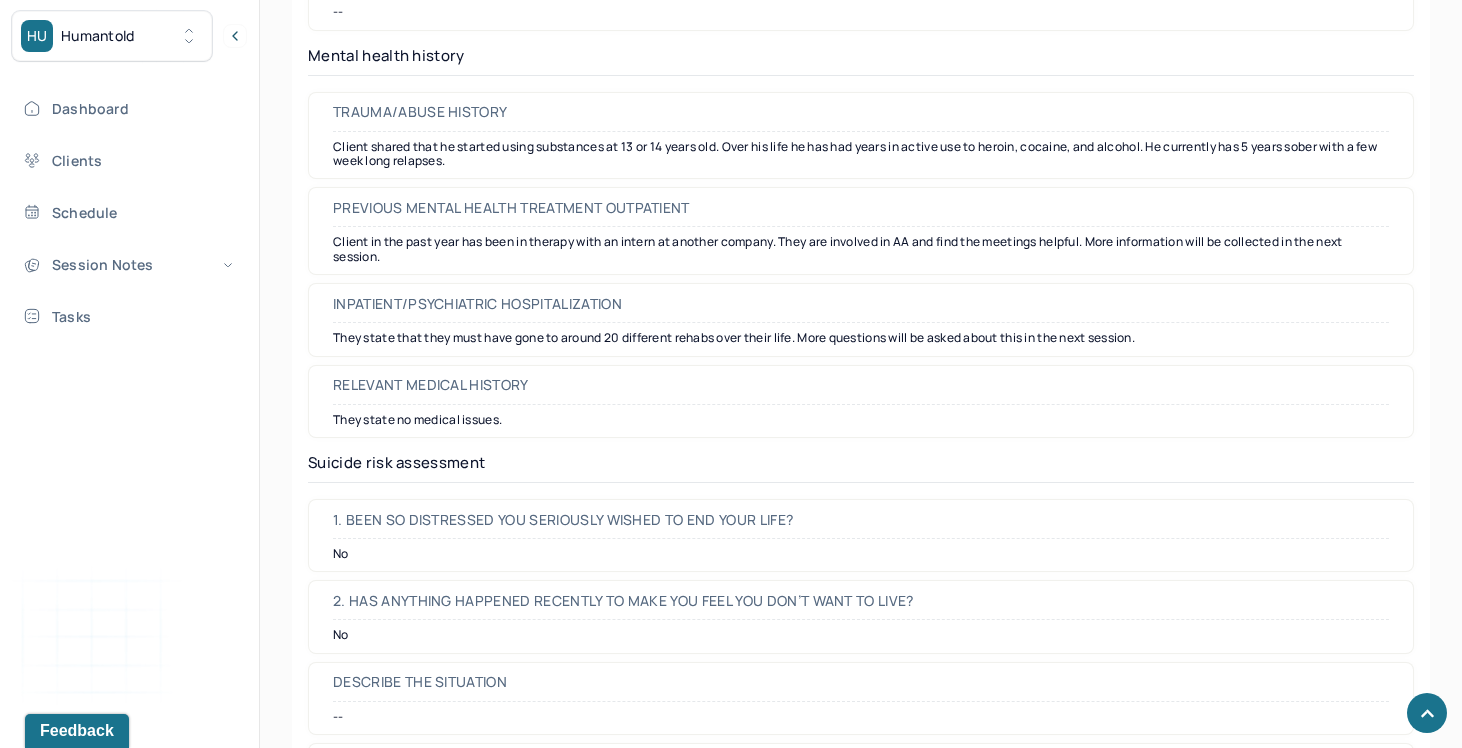 click on "Client in the past year has been in therapy with an intern at another company. They are involved in AA and find the meetings helpful. More information will be collected in the next session." at bounding box center (861, 249) 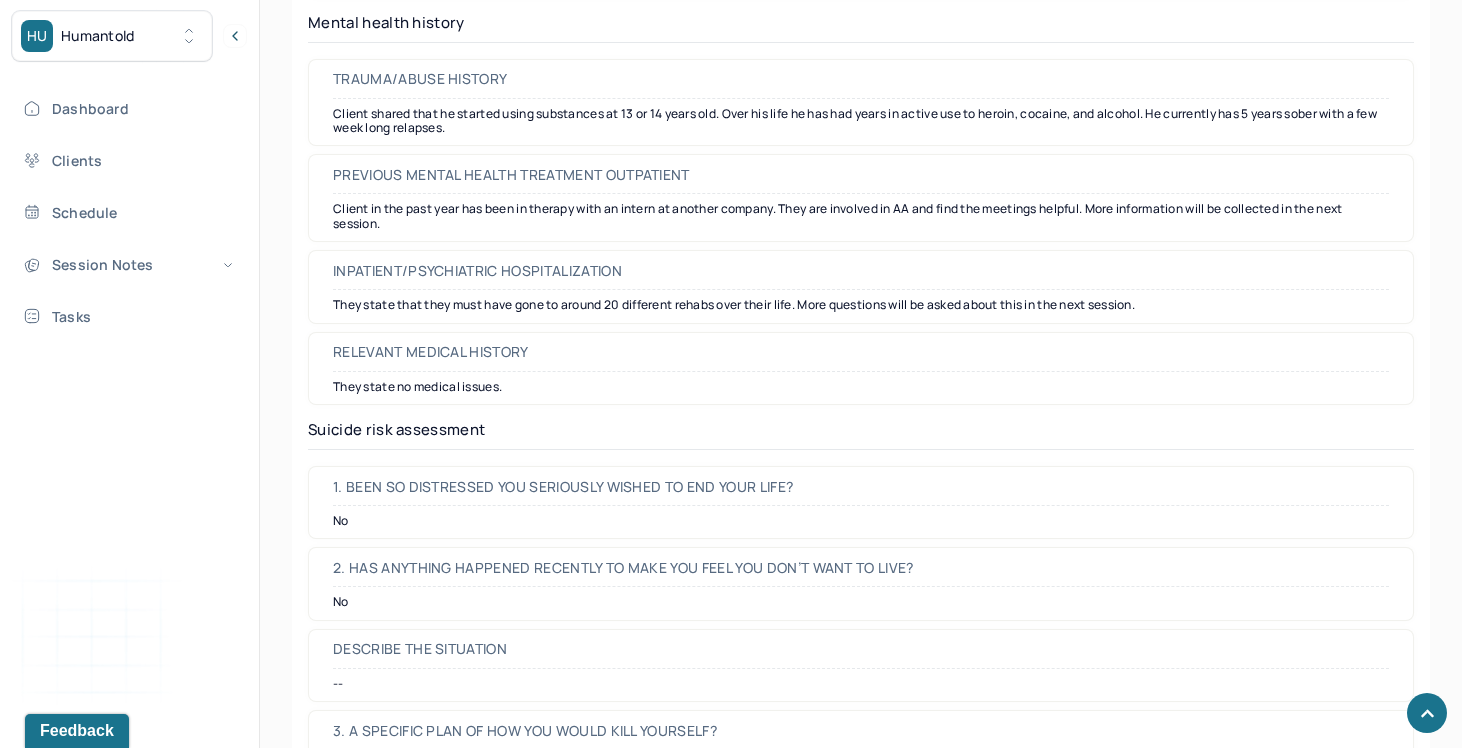 scroll, scrollTop: 5436, scrollLeft: 0, axis: vertical 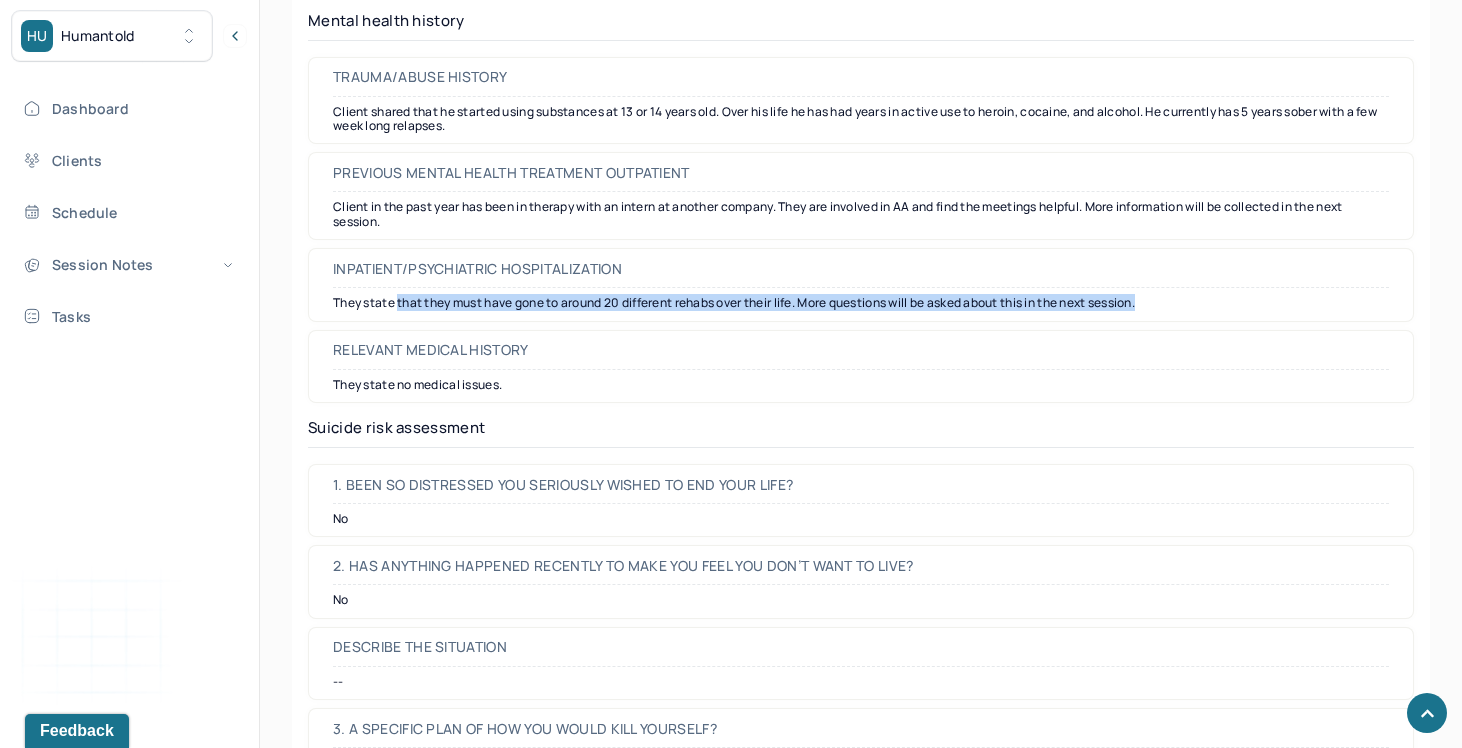 drag, startPoint x: 398, startPoint y: 305, endPoint x: 405, endPoint y: 317, distance: 13.892444 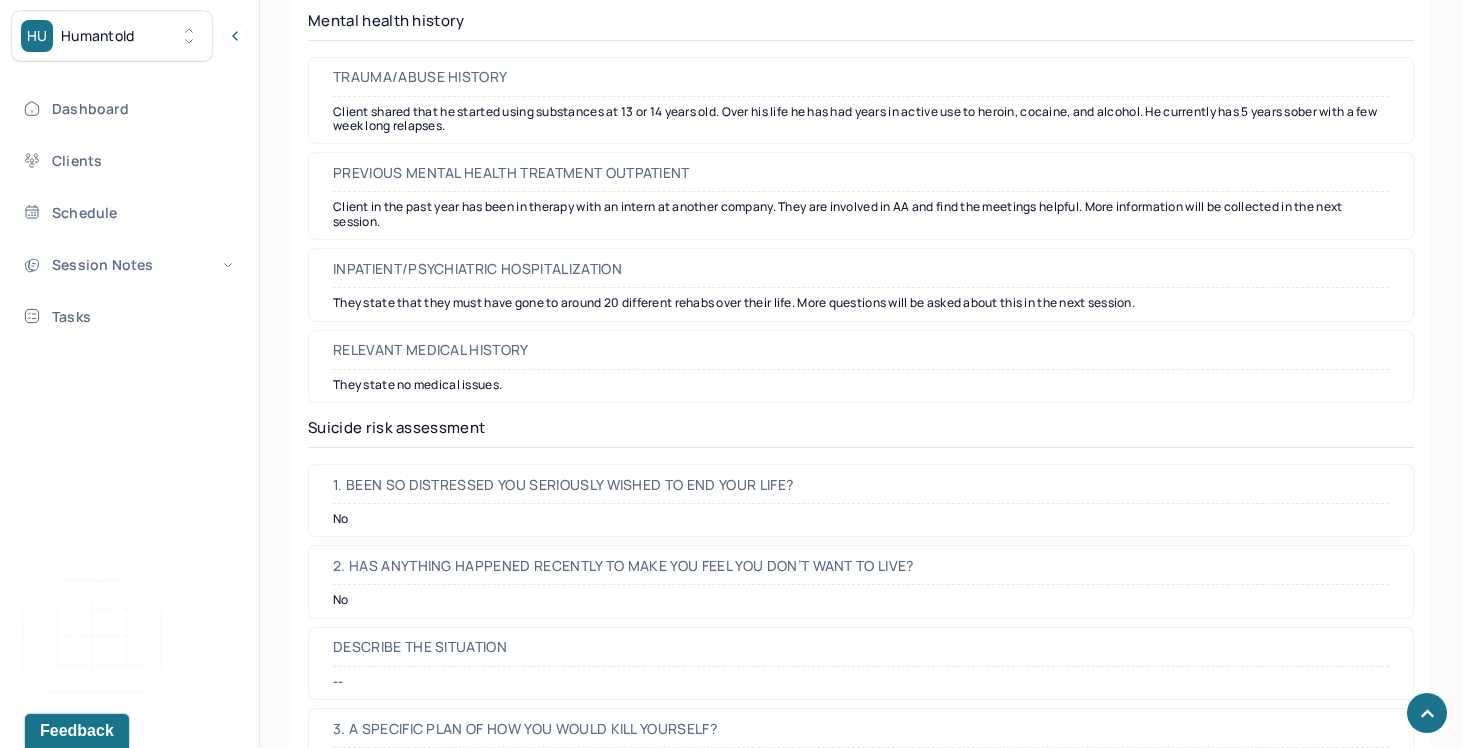 click on "They state that they must have gone to around 20 different rehabs over their life. More questions will be asked about this in the next session." at bounding box center (861, 303) 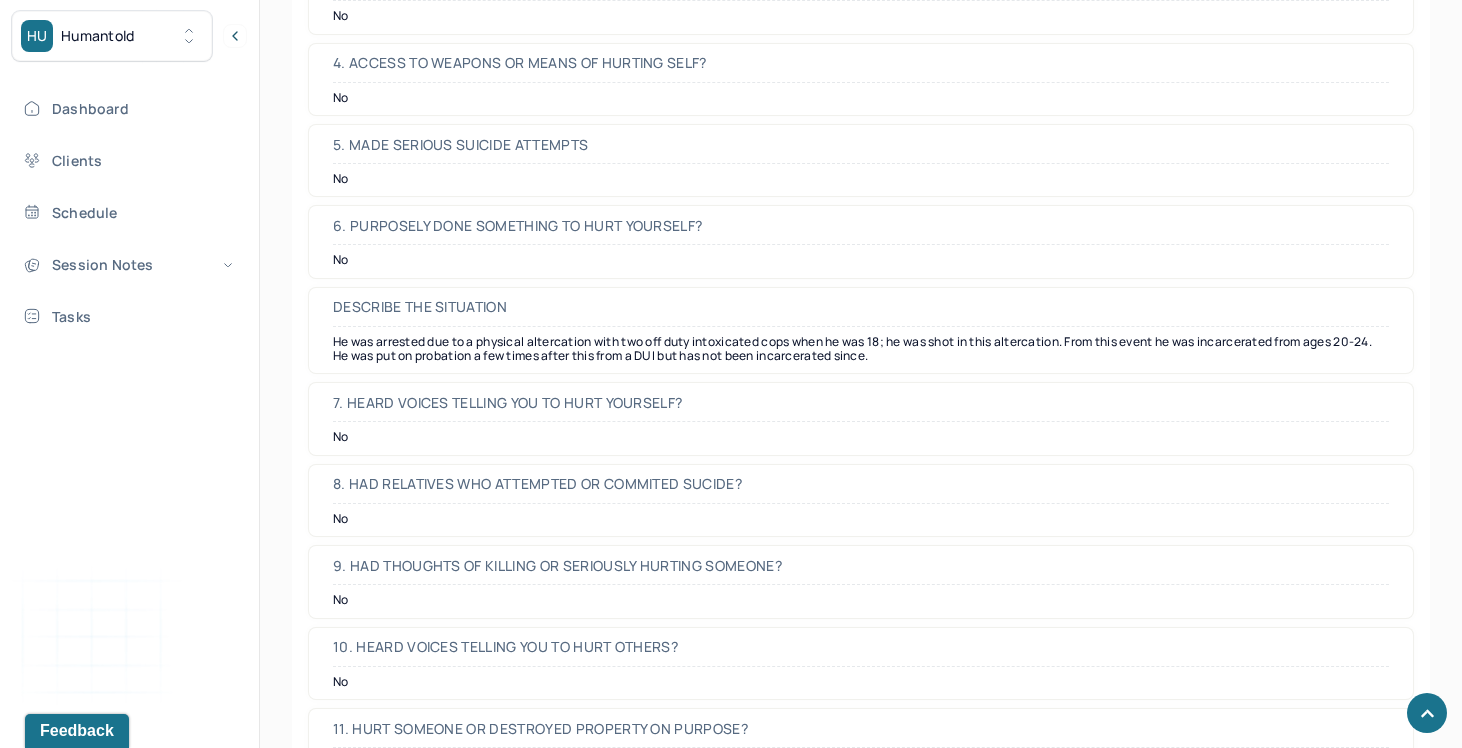 scroll, scrollTop: 6225, scrollLeft: 0, axis: vertical 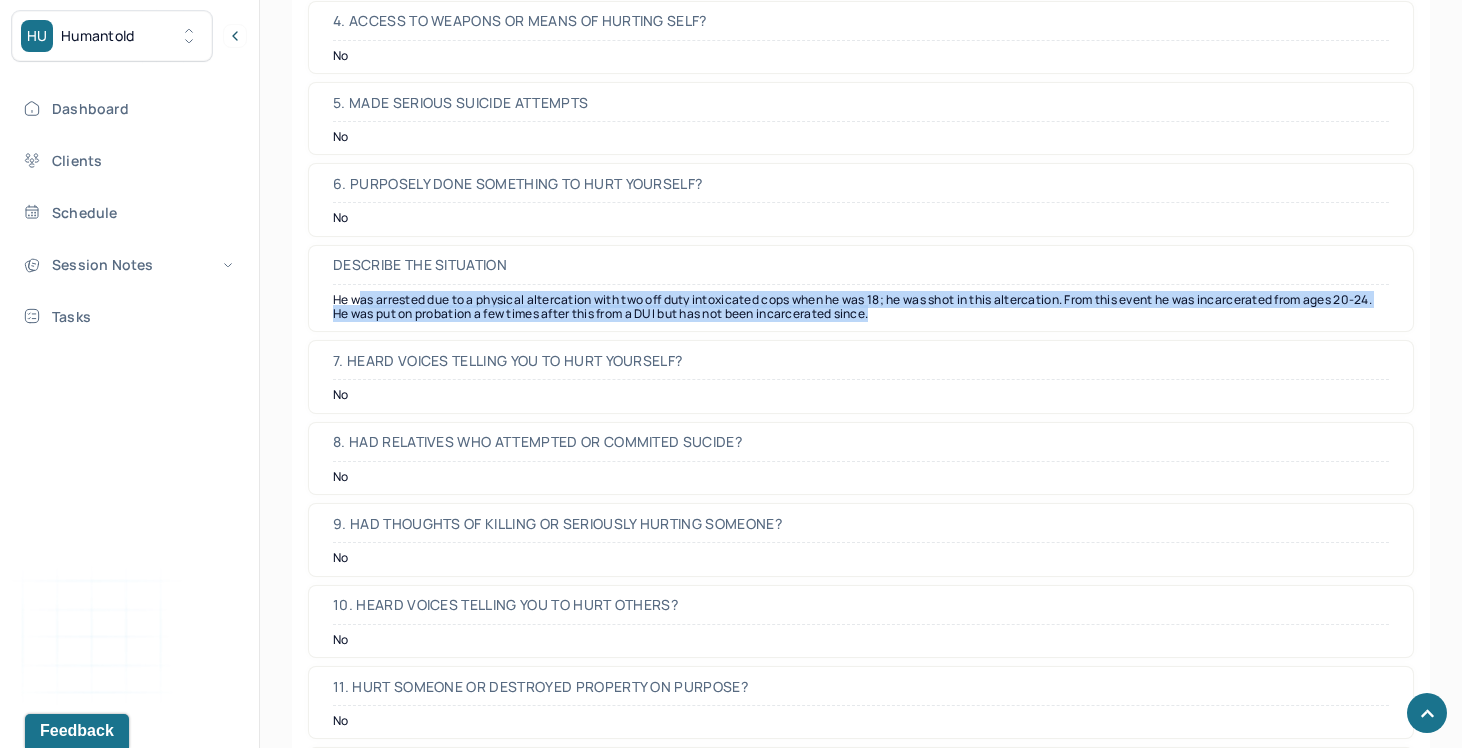 drag, startPoint x: 359, startPoint y: 306, endPoint x: 514, endPoint y: 326, distance: 156.285 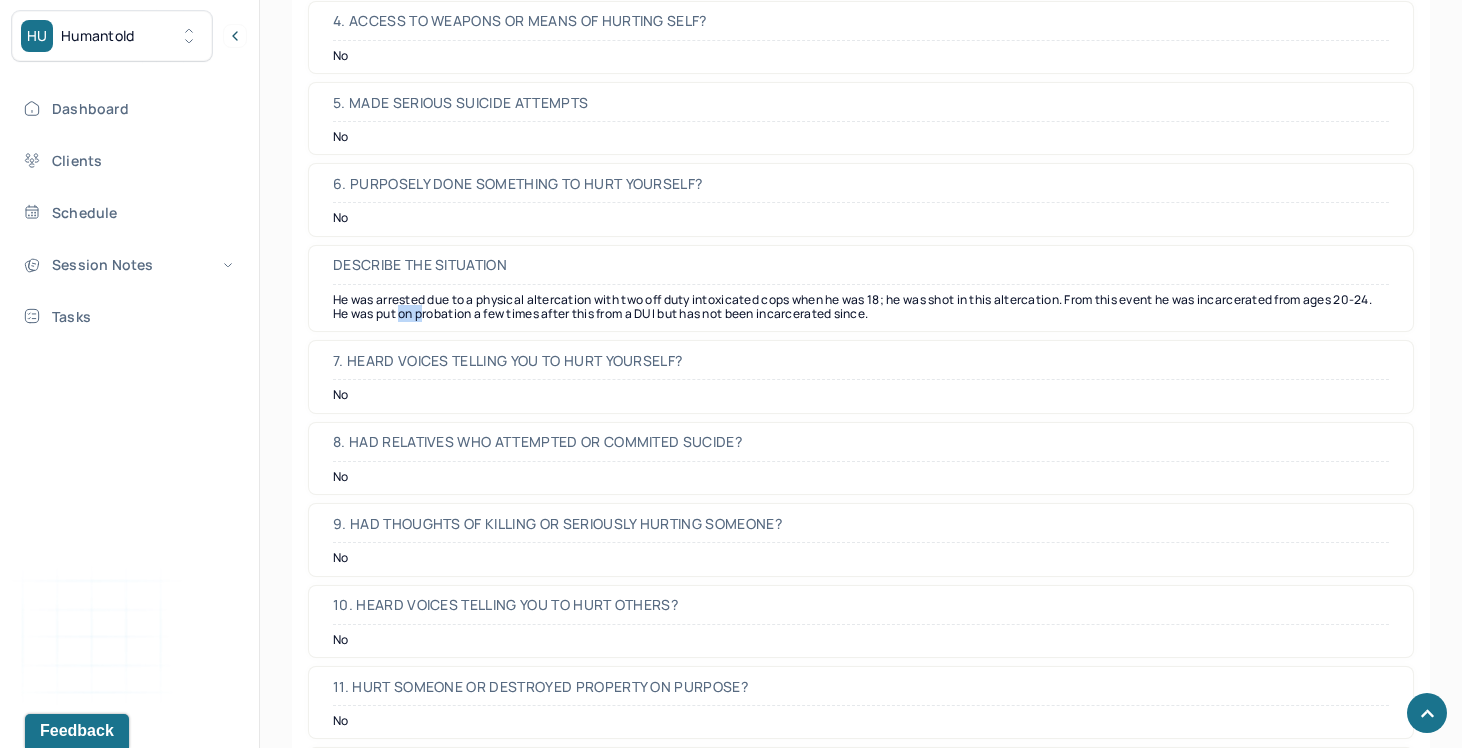 drag, startPoint x: 422, startPoint y: 323, endPoint x: 442, endPoint y: 322, distance: 20.024984 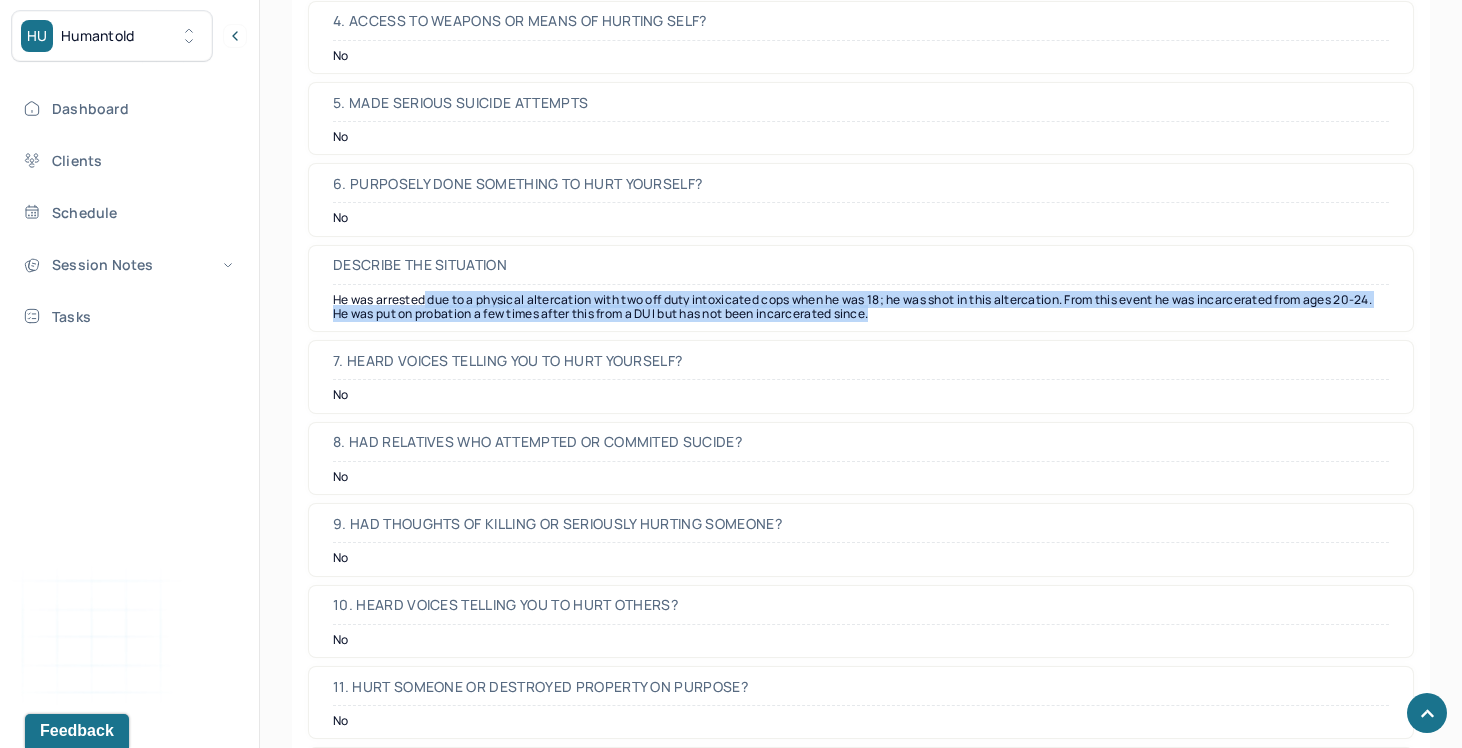 drag, startPoint x: 428, startPoint y: 304, endPoint x: 573, endPoint y: 324, distance: 146.37282 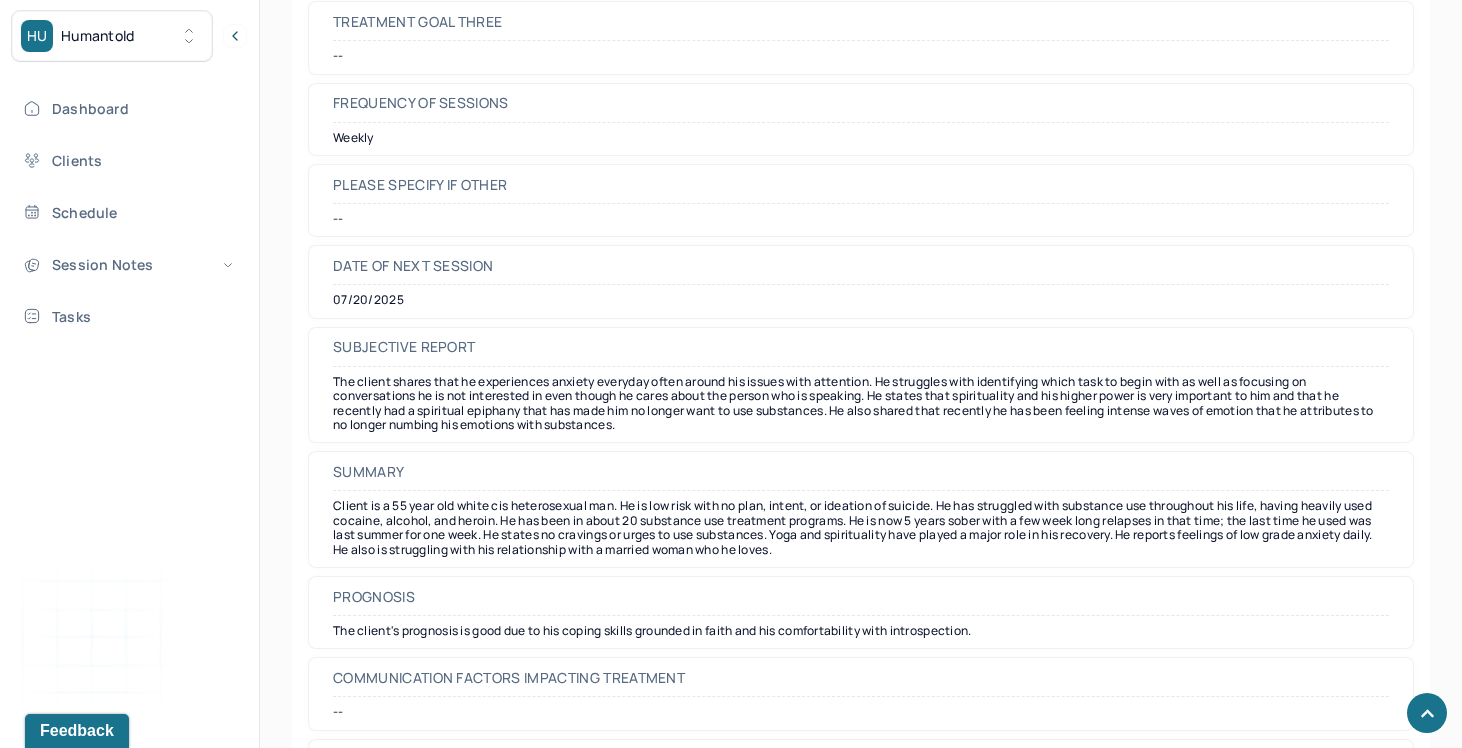 scroll, scrollTop: 9104, scrollLeft: 0, axis: vertical 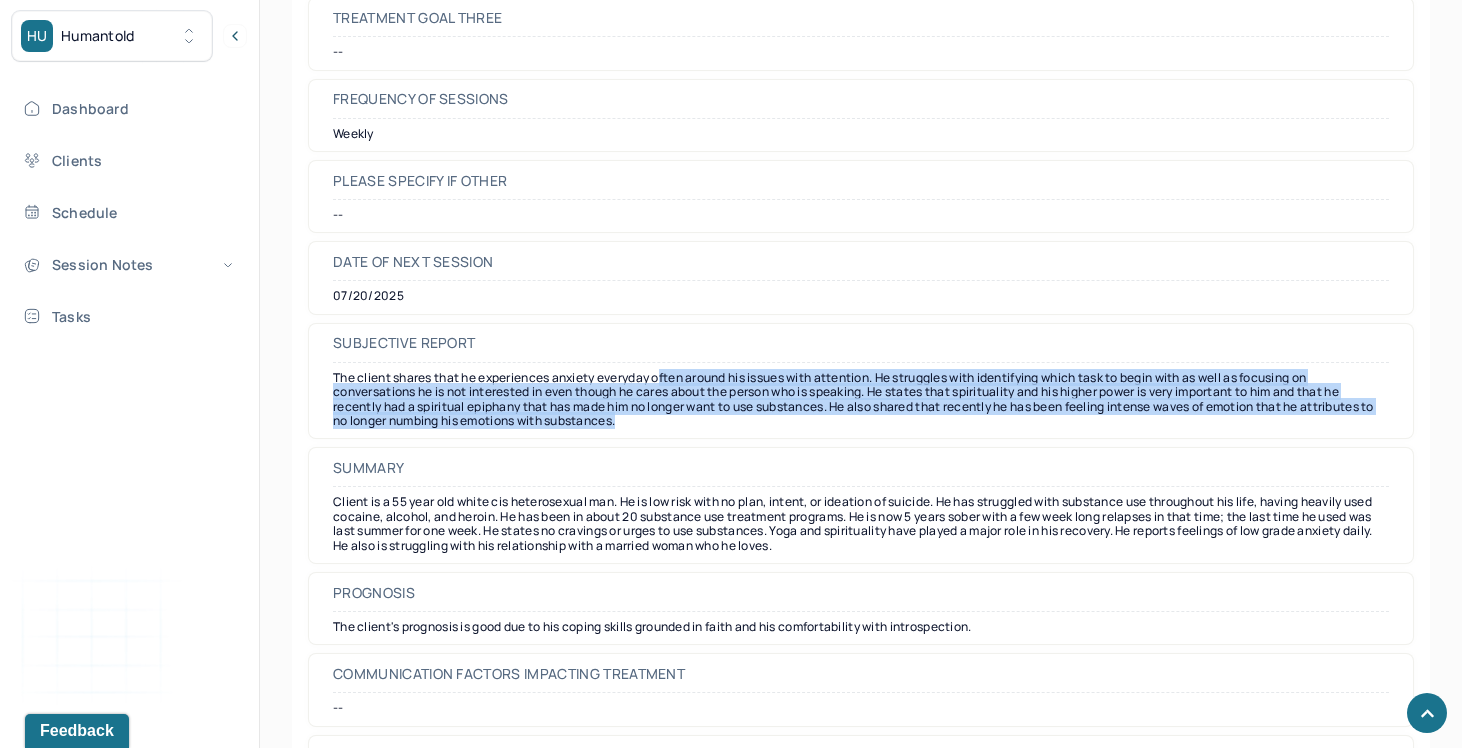 drag, startPoint x: 663, startPoint y: 377, endPoint x: 667, endPoint y: 427, distance: 50.159744 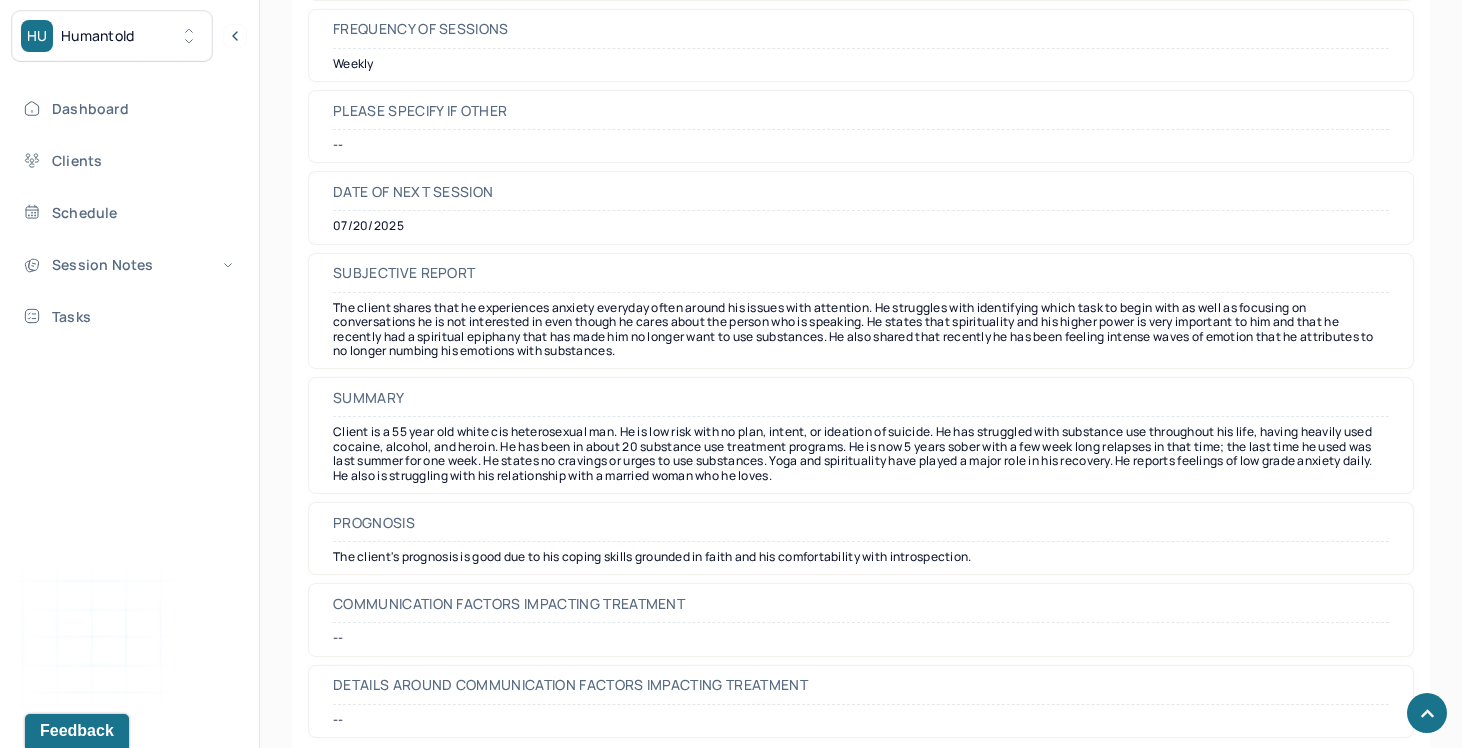 scroll, scrollTop: 9177, scrollLeft: 0, axis: vertical 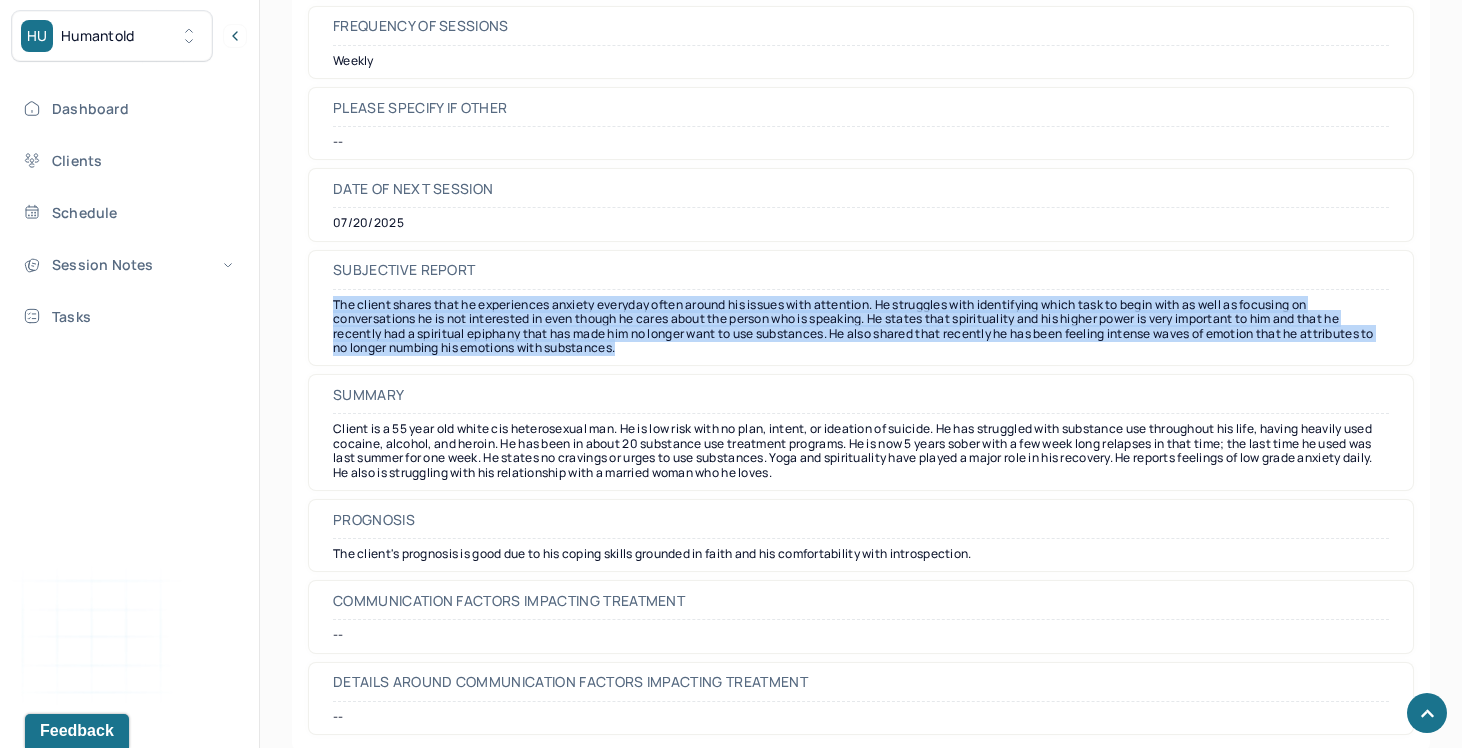 drag, startPoint x: 891, startPoint y: 282, endPoint x: 897, endPoint y: 348, distance: 66.27216 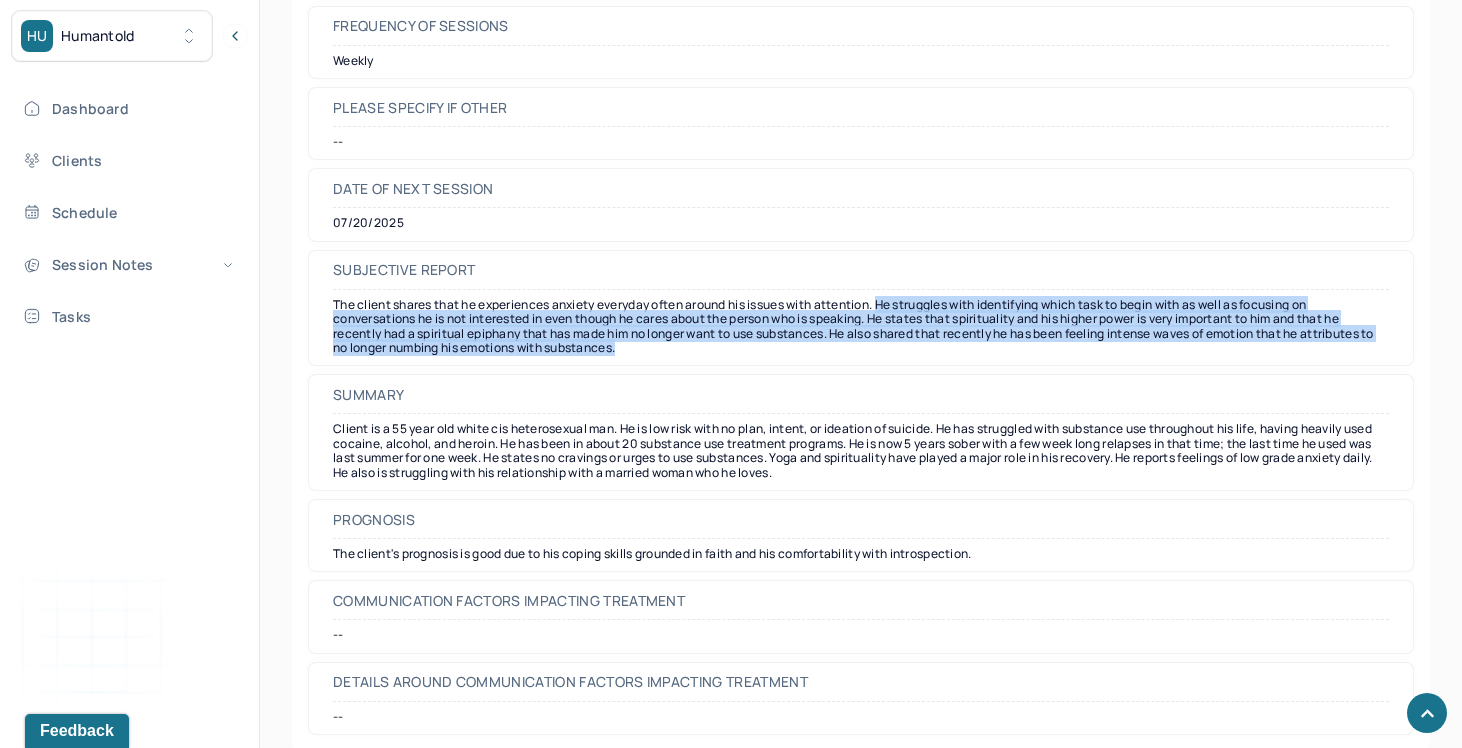 drag, startPoint x: 892, startPoint y: 309, endPoint x: 907, endPoint y: 340, distance: 34.43835 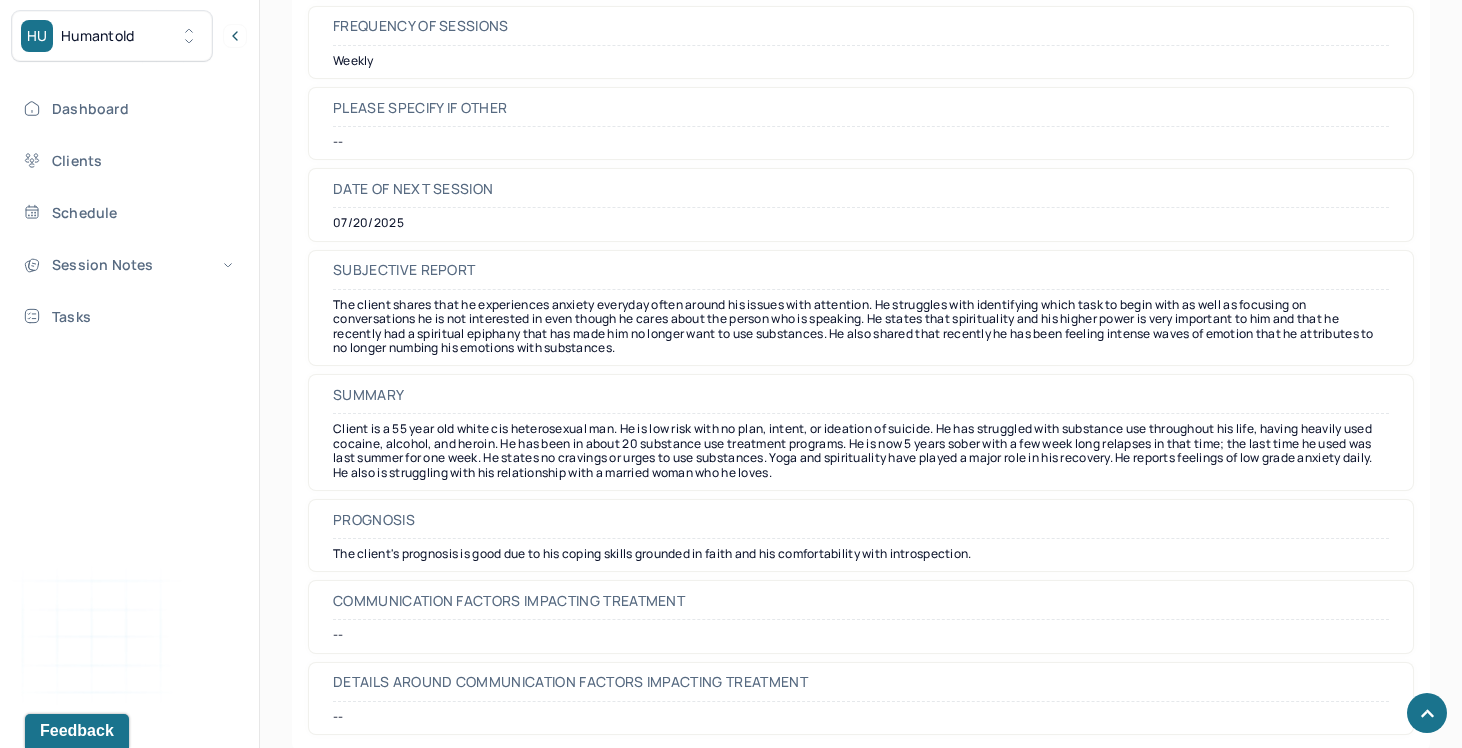 click on "The client shares that he experiences anxiety everyday often around his issues with attention. He struggles with identifying which task to begin with as well as focusing on conversations he is not interested in even though he cares about the person who is speaking. He states that spirituality and his higher power is very important to him and that he recently had a spiritual epiphany that has made him no longer want to use substances. He also shared that recently he has been feeling intense waves of emotion that he attributes to no longer numbing his emotions with substances." at bounding box center (861, 327) 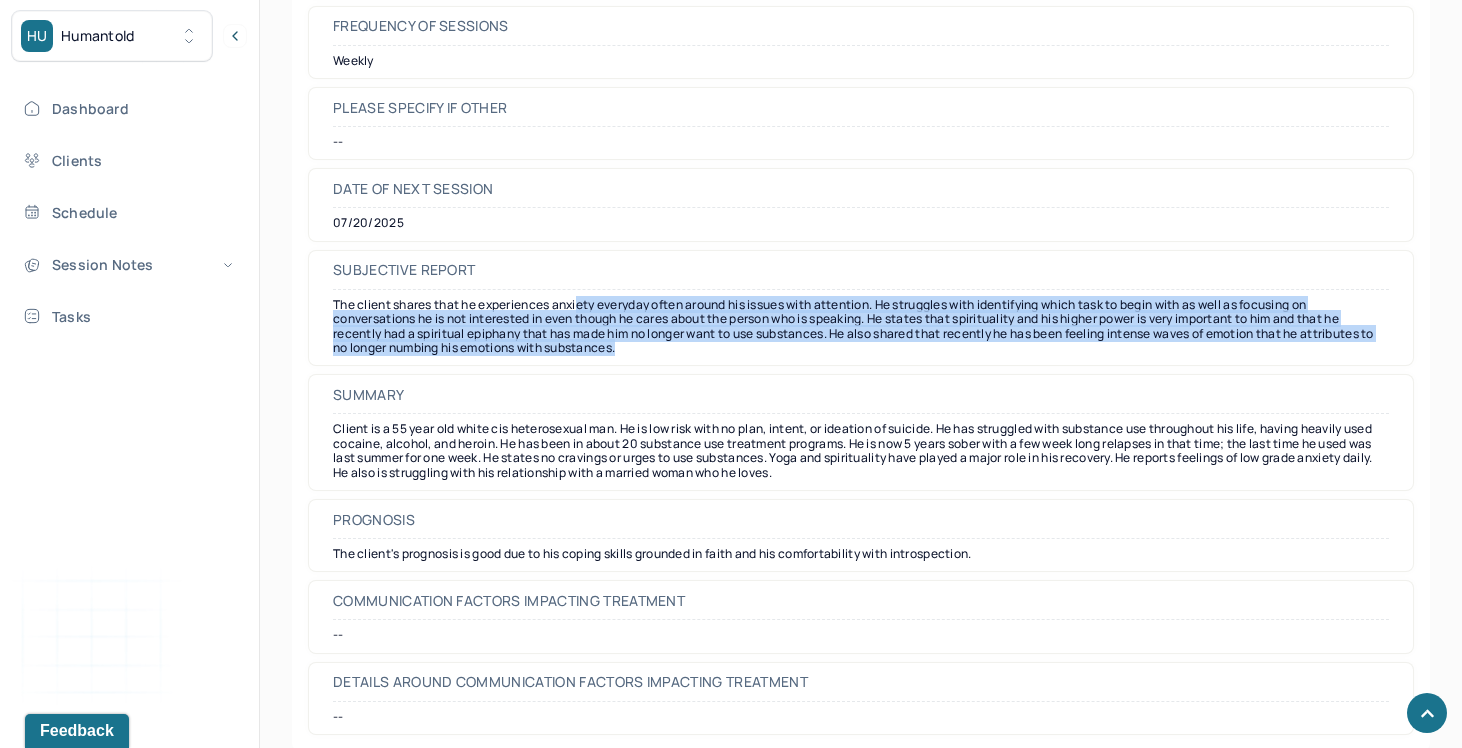 drag, startPoint x: 583, startPoint y: 302, endPoint x: 667, endPoint y: 367, distance: 106.21205 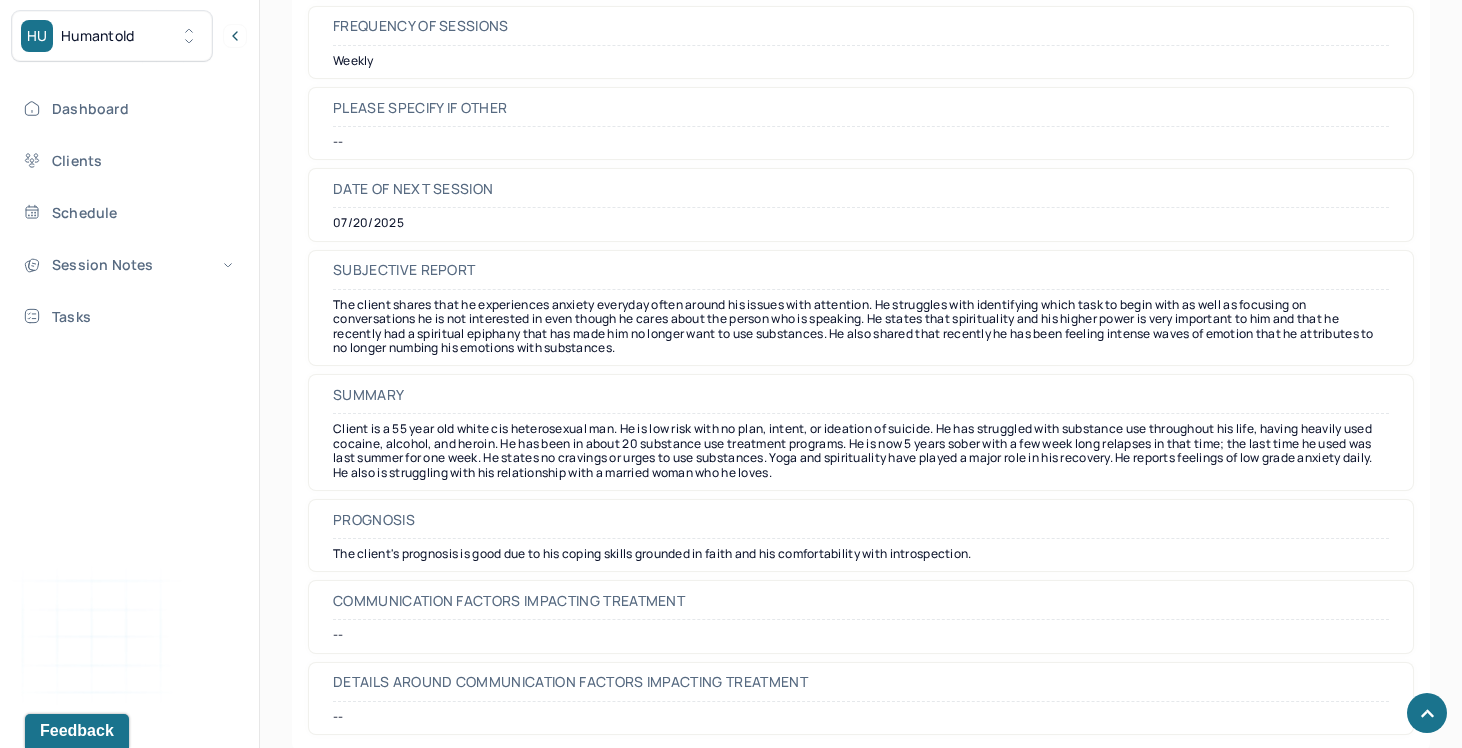 scroll, scrollTop: 9192, scrollLeft: 0, axis: vertical 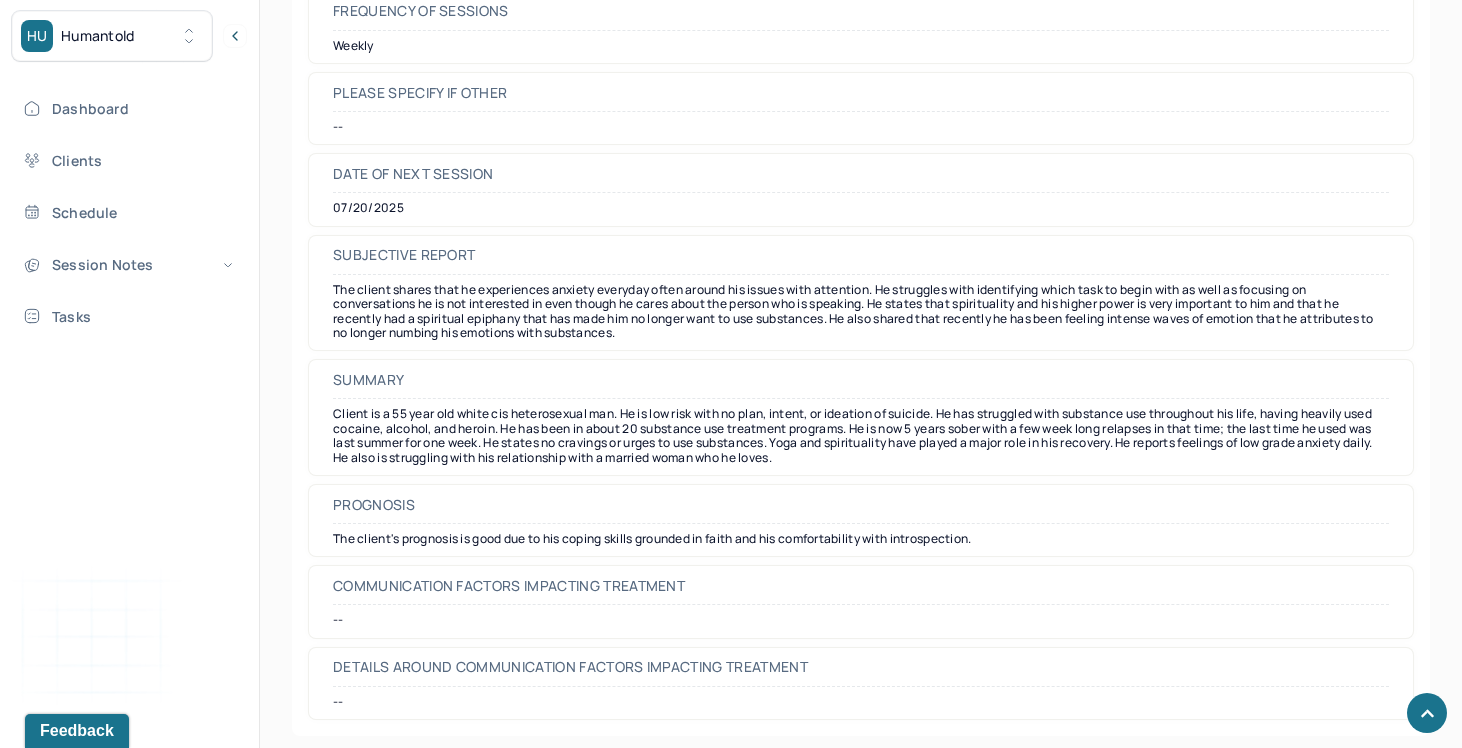 click on "The client shares that he experiences anxiety everyday often around his issues with attention. He struggles with identifying which task to begin with as well as focusing on conversations he is not interested in even though he cares about the person who is speaking. He states that spirituality and his higher power is very important to him and that he recently had a spiritual epiphany that has made him no longer want to use substances. He also shared that recently he has been feeling intense waves of emotion that he attributes to no longer numbing his emotions with substances." at bounding box center [861, 312] 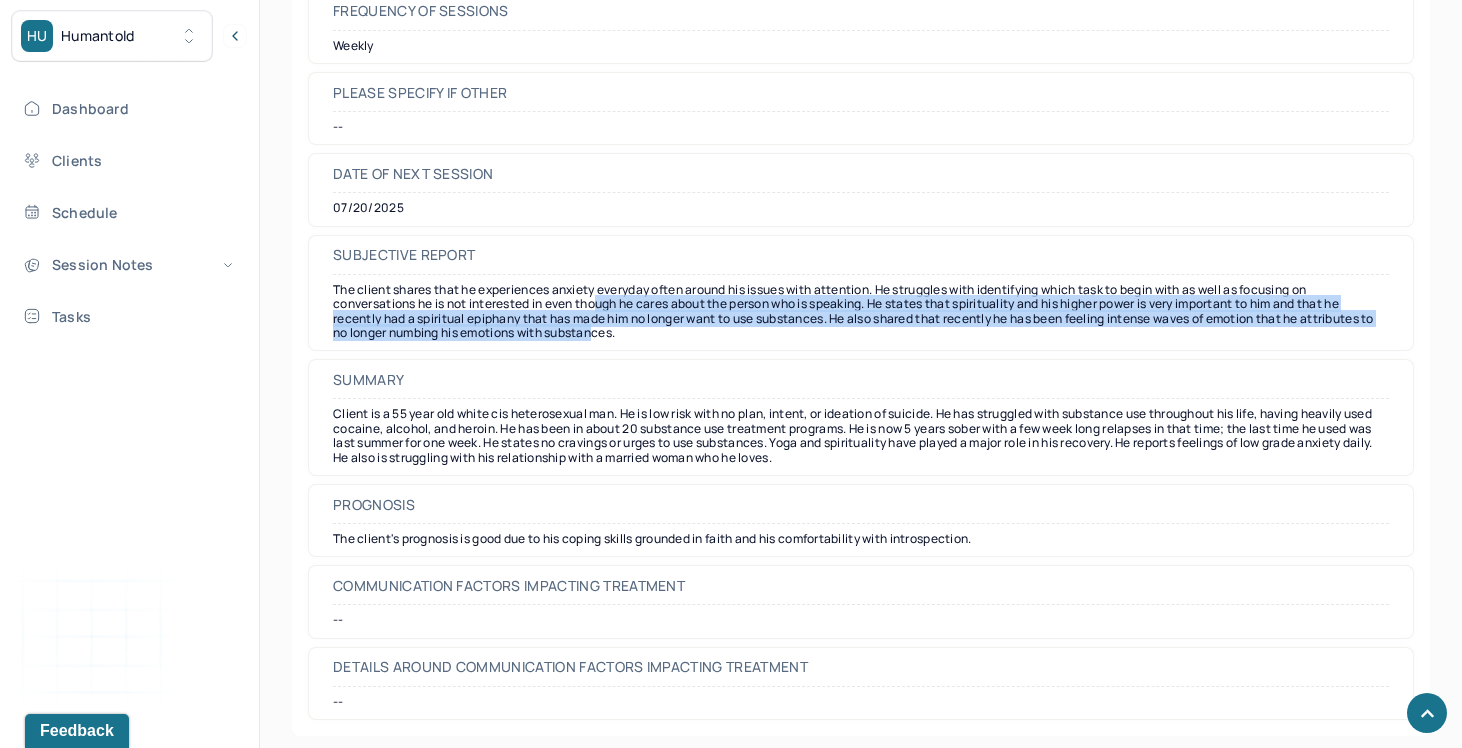 drag, startPoint x: 615, startPoint y: 330, endPoint x: 602, endPoint y: 309, distance: 24.698177 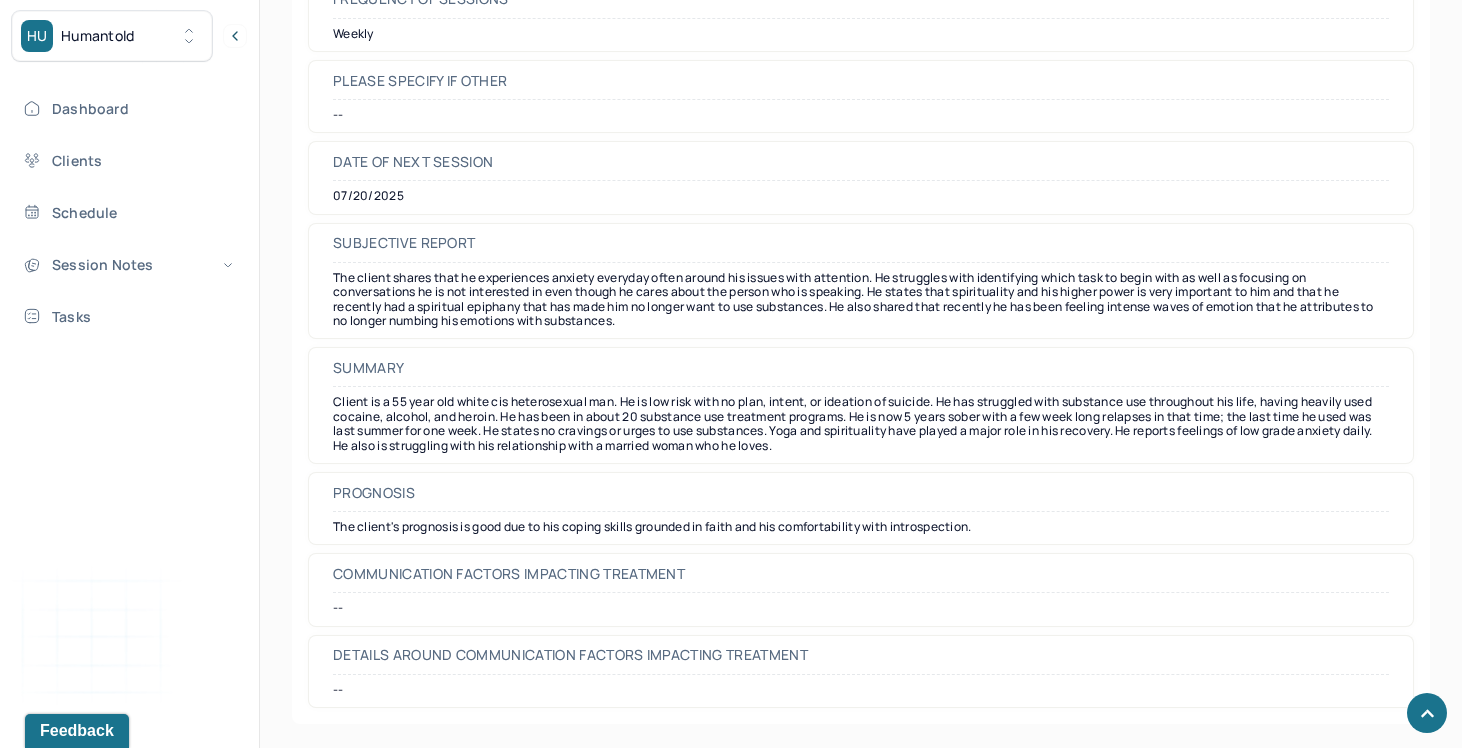 scroll, scrollTop: 9207, scrollLeft: 0, axis: vertical 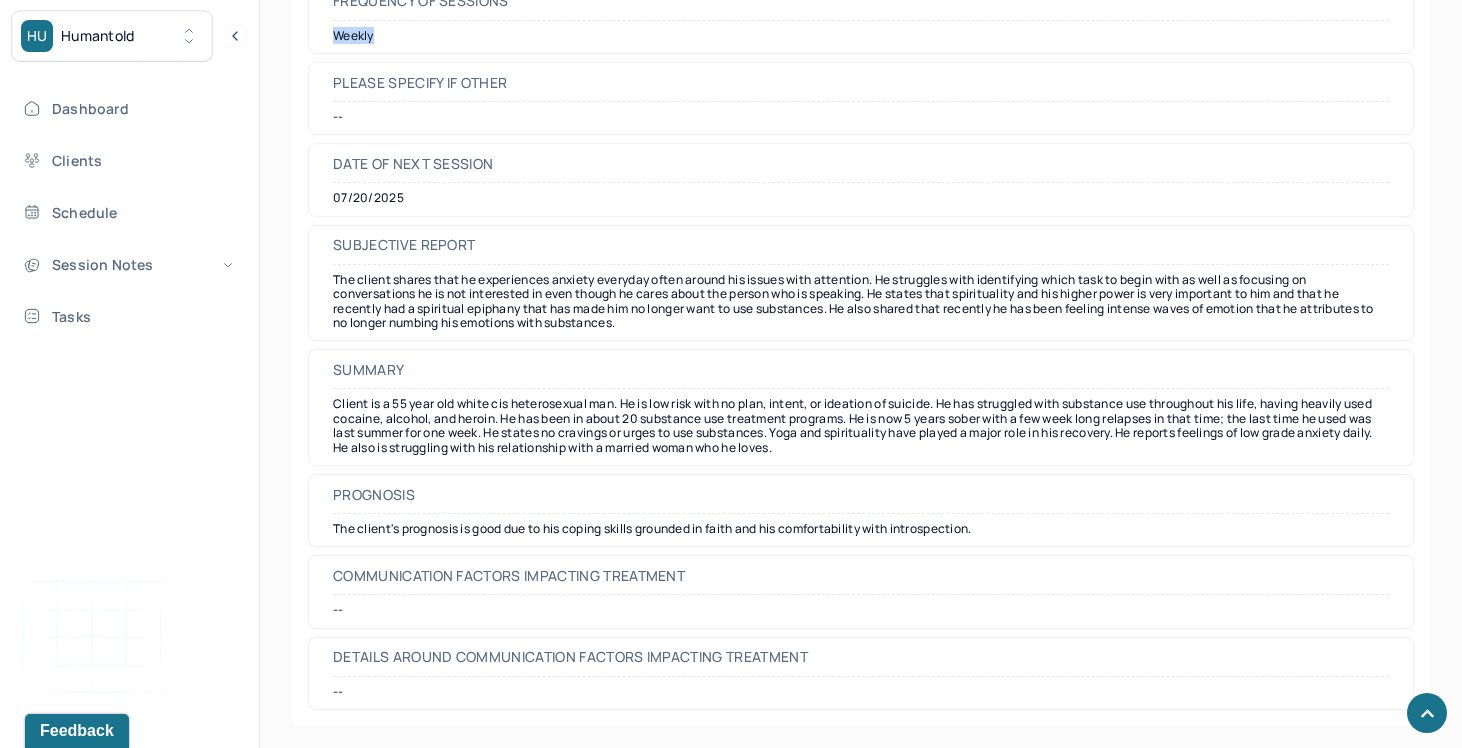 drag, startPoint x: 333, startPoint y: 39, endPoint x: 394, endPoint y: 44, distance: 61.204575 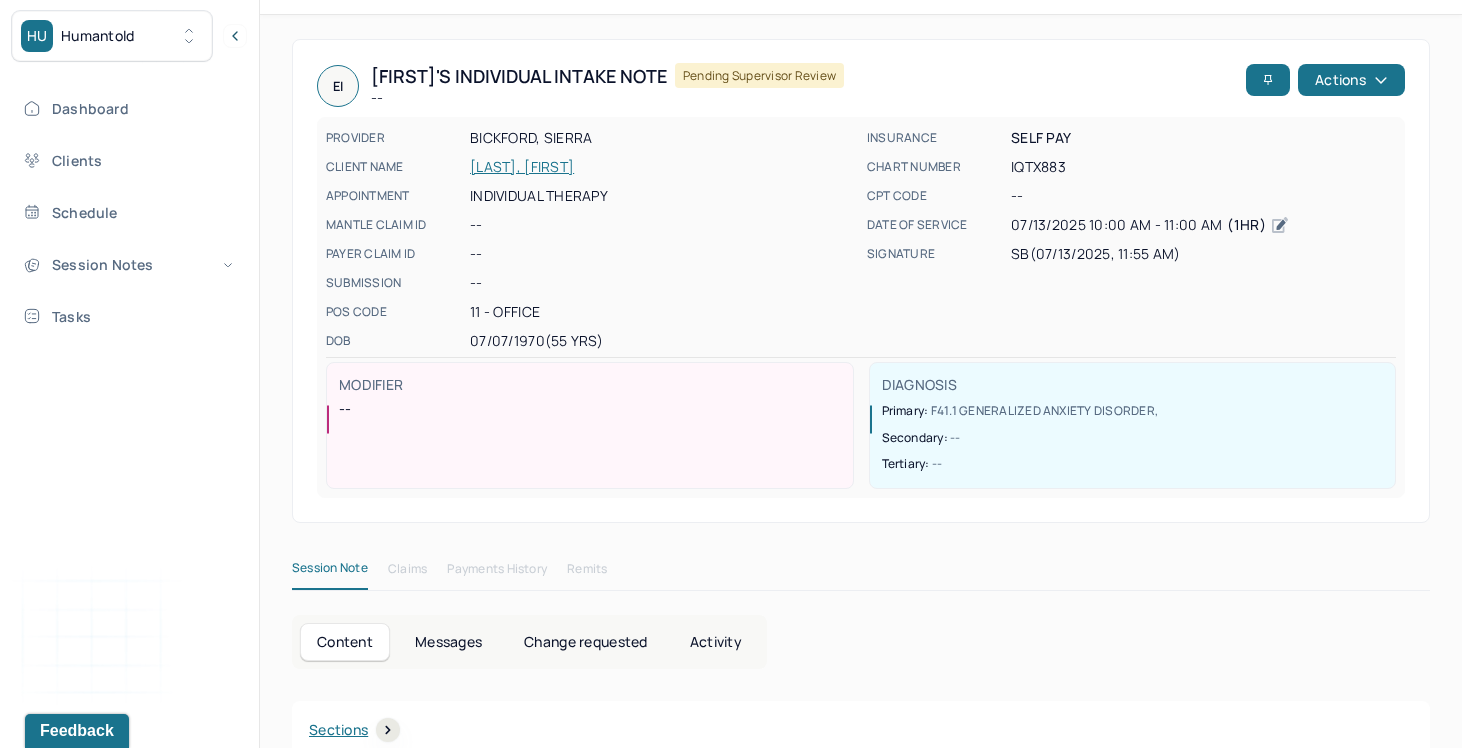 scroll, scrollTop: 0, scrollLeft: 0, axis: both 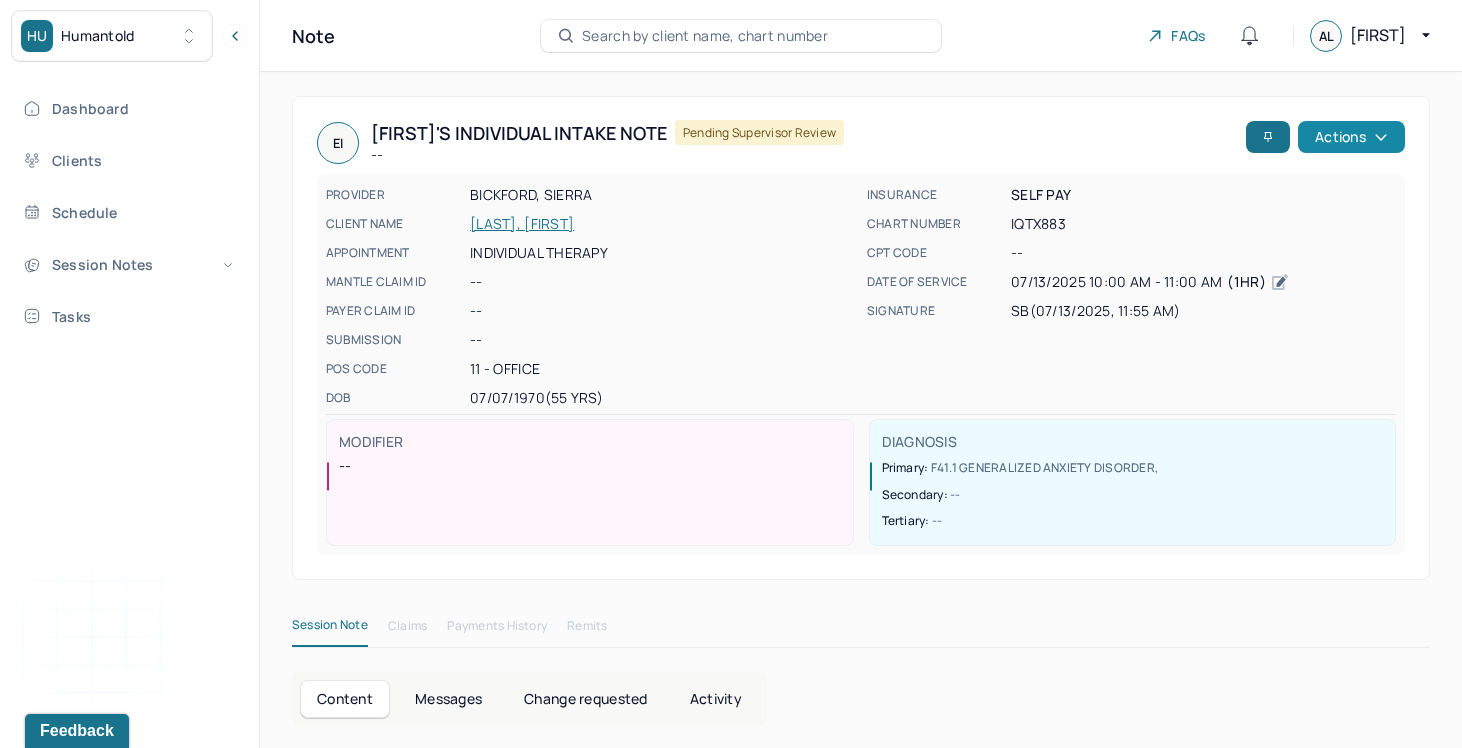 click on "Actions" at bounding box center (1351, 137) 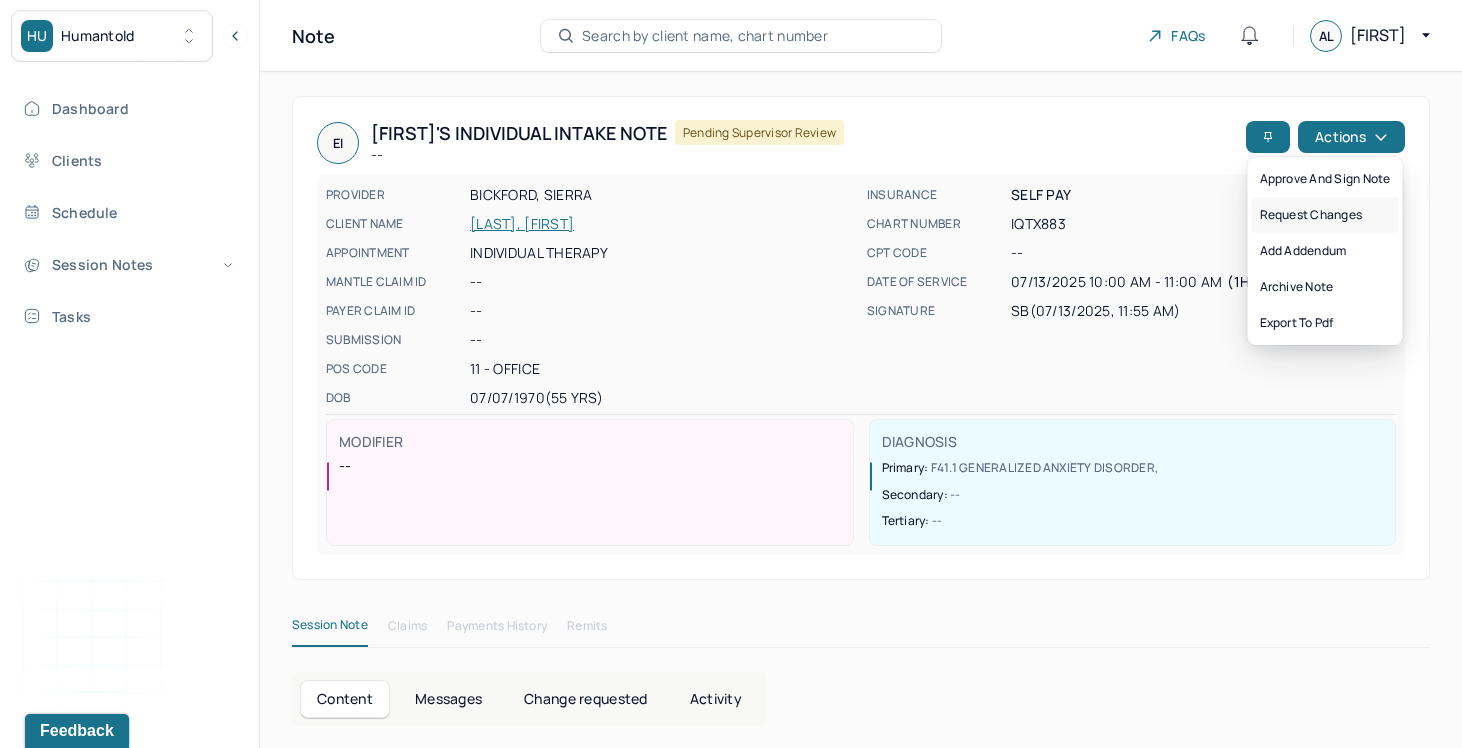 click on "Request changes" at bounding box center [1325, 215] 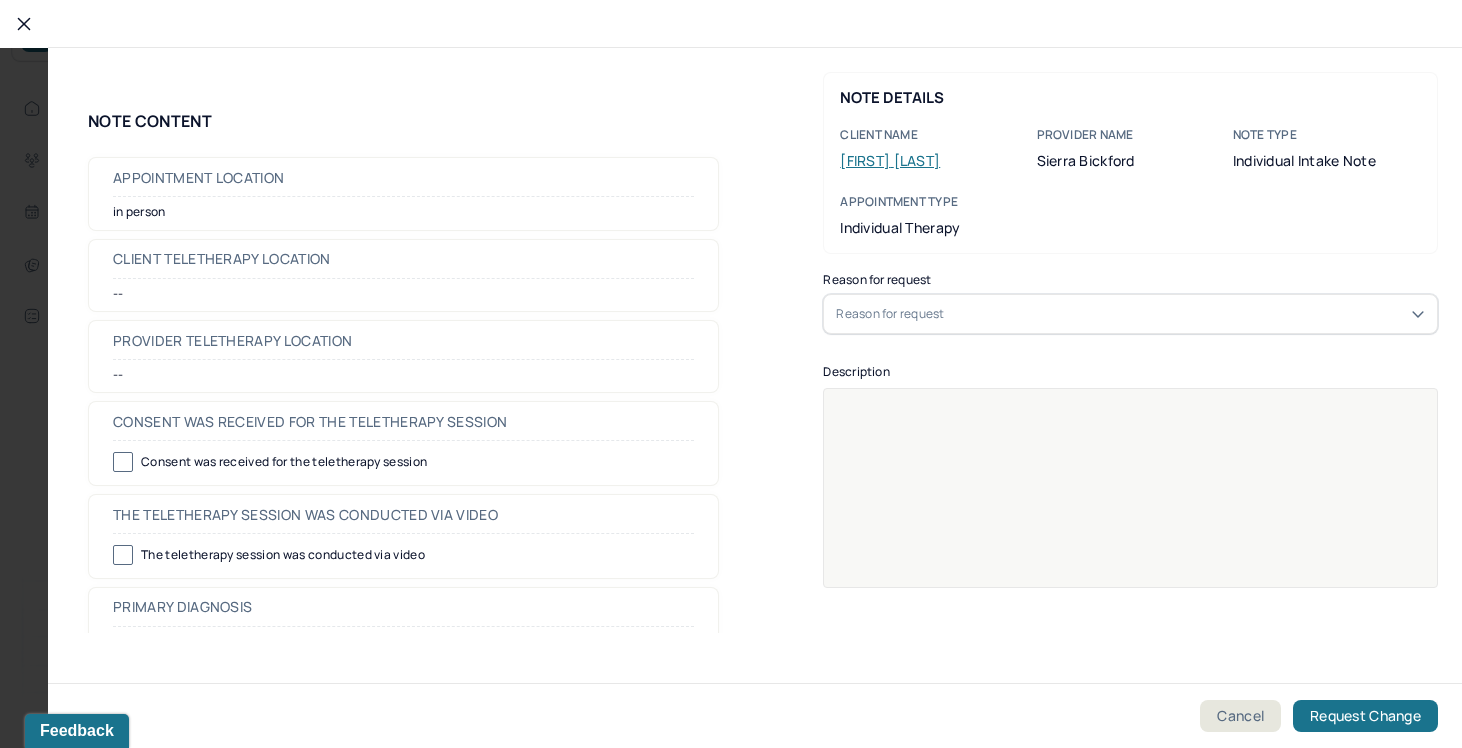click on "Reason for request" at bounding box center [890, 314] 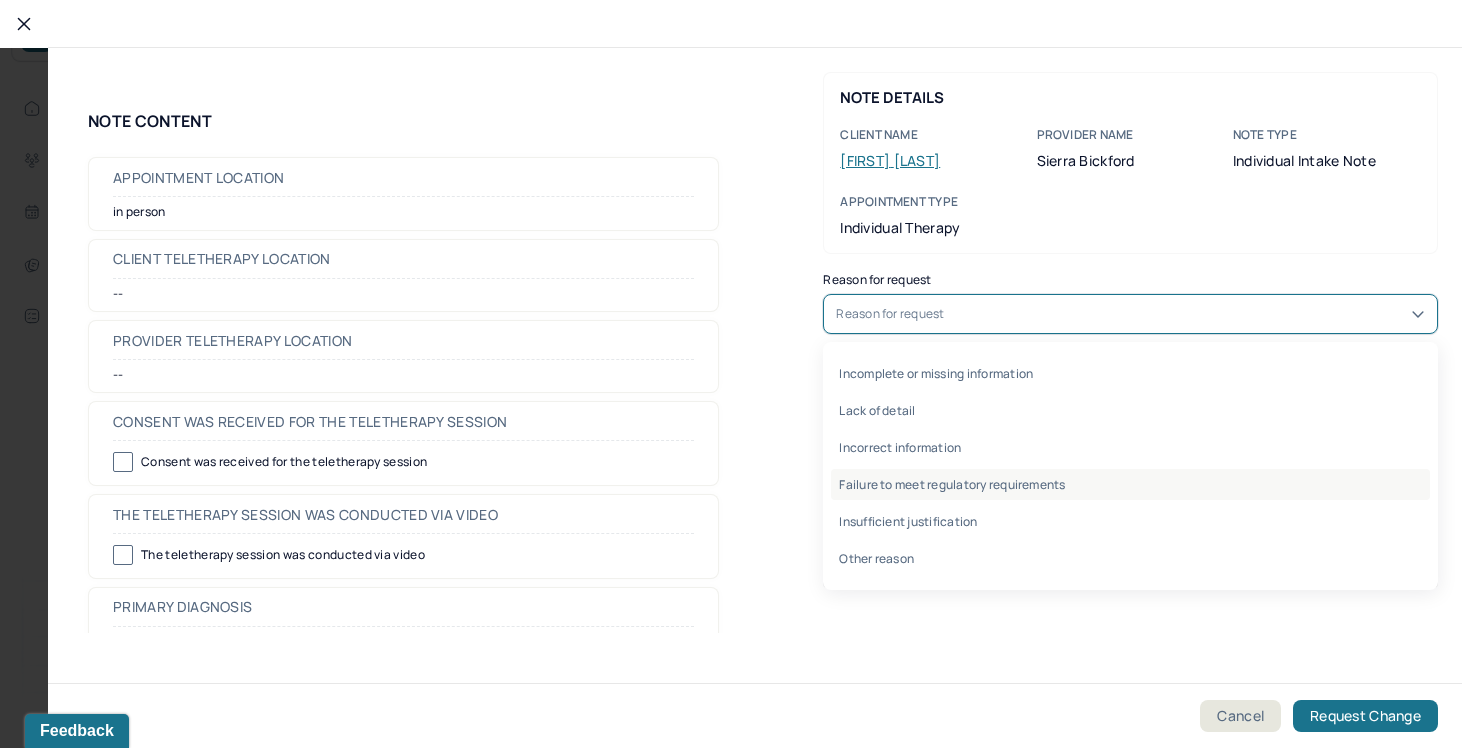 click on "Failure to meet regulatory requirements" at bounding box center [1130, 484] 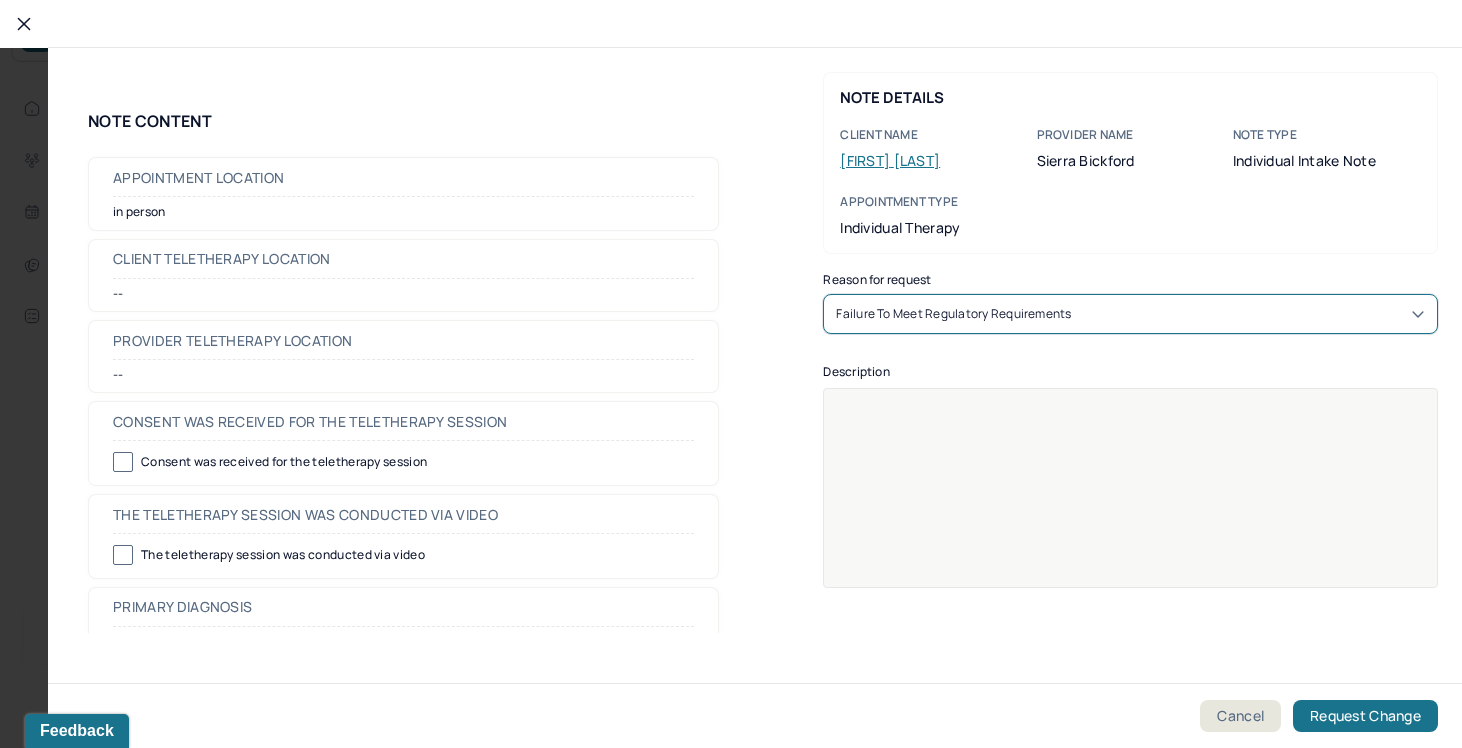 click at bounding box center (1131, 501) 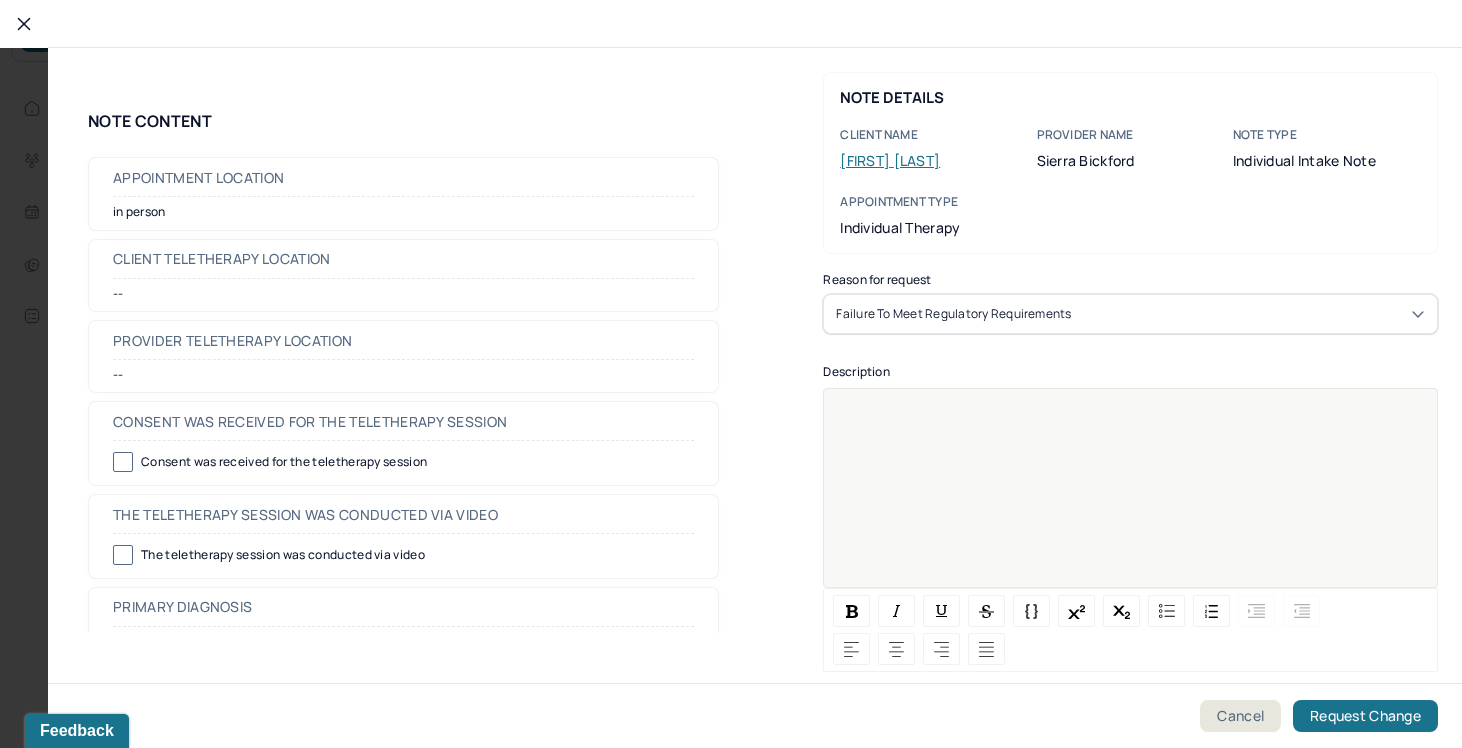 type 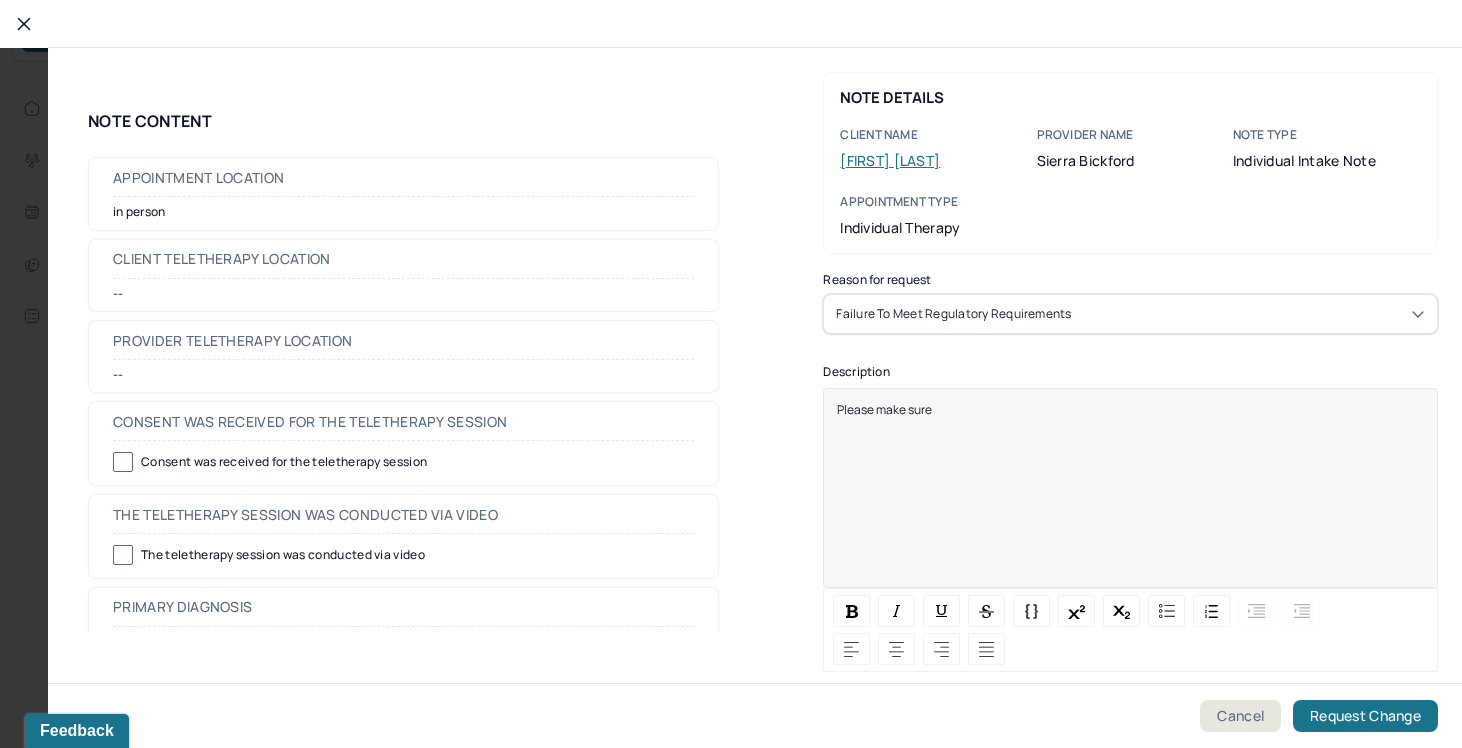 scroll, scrollTop: 18, scrollLeft: 0, axis: vertical 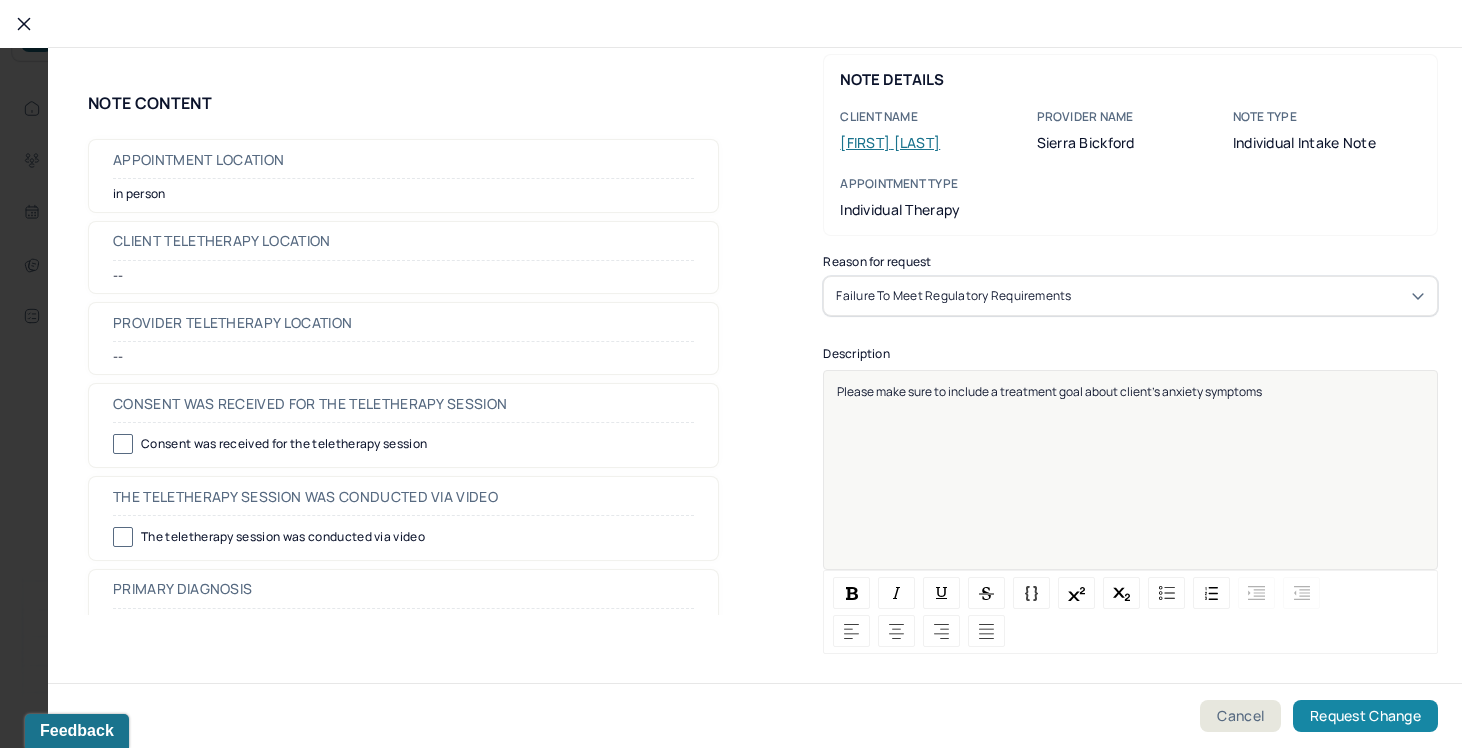 click on "Request Change" at bounding box center [1365, 716] 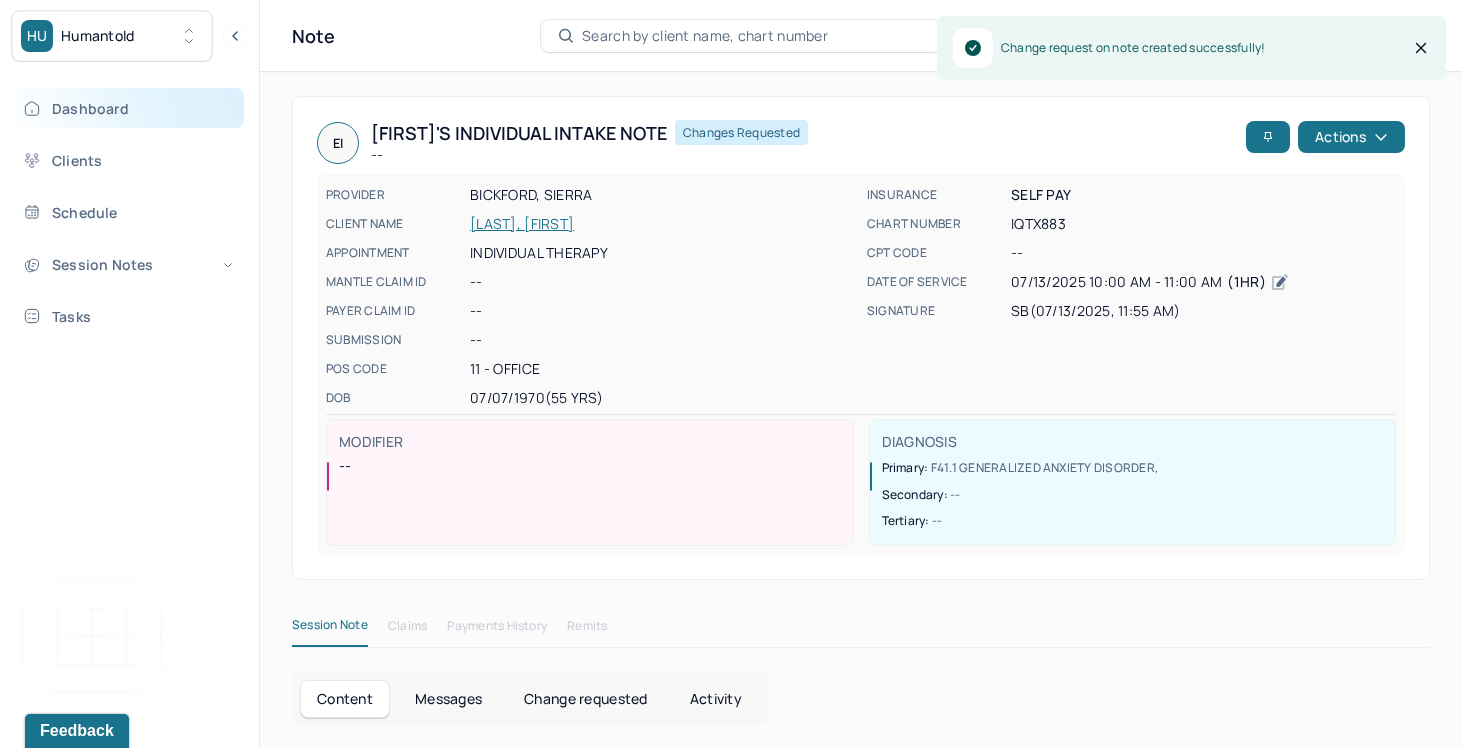 click on "Dashboard" at bounding box center [128, 108] 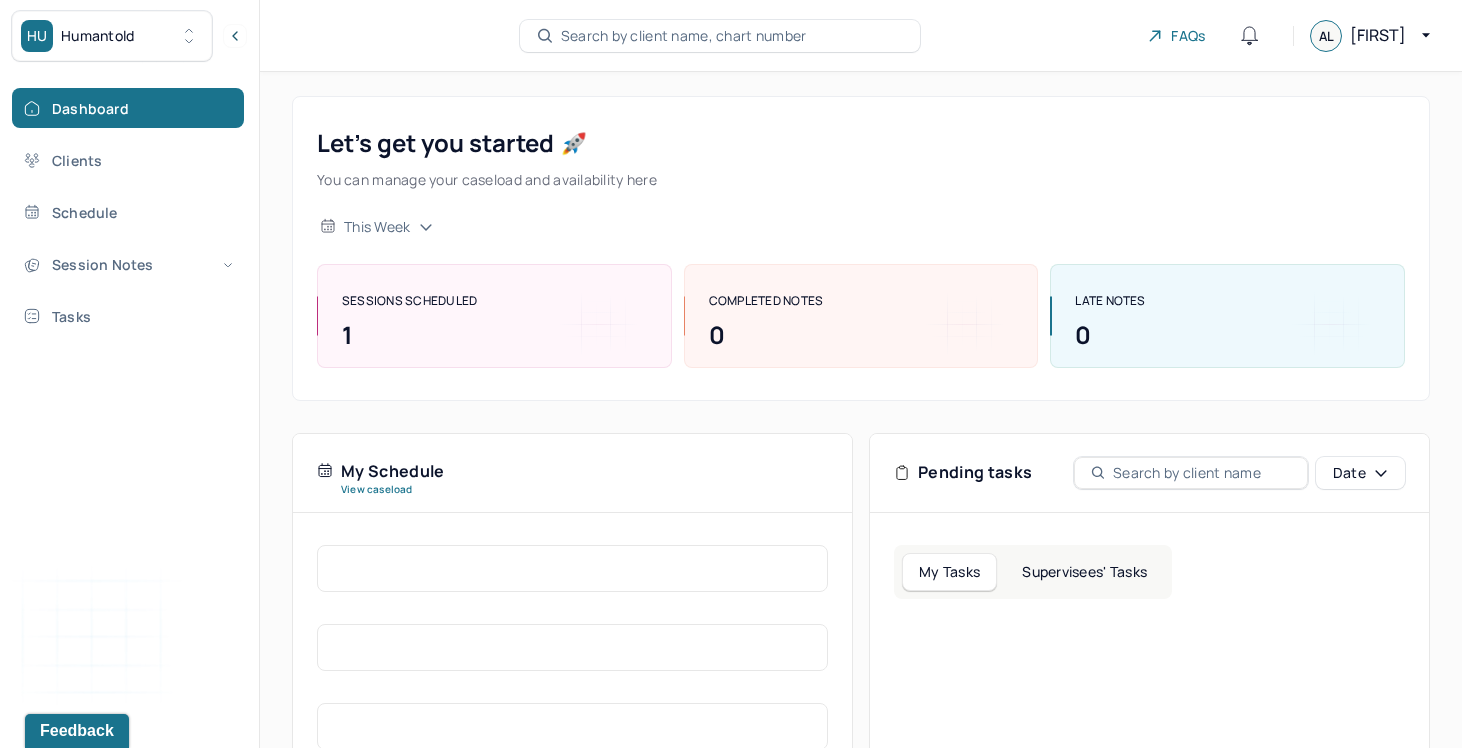 click on "Supervisees' Tasks" at bounding box center [1084, 572] 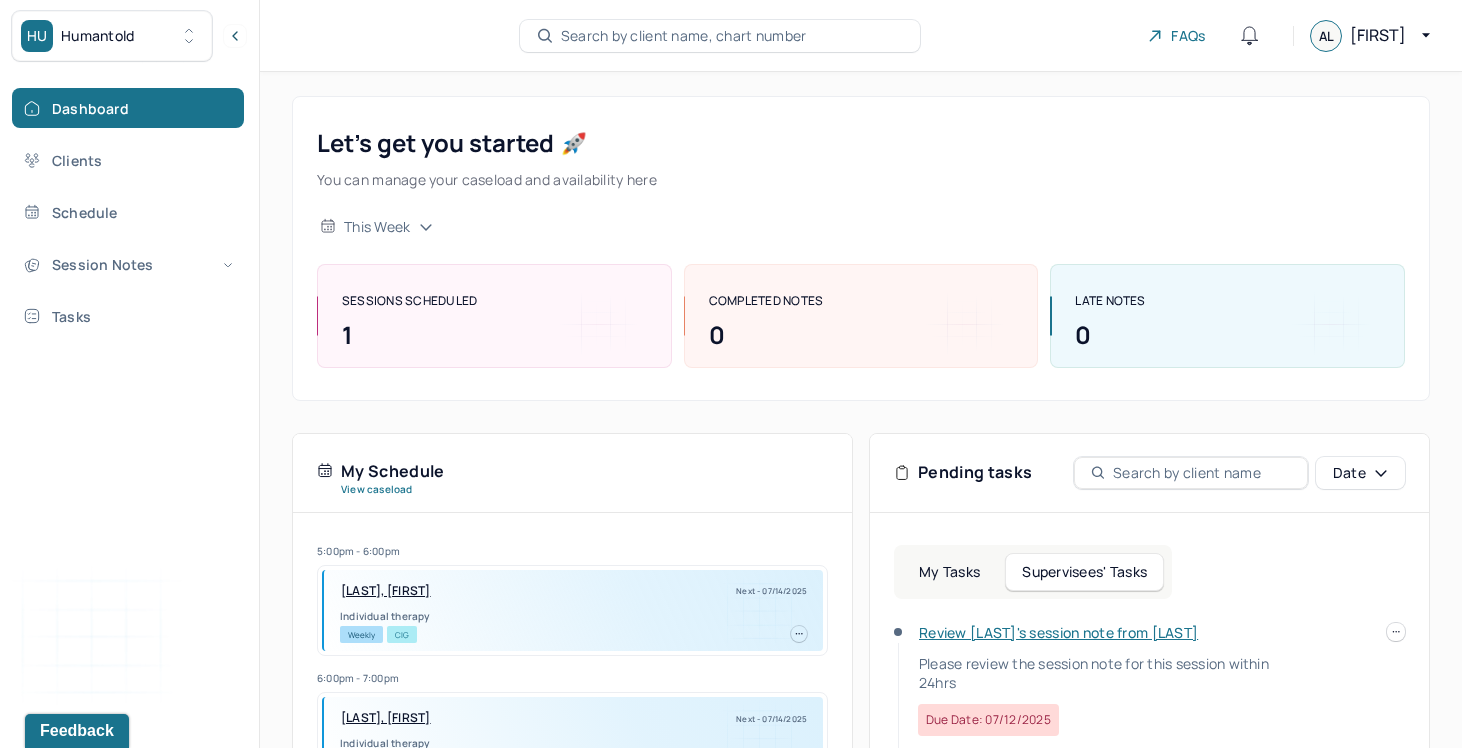 click on "Review [LAST]'s session note from [LAST]" at bounding box center [1058, 632] 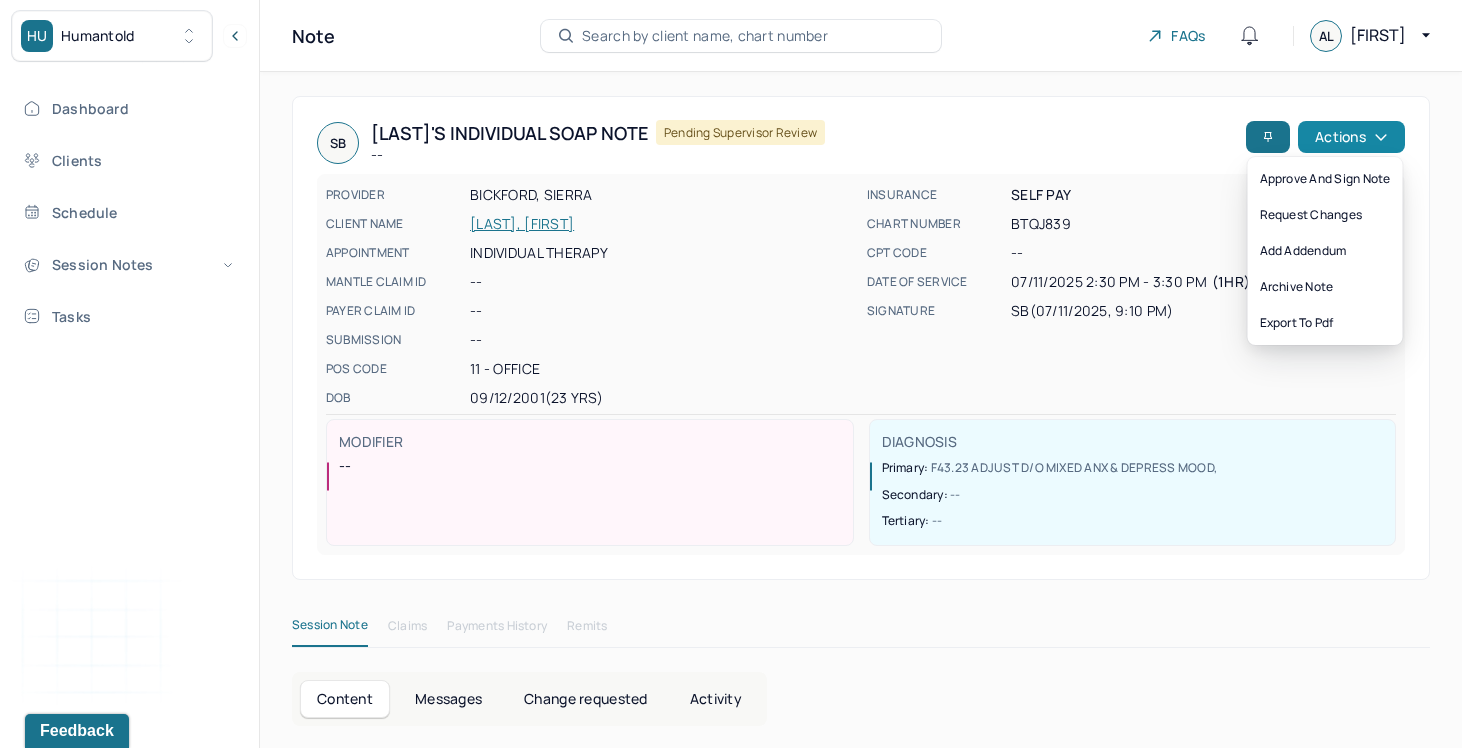 click on "Actions" at bounding box center [1351, 137] 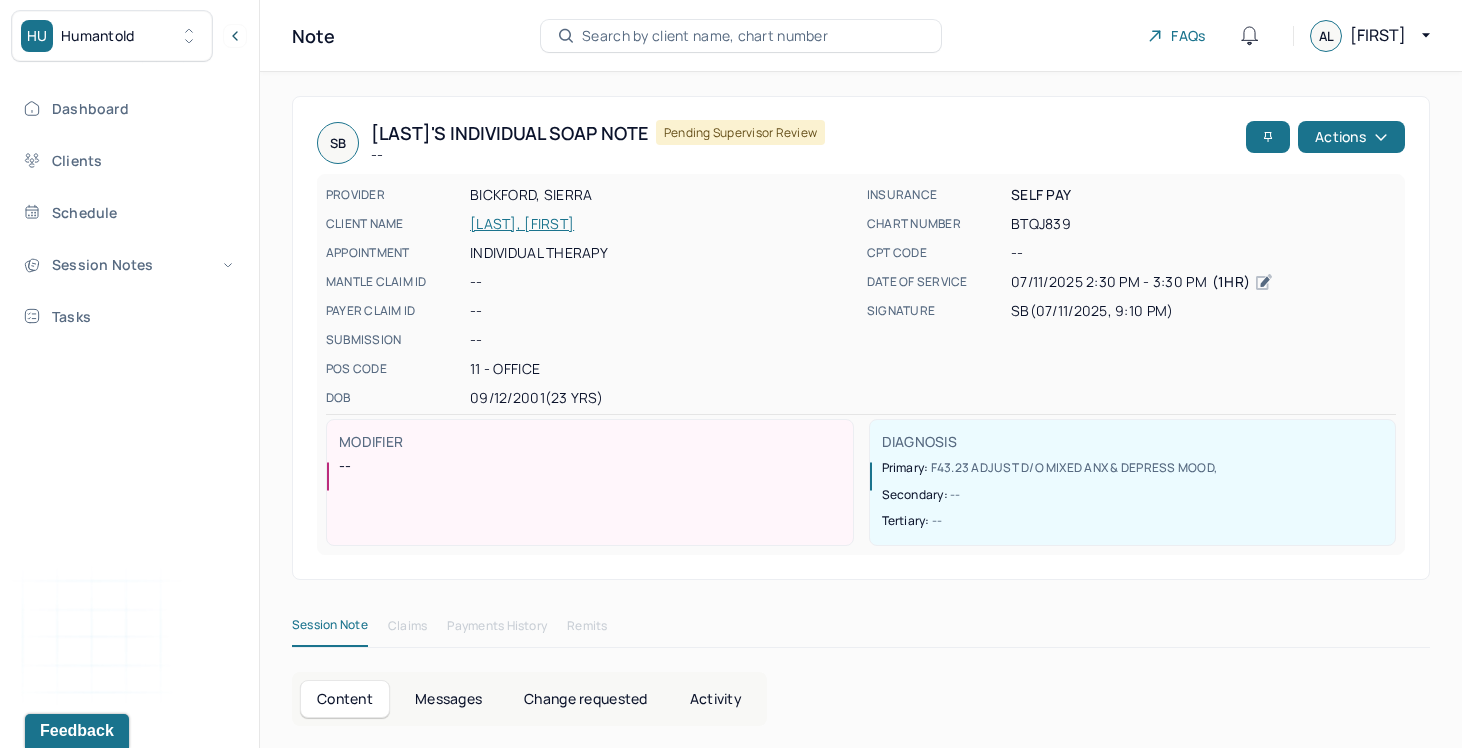 click on "MODIFIER" at bounding box center [593, 442] 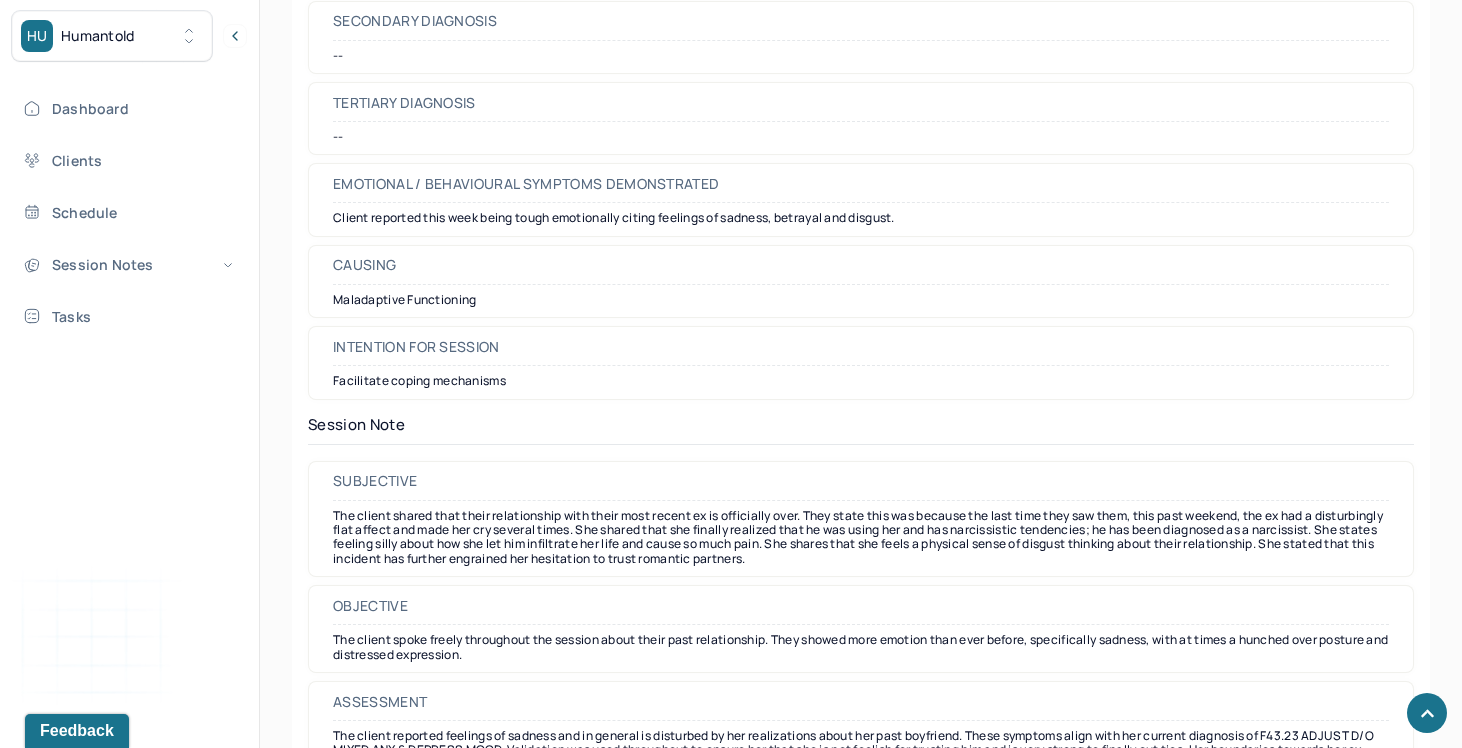 scroll, scrollTop: 1457, scrollLeft: 0, axis: vertical 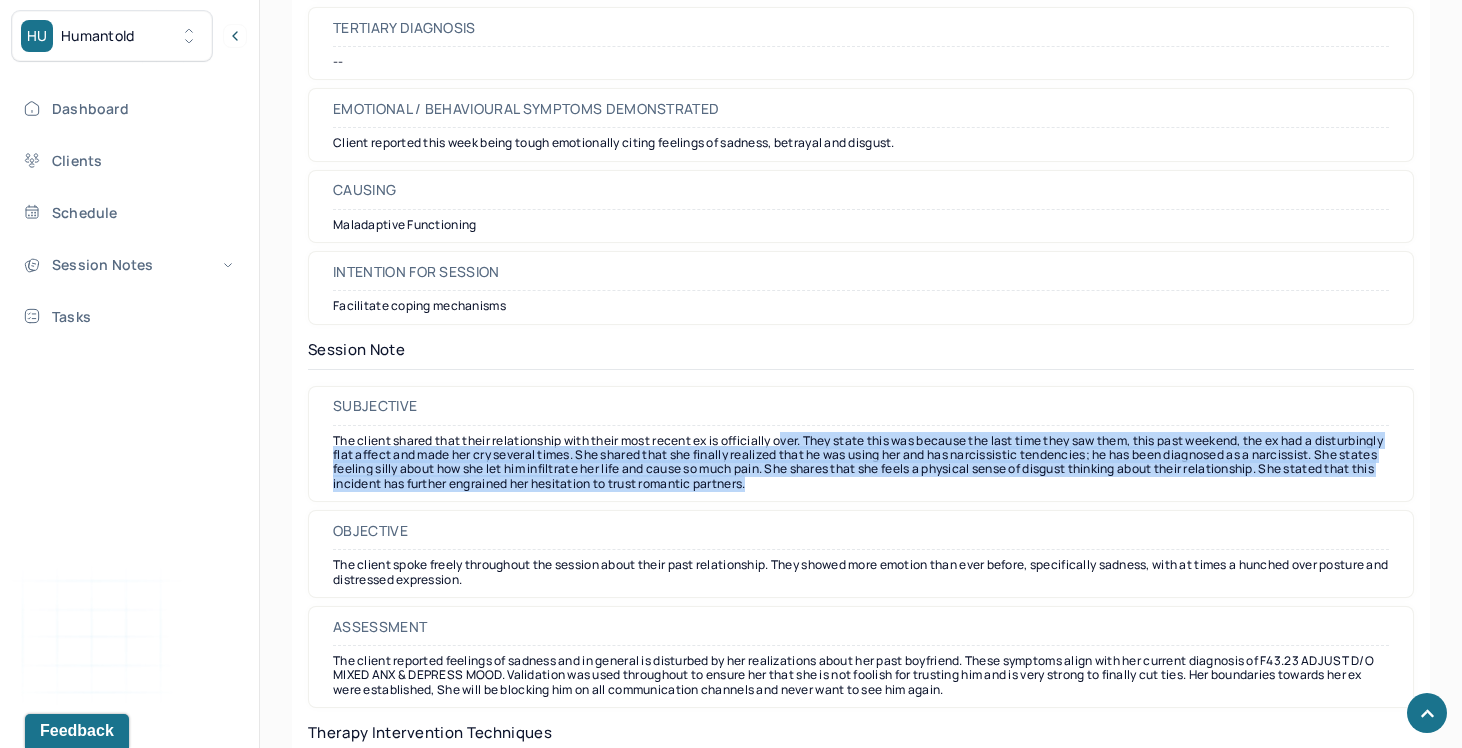 drag, startPoint x: 793, startPoint y: 445, endPoint x: 806, endPoint y: 500, distance: 56.515484 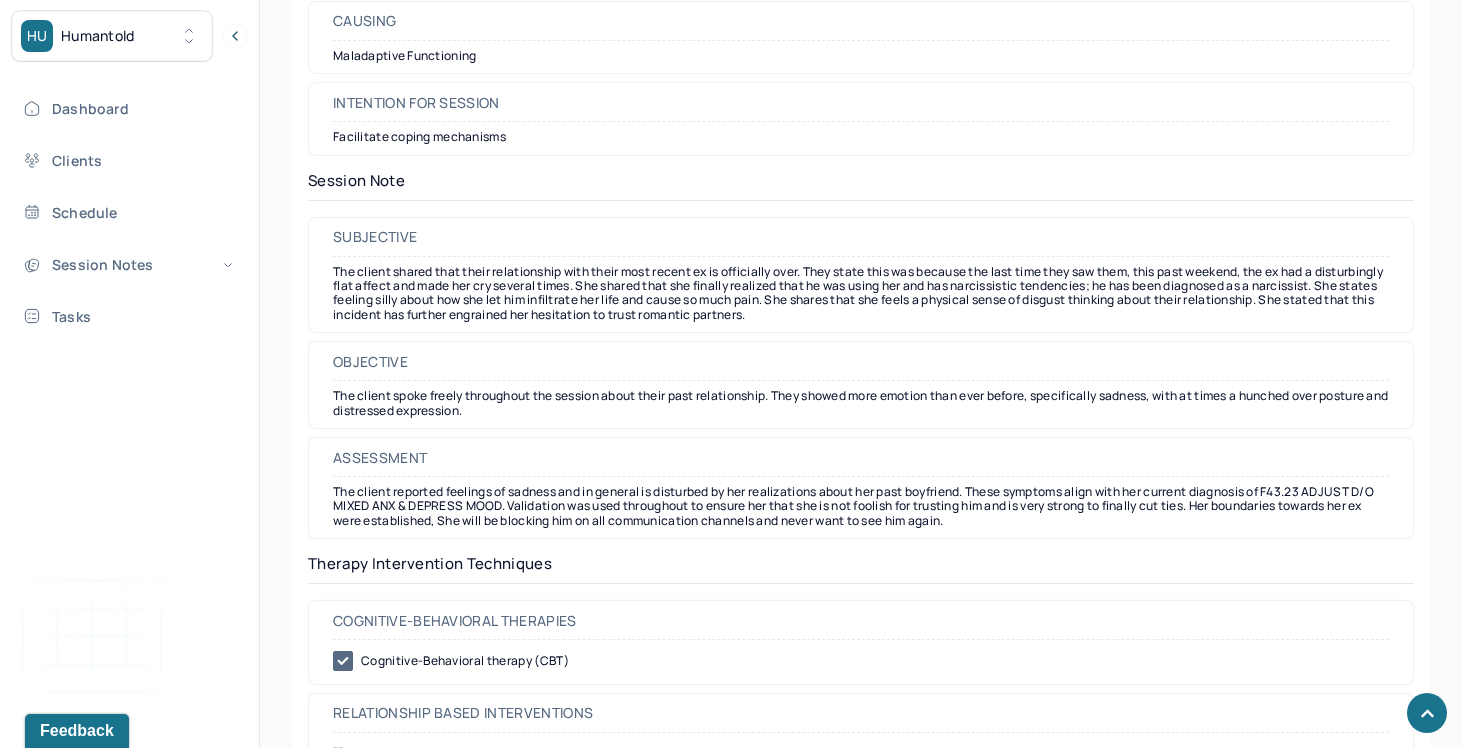 scroll, scrollTop: 1619, scrollLeft: 0, axis: vertical 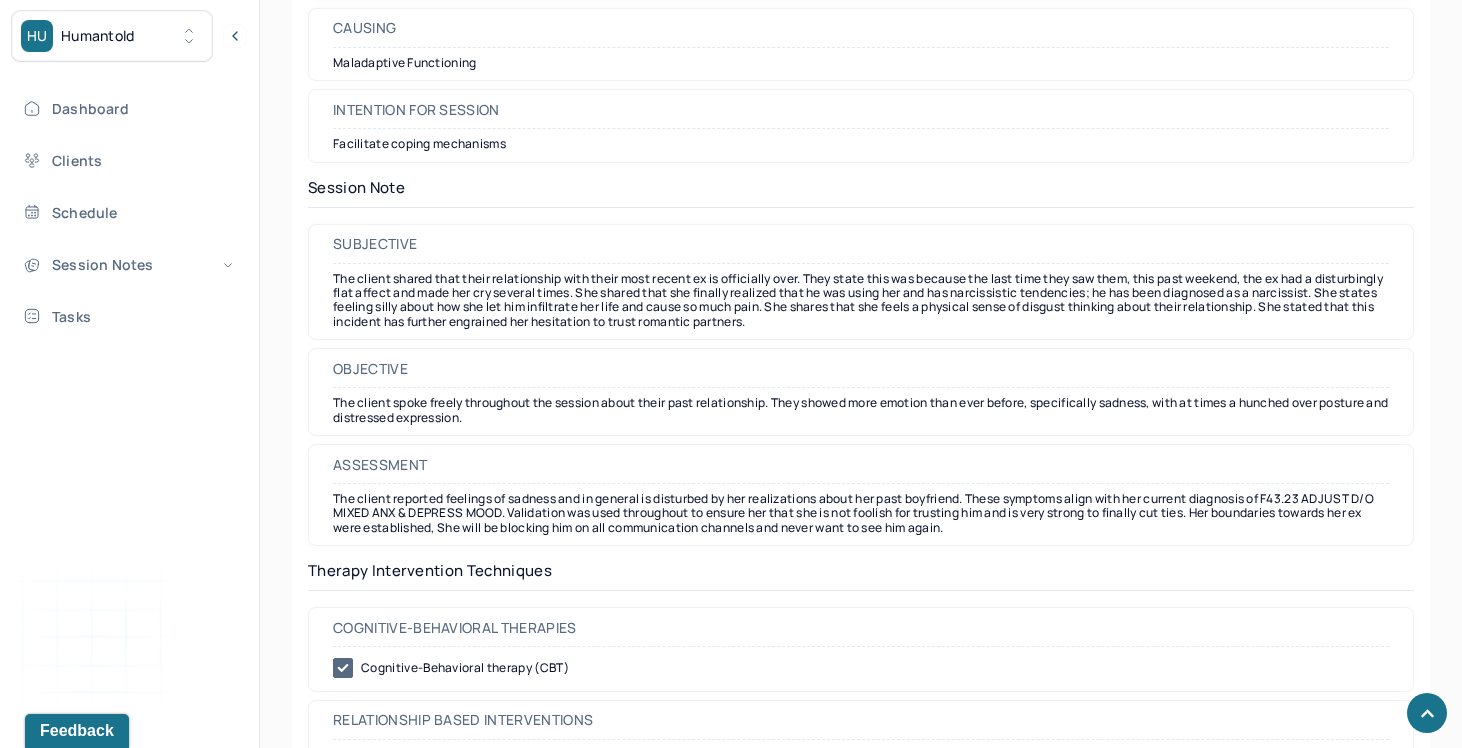 drag, startPoint x: 331, startPoint y: 280, endPoint x: 581, endPoint y: 270, distance: 250.19992 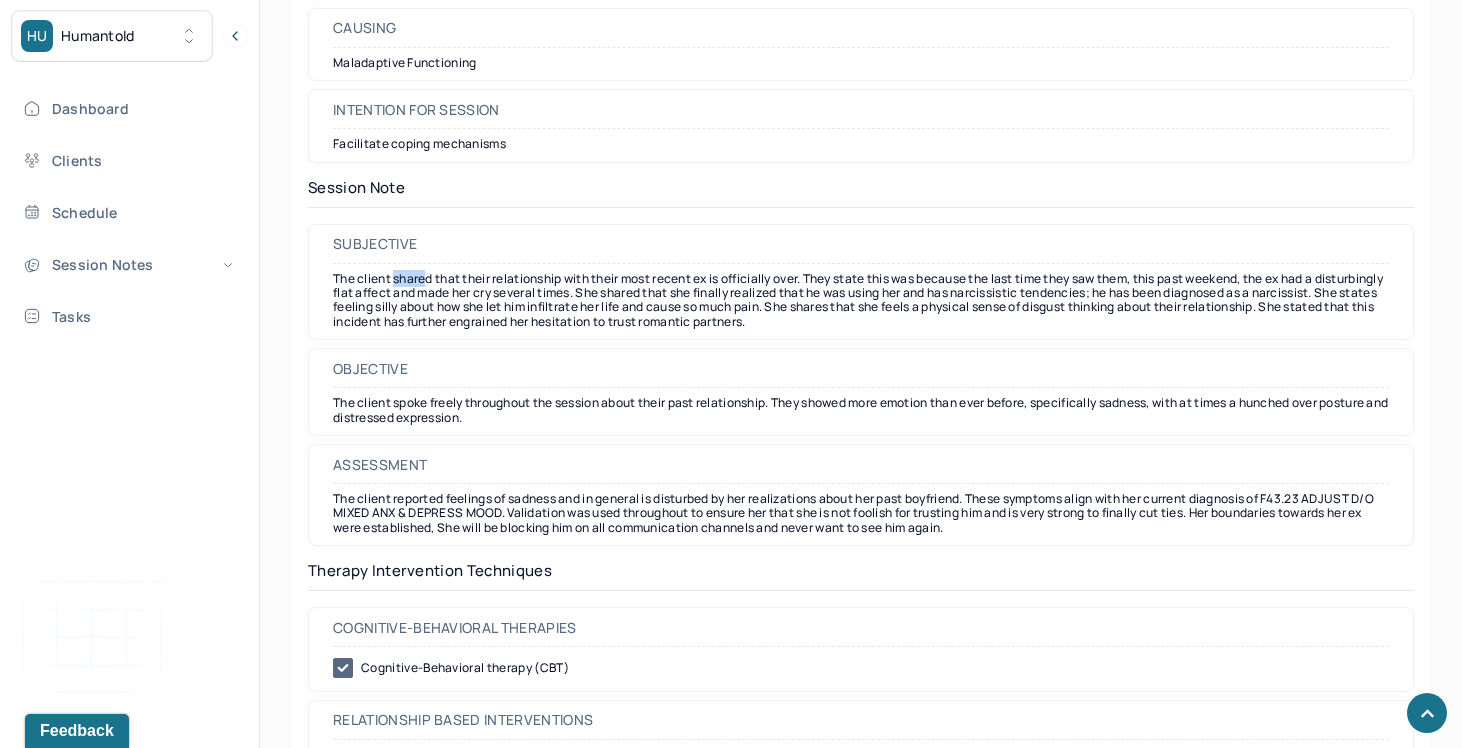 drag, startPoint x: 394, startPoint y: 283, endPoint x: 431, endPoint y: 284, distance: 37.01351 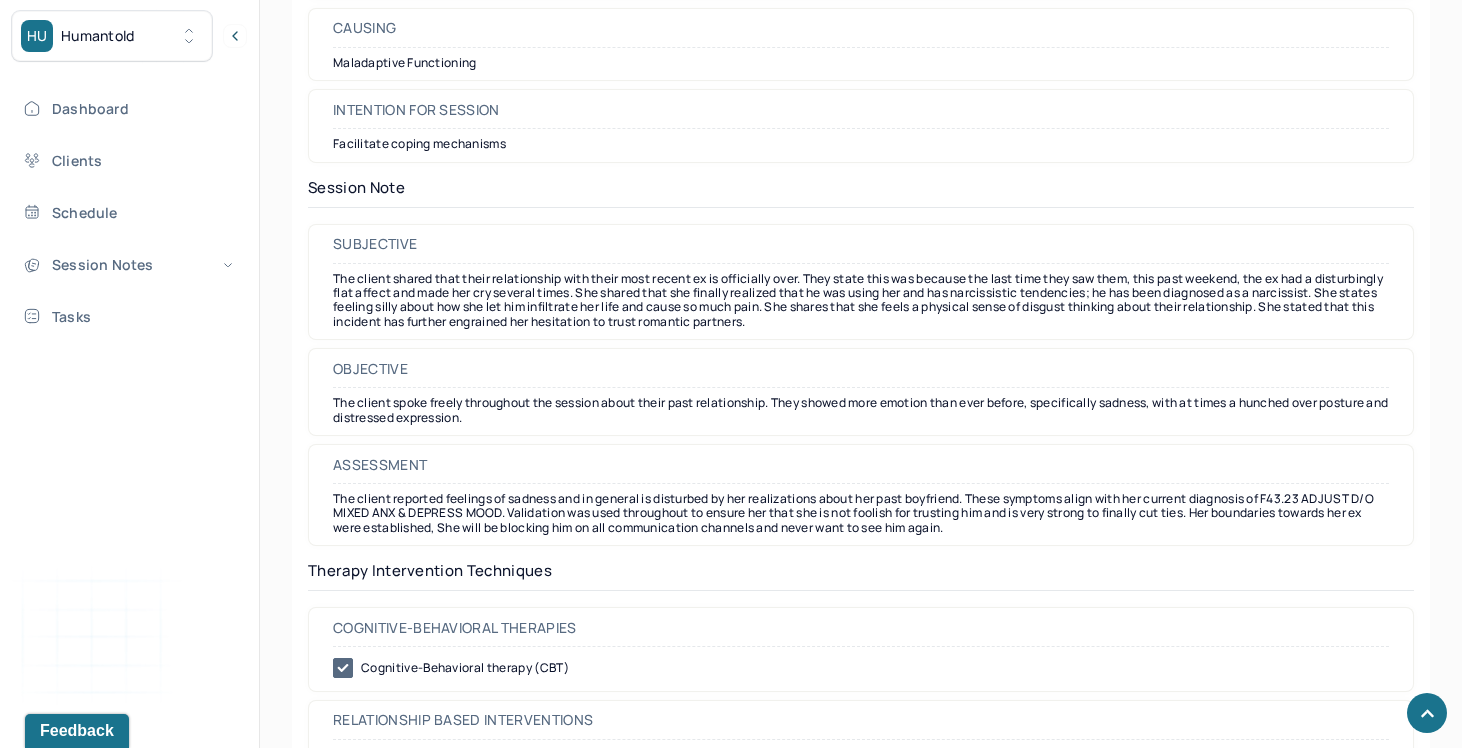 click on "The client shared that their relationship with their most recent ex is officially over. They state this was because the last time they saw them, this past weekend, the ex had a disturbingly flat affect and made her cry several times. She shared that she finally realized that he was using her and has narcissistic tendencies; he has been diagnosed as a narcissist. She states feeling  silly about how she let him infiltrate her life and cause so much pain. She shares that she feels a physical sense of disgust thinking about their relationship. She stated that this incident has further engrained her hesitation to trust romantic partners." at bounding box center [861, 301] 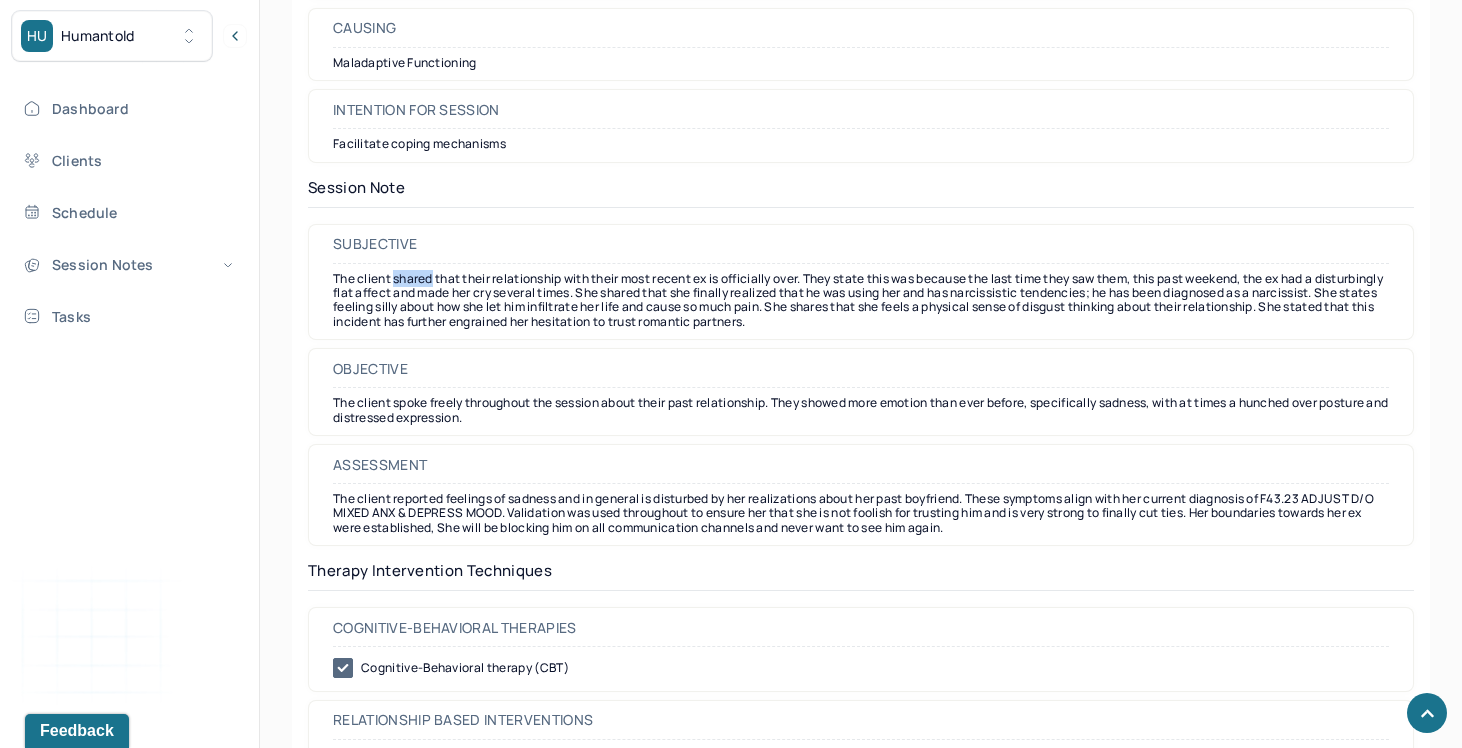 drag, startPoint x: 436, startPoint y: 283, endPoint x: 394, endPoint y: 283, distance: 42 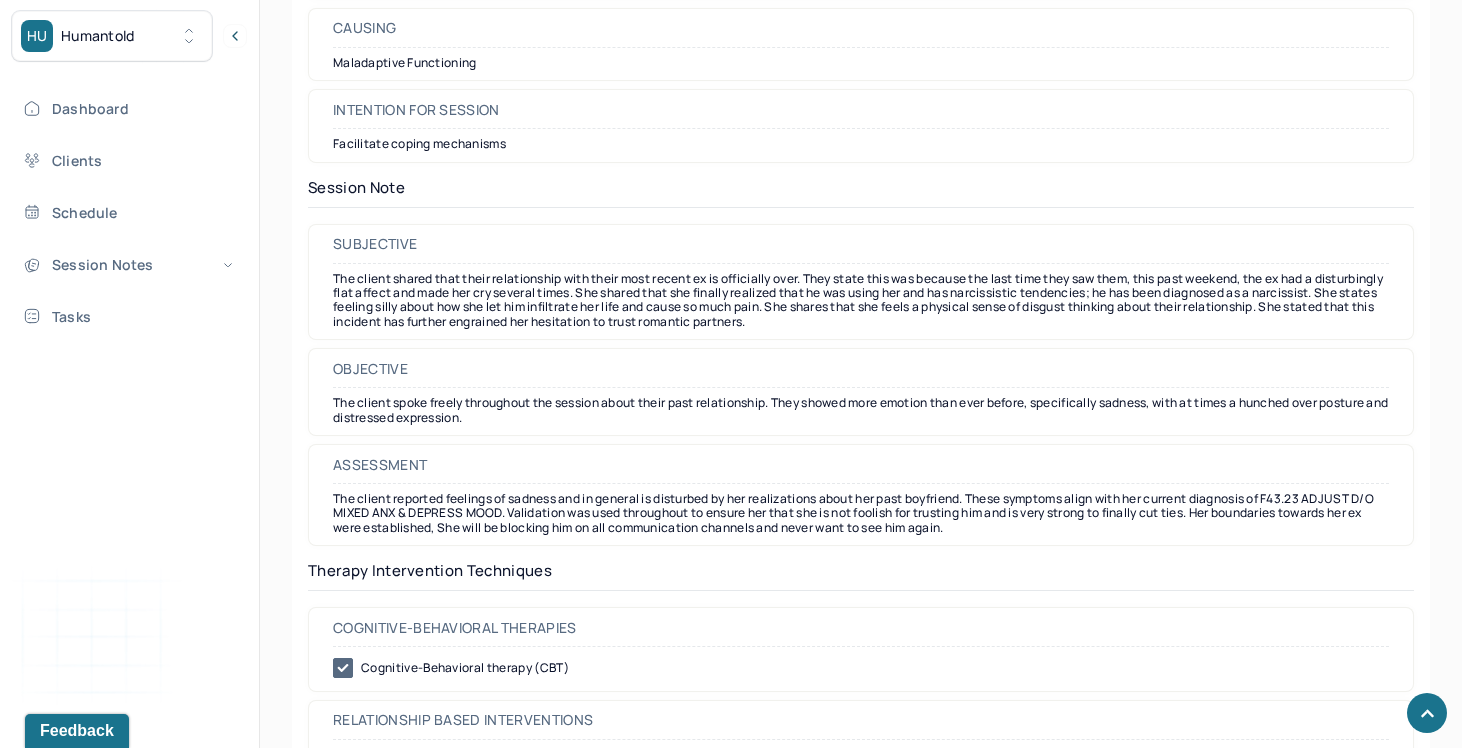 click on "The client shared that their relationship with their most recent ex is officially over. They state this was because the last time they saw them, this past weekend, the ex had a disturbingly flat affect and made her cry several times. She shared that she finally realized that he was using her and has narcissistic tendencies; he has been diagnosed as a narcissist. She states feeling  silly about how she let him infiltrate her life and cause so much pain. She shares that she feels a physical sense of disgust thinking about their relationship. She stated that this incident has further engrained her hesitation to trust romantic partners." at bounding box center [861, 301] 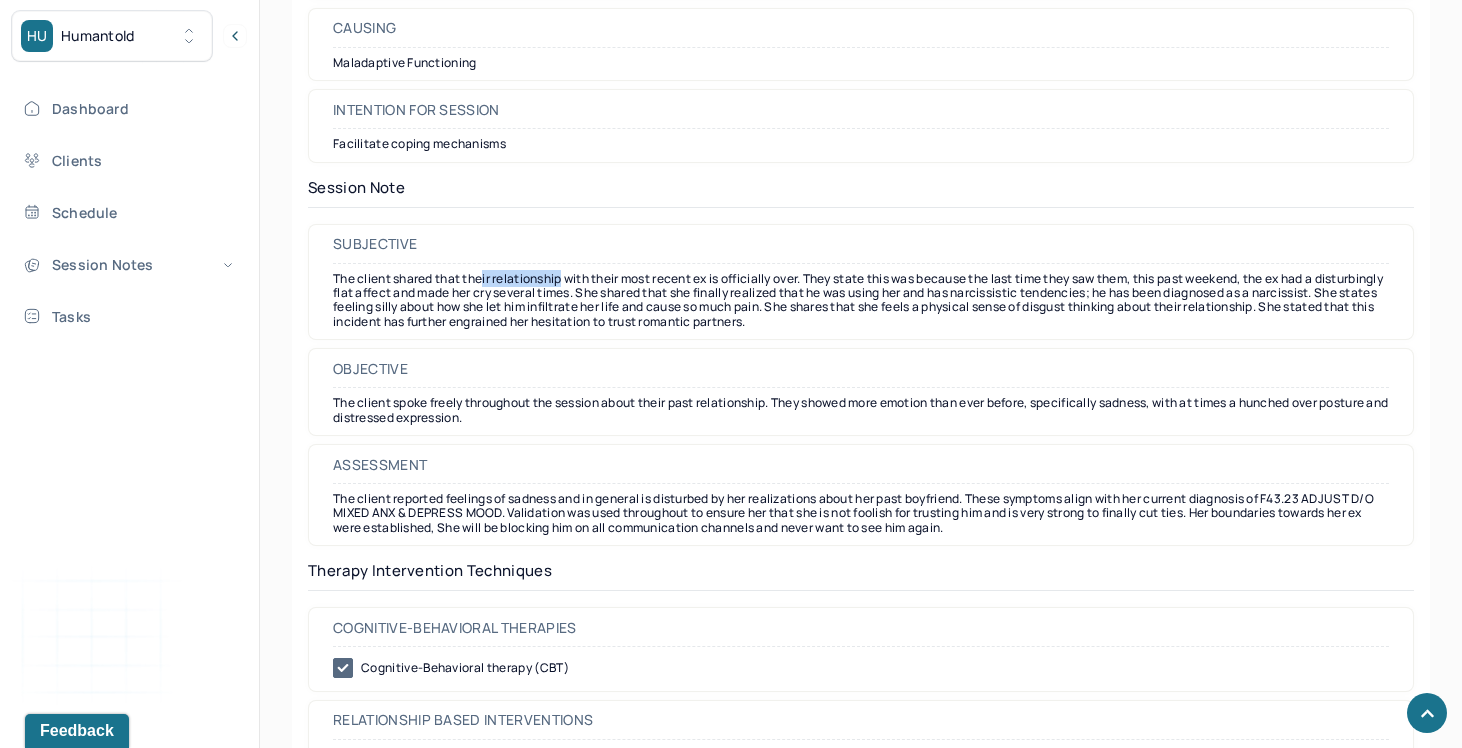 drag, startPoint x: 485, startPoint y: 281, endPoint x: 568, endPoint y: 282, distance: 83.00603 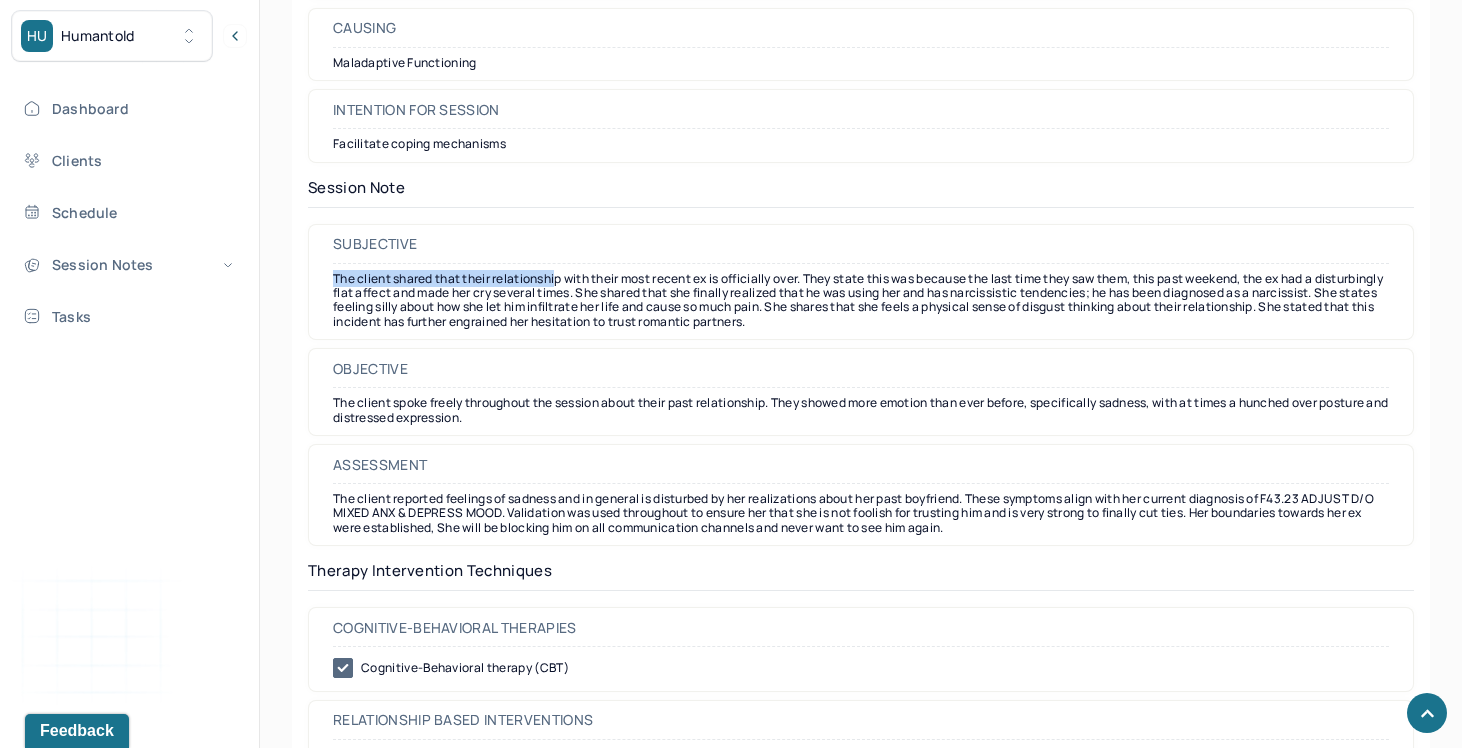 drag, startPoint x: 334, startPoint y: 285, endPoint x: 561, endPoint y: 278, distance: 227.10791 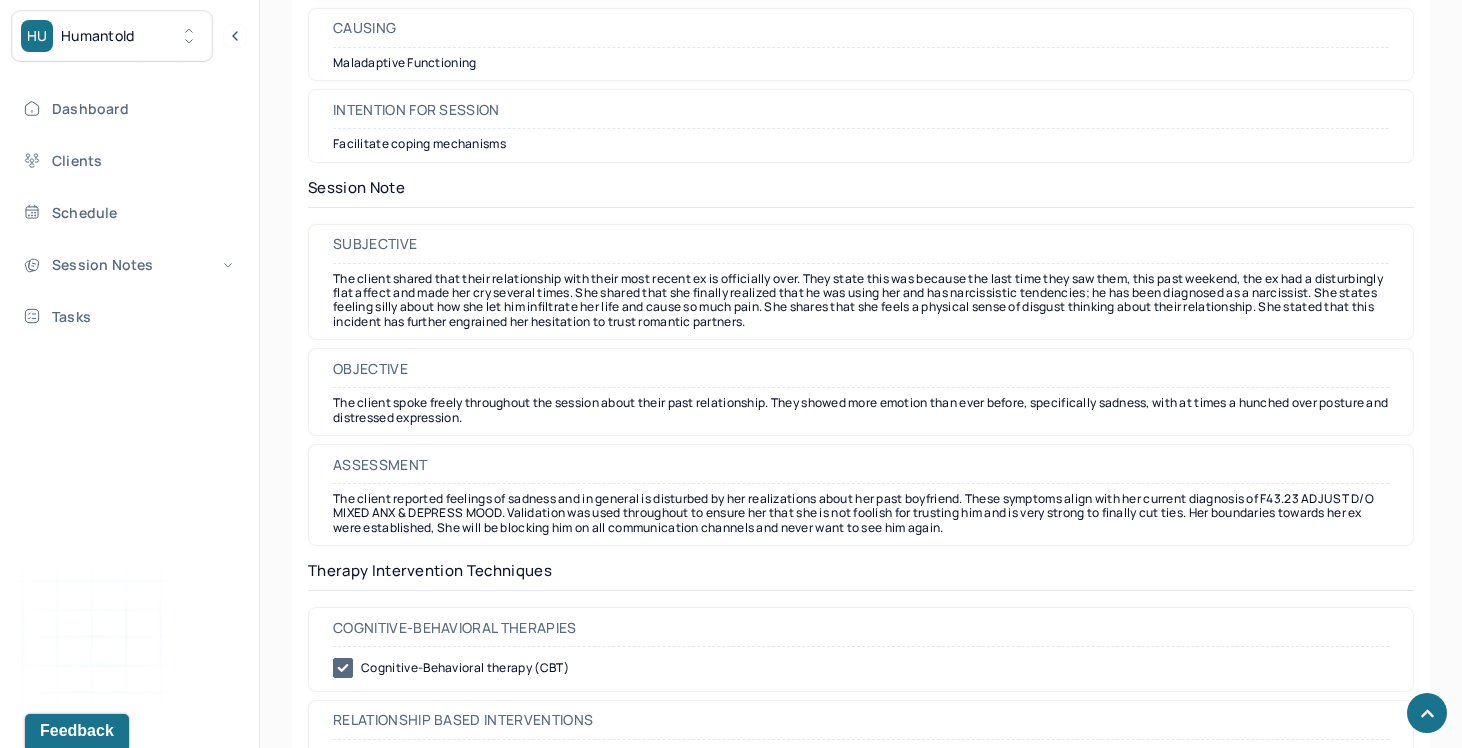 click on "The client shared that their relationship with their most recent ex is officially over. They state this was because the last time they saw them, this past weekend, the ex had a disturbingly flat affect and made her cry several times. She shared that she finally realized that he was using her and has narcissistic tendencies; he has been diagnosed as a narcissist. She states feeling  silly about how she let him infiltrate her life and cause so much pain. She shares that she feels a physical sense of disgust thinking about their relationship. She stated that this incident has further engrained her hesitation to trust romantic partners." at bounding box center [861, 301] 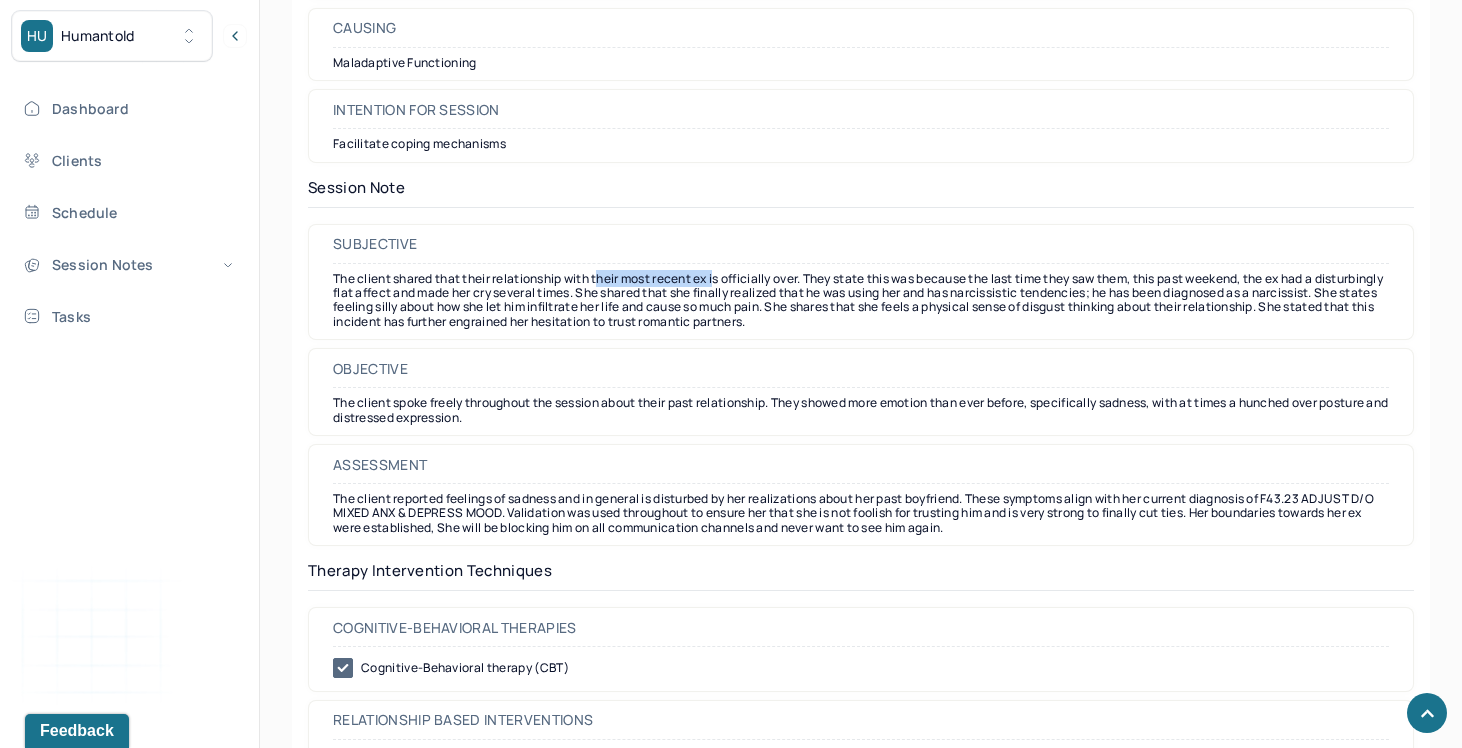 drag, startPoint x: 601, startPoint y: 280, endPoint x: 722, endPoint y: 279, distance: 121.004135 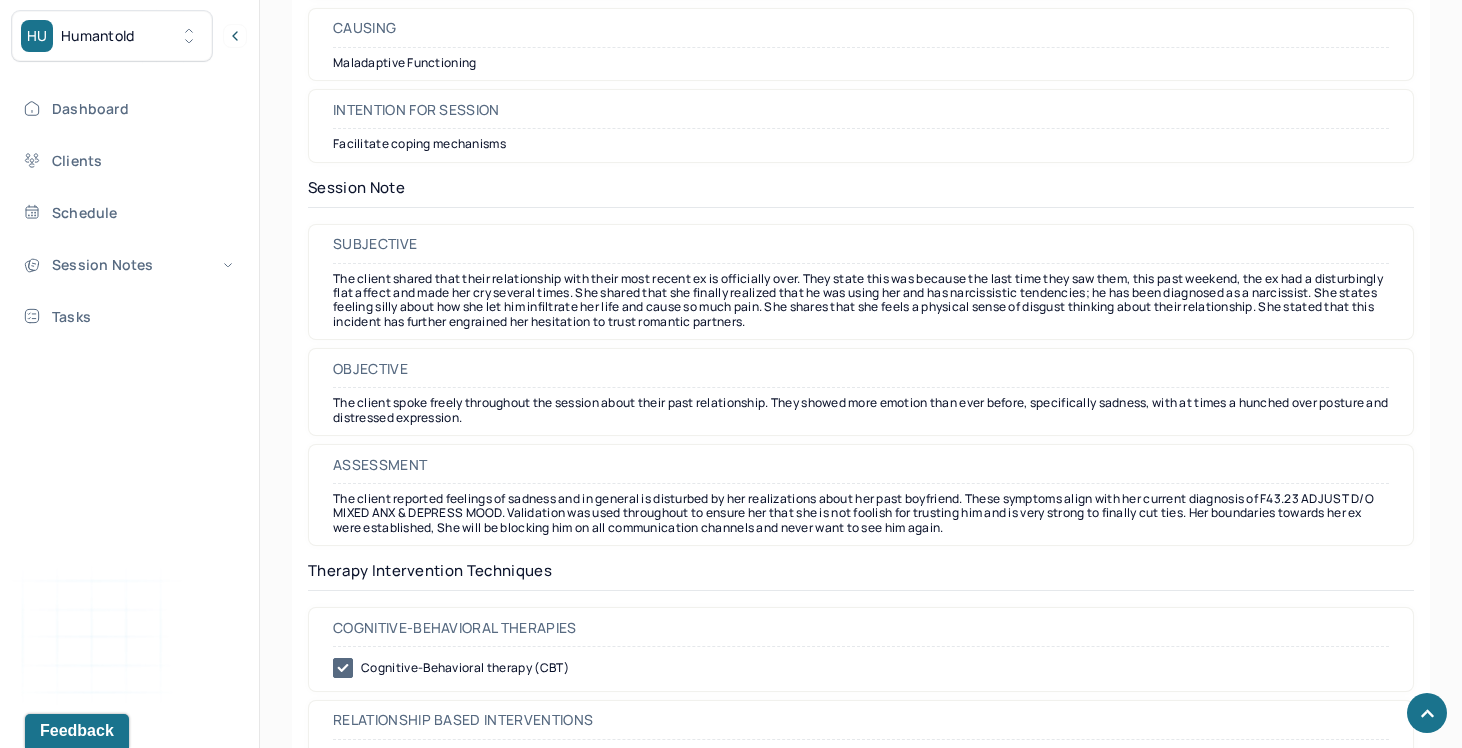 click on "The client shared that their relationship with their most recent ex is officially over. They state this was because the last time they saw them, this past weekend, the ex had a disturbingly flat affect and made her cry several times. She shared that she finally realized that he was using her and has narcissistic tendencies; he has been diagnosed as a narcissist. She states feeling  silly about how she let him infiltrate her life and cause so much pain. She shares that she feels a physical sense of disgust thinking about their relationship. She stated that this incident has further engrained her hesitation to trust romantic partners." at bounding box center (861, 301) 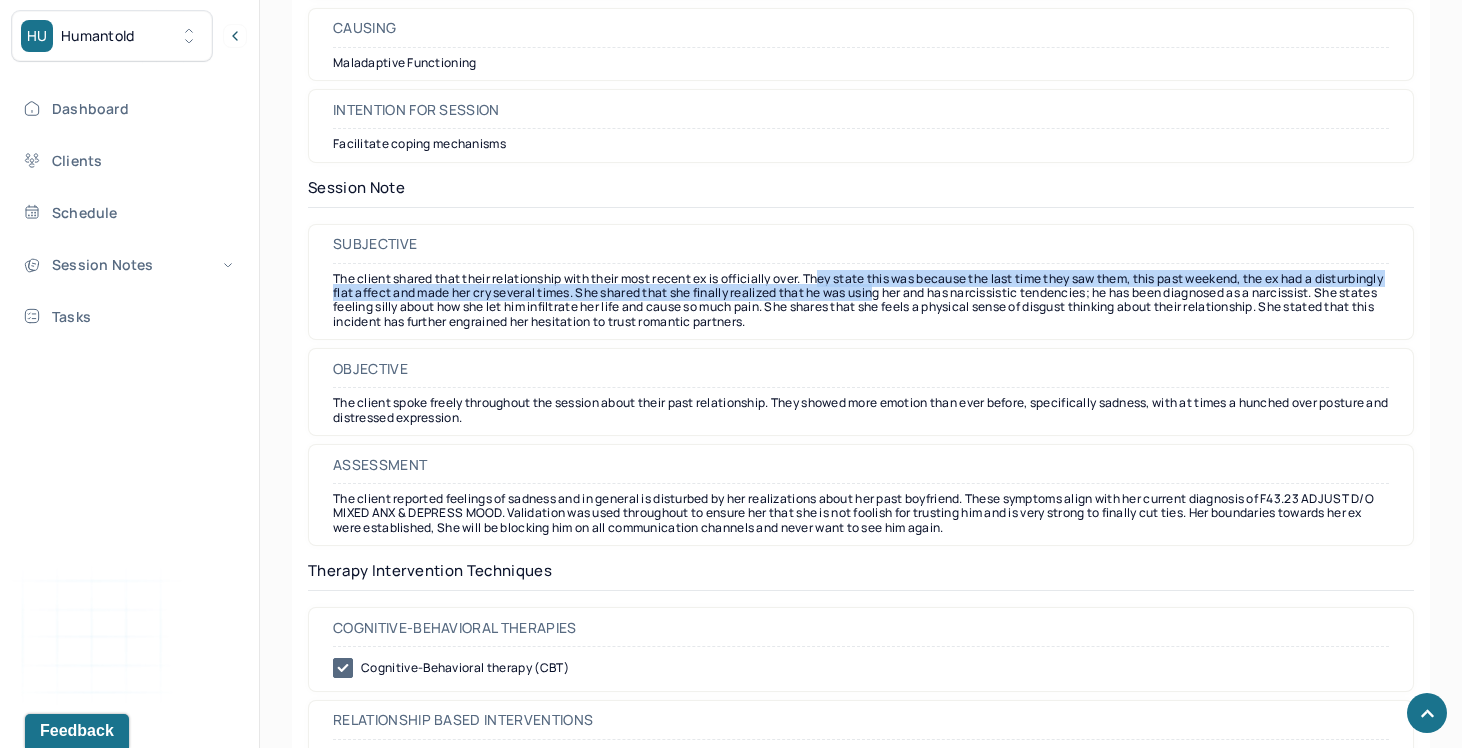drag, startPoint x: 833, startPoint y: 283, endPoint x: 959, endPoint y: 288, distance: 126.09917 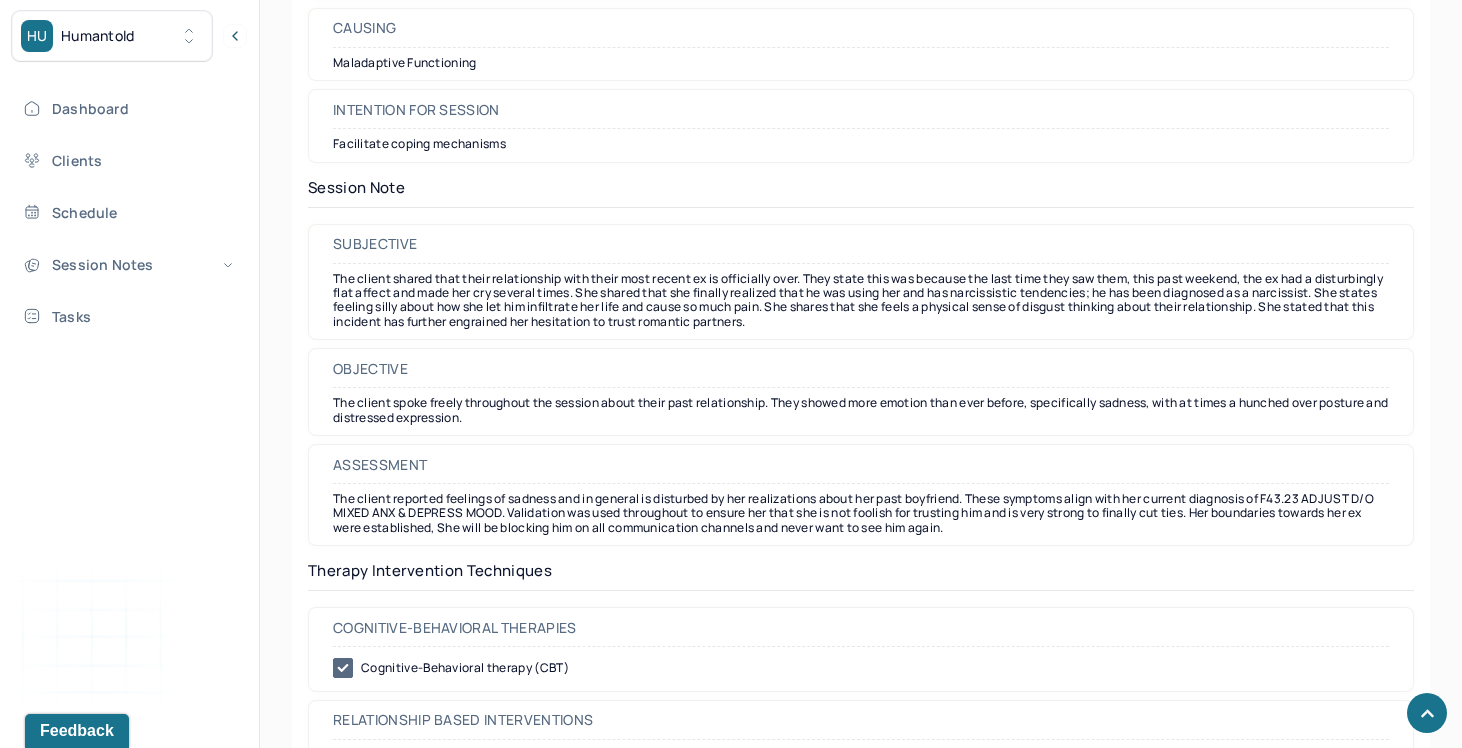 click on "The client shared that their relationship with their most recent ex is officially over. They state this was because the last time they saw them, this past weekend, the ex had a disturbingly flat affect and made her cry several times. She shared that she finally realized that he was using her and has narcissistic tendencies; he has been diagnosed as a narcissist. She states feeling  silly about how she let him infiltrate her life and cause so much pain. She shares that she feels a physical sense of disgust thinking about their relationship. She stated that this incident has further engrained her hesitation to trust romantic partners." at bounding box center [861, 301] 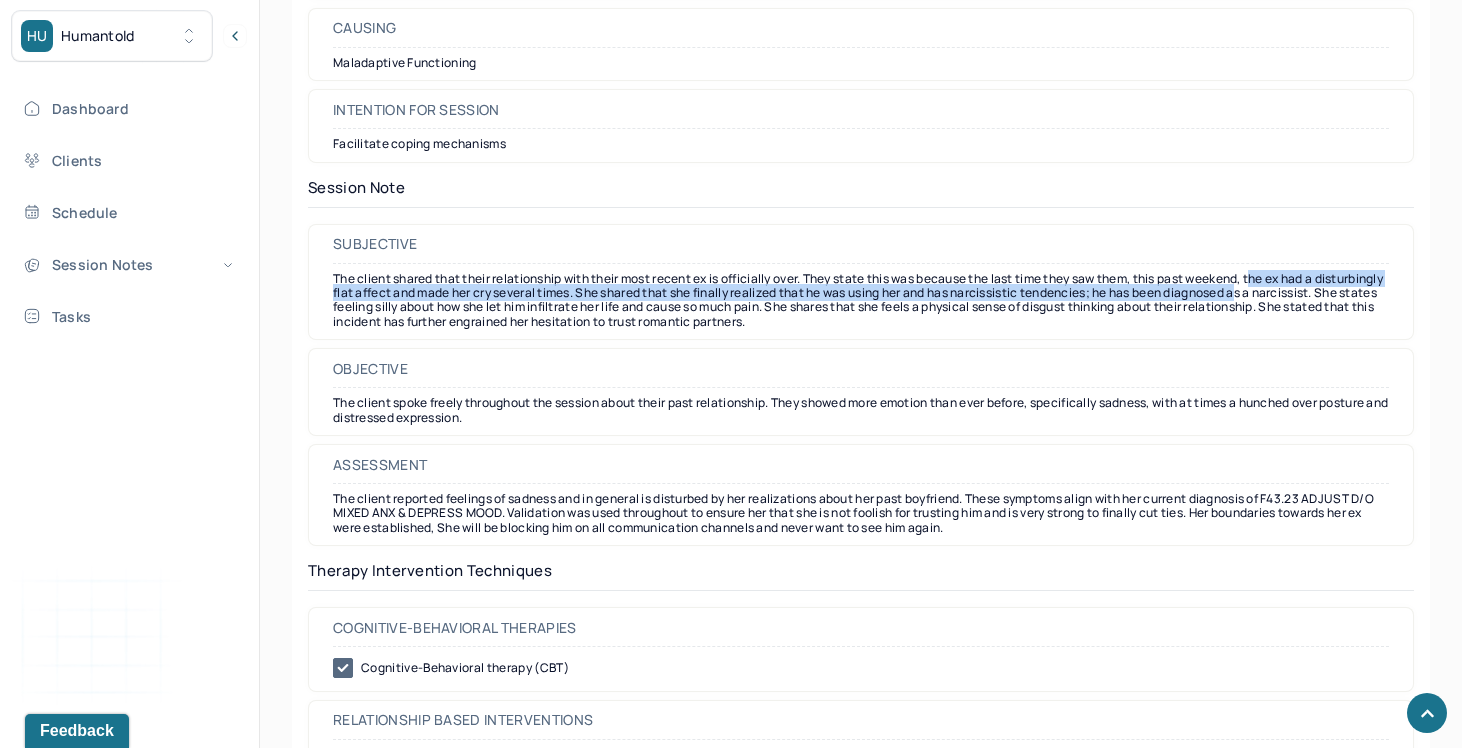drag, startPoint x: 1272, startPoint y: 282, endPoint x: 1331, endPoint y: 292, distance: 59.841457 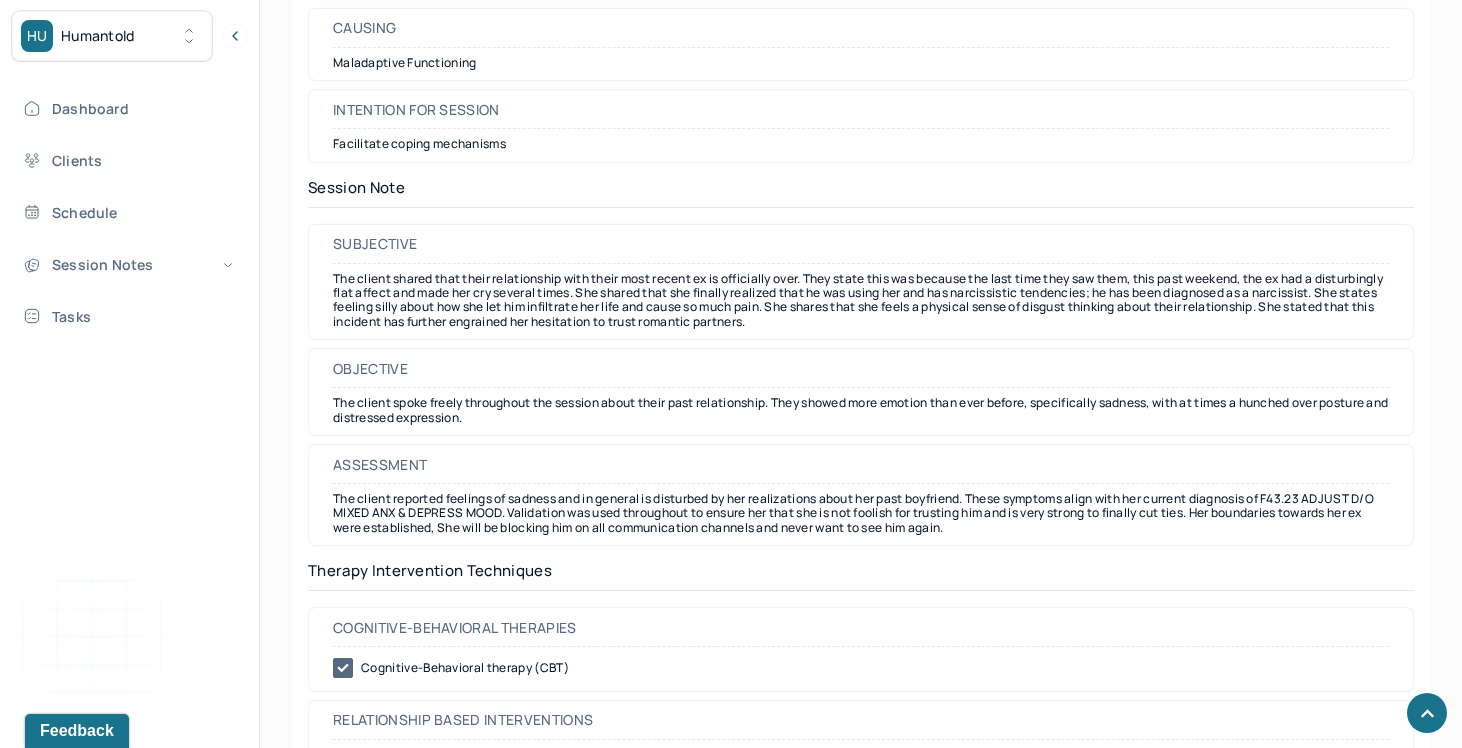 click on "The client shared that their relationship with their most recent ex is officially over. They state this was because the last time they saw them, this past weekend, the ex had a disturbingly flat affect and made her cry several times. She shared that she finally realized that he was using her and has narcissistic tendencies; he has been diagnosed as a narcissist. She states feeling  silly about how she let him infiltrate her life and cause so much pain. She shares that she feels a physical sense of disgust thinking about their relationship. She stated that this incident has further engrained her hesitation to trust romantic partners." at bounding box center (861, 301) 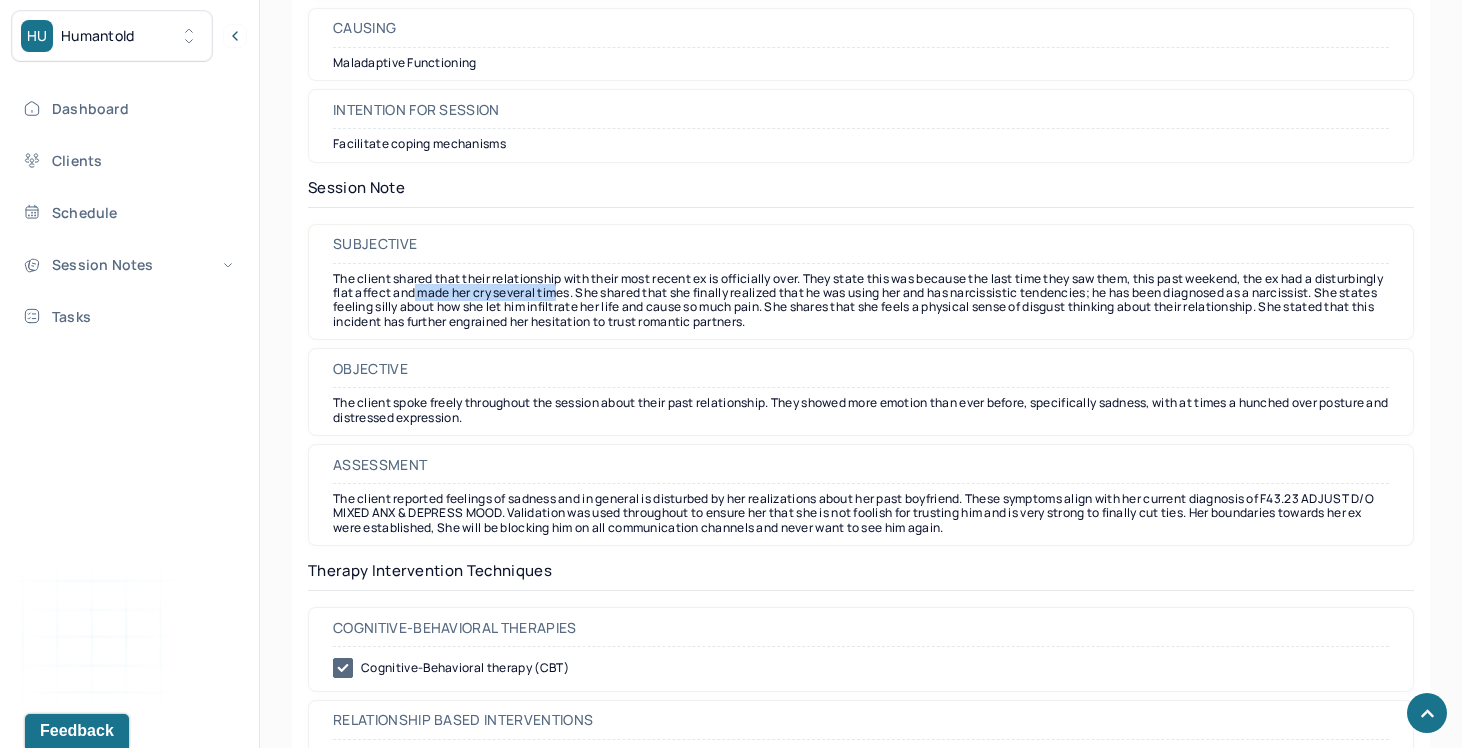 drag, startPoint x: 490, startPoint y: 299, endPoint x: 638, endPoint y: 298, distance: 148.00337 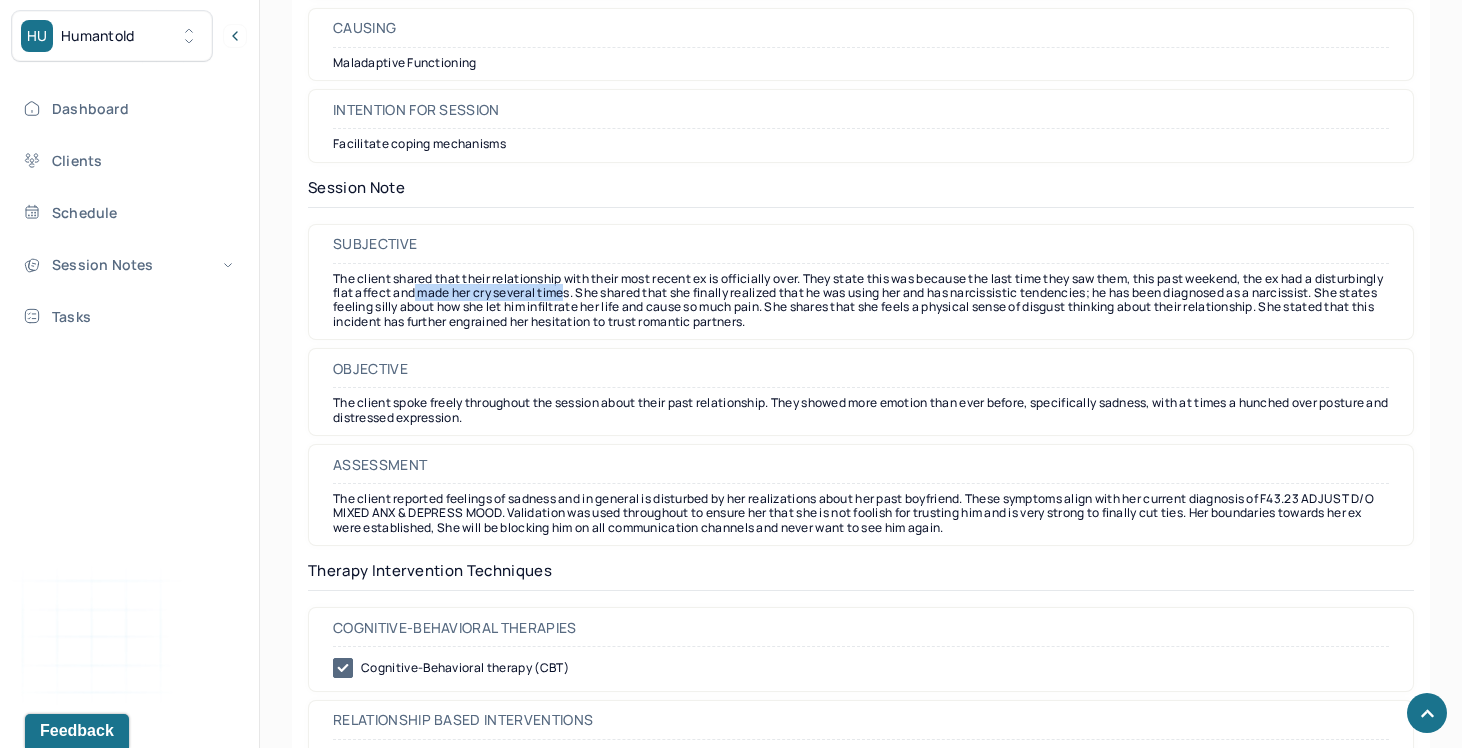 click on "The client shared that their relationship with their most recent ex is officially over. They state this was because the last time they saw them, this past weekend, the ex had a disturbingly flat affect and made her cry several times. She shared that she finally realized that he was using her and has narcissistic tendencies; he has been diagnosed as a narcissist. She states feeling  silly about how she let him infiltrate her life and cause so much pain. She shares that she feels a physical sense of disgust thinking about their relationship. She stated that this incident has further engrained her hesitation to trust romantic partners." at bounding box center [861, 301] 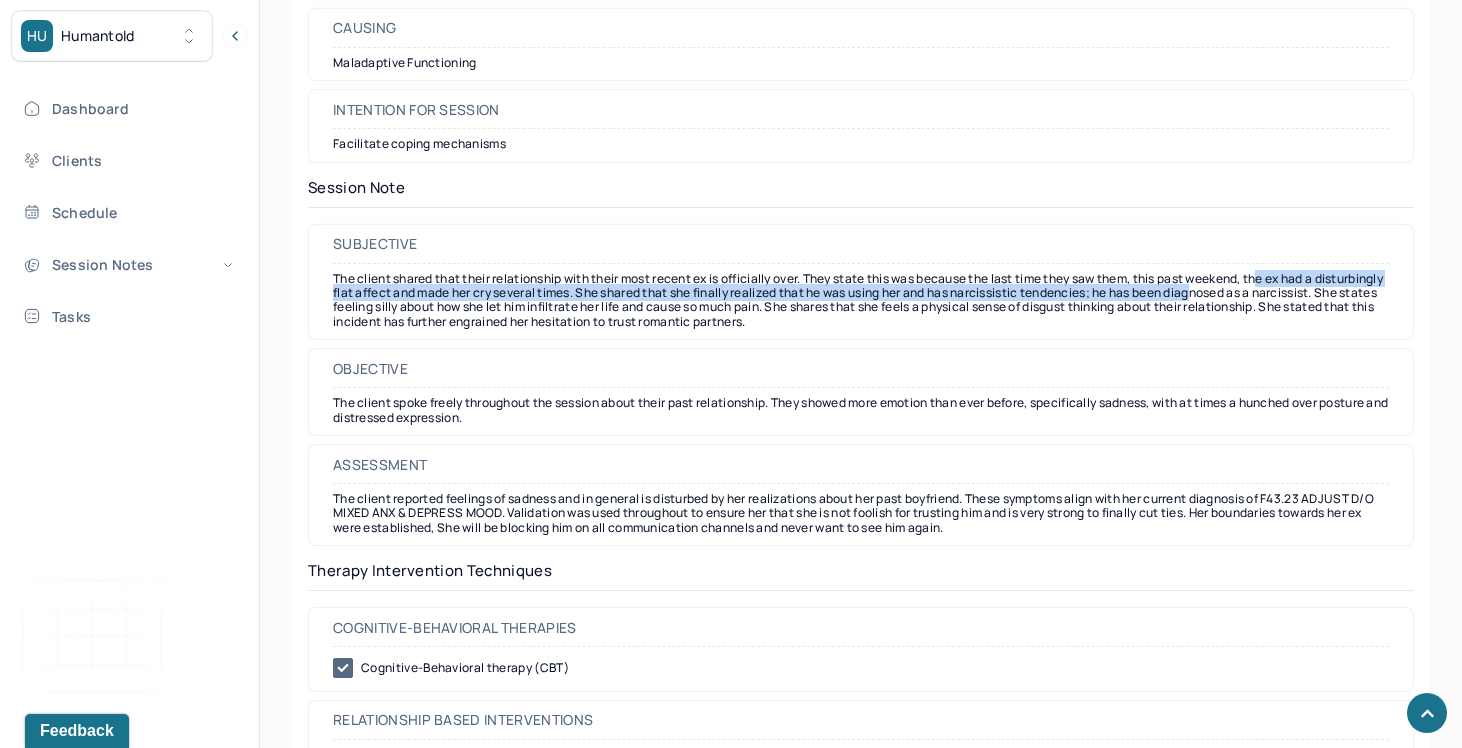 click on "The client shared that their relationship with their most recent ex is officially over. They state this was because the last time they saw them, this past weekend, the ex had a disturbingly flat affect and made her cry several times. She shared that she finally realized that he was using her and has narcissistic tendencies; he has been diagnosed as a narcissist. She states feeling  silly about how she let him infiltrate her life and cause so much pain. She shares that she feels a physical sense of disgust thinking about their relationship. She stated that this incident has further engrained her hesitation to trust romantic partners." at bounding box center [861, 301] 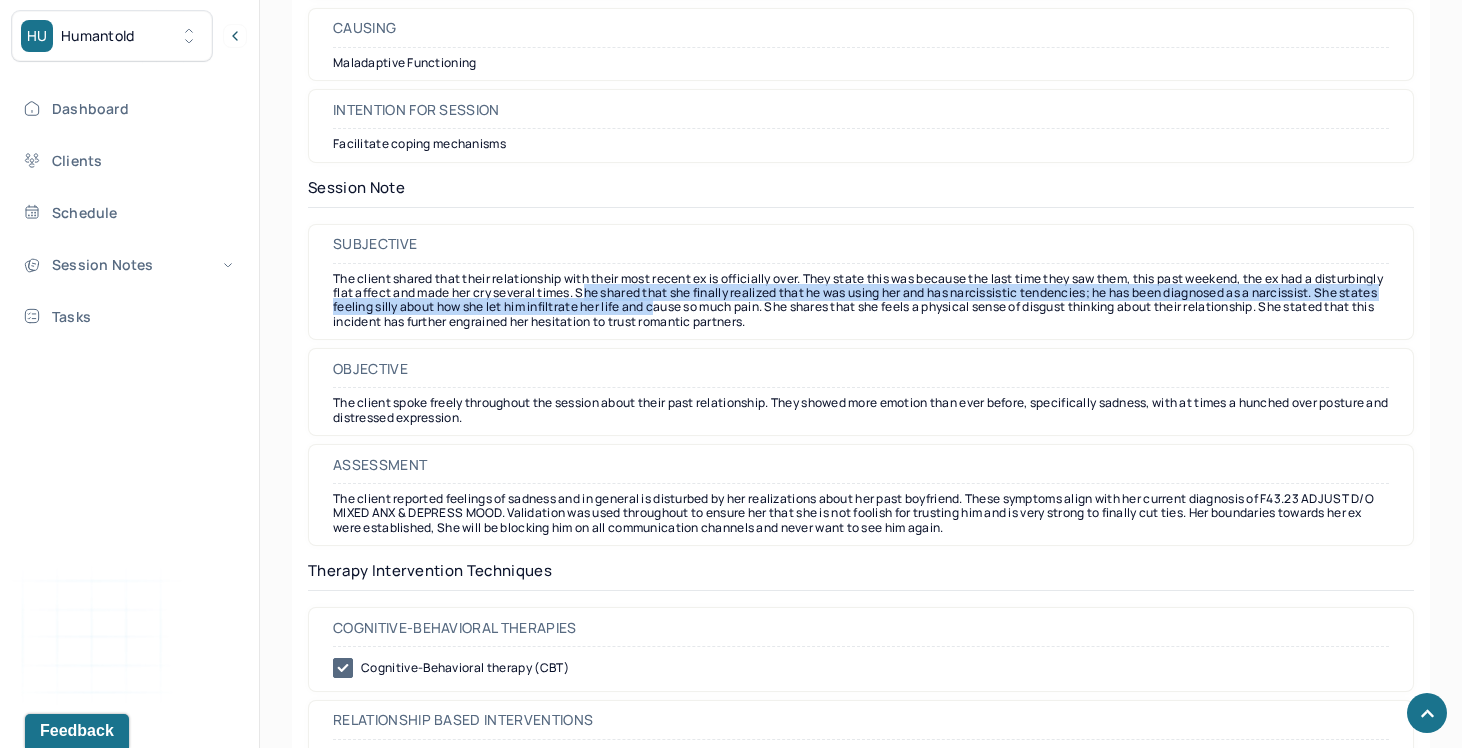 drag, startPoint x: 663, startPoint y: 299, endPoint x: 792, endPoint y: 311, distance: 129.55693 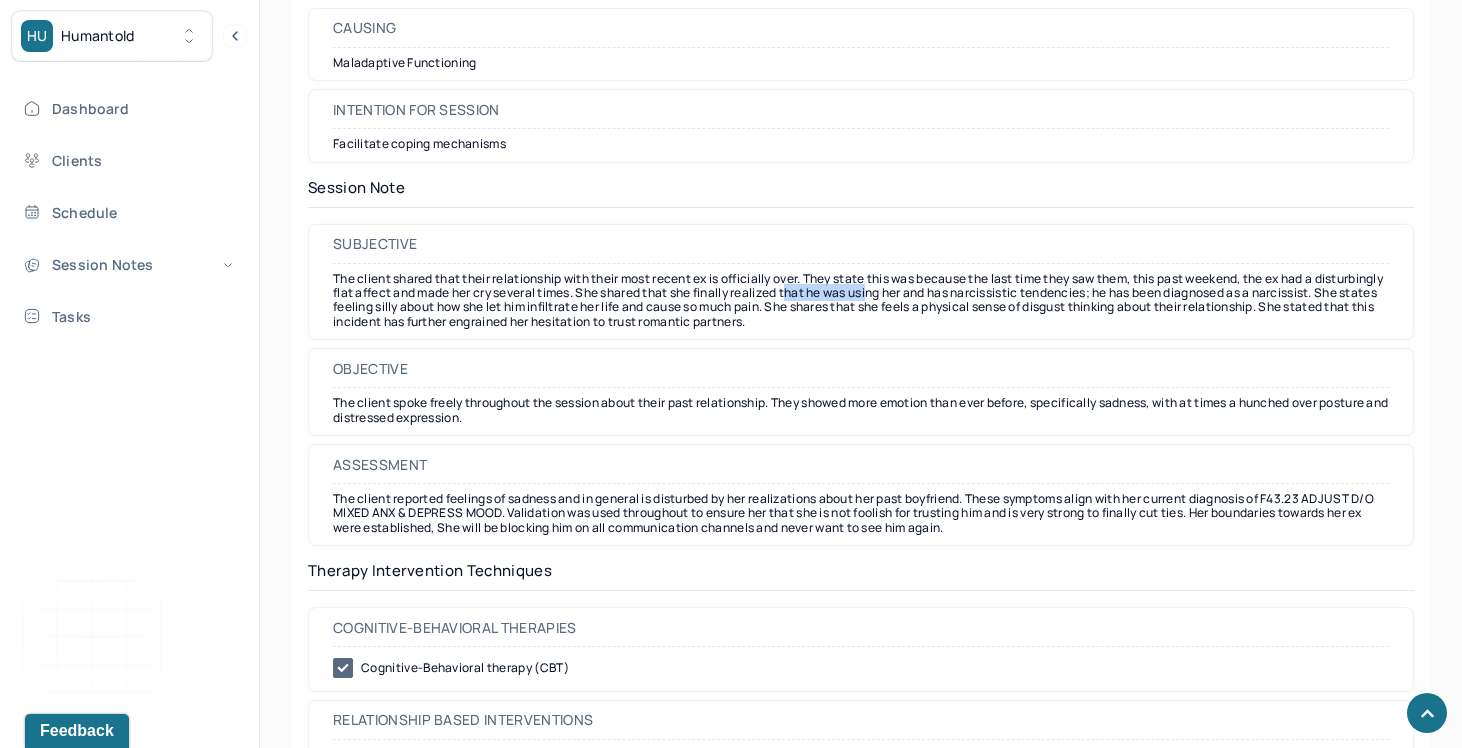 drag, startPoint x: 871, startPoint y: 298, endPoint x: 954, endPoint y: 301, distance: 83.0542 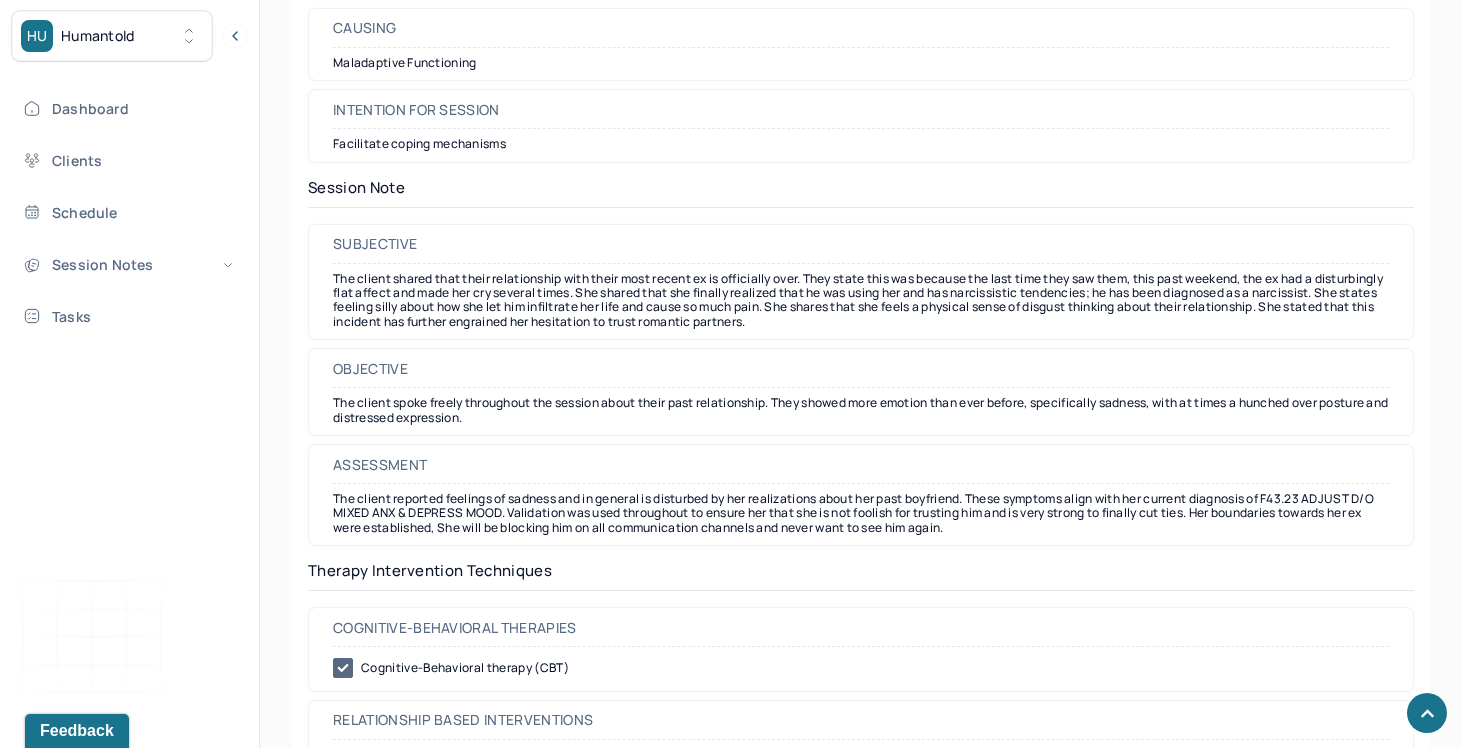 click on "The client shared that their relationship with their most recent ex is officially over. They state this was because the last time they saw them, this past weekend, the ex had a disturbingly flat affect and made her cry several times. She shared that she finally realized that he was using her and has narcissistic tendencies; he has been diagnosed as a narcissist. She states feeling  silly about how she let him infiltrate her life and cause so much pain. She shares that she feels a physical sense of disgust thinking about their relationship. She stated that this incident has further engrained her hesitation to trust romantic partners." at bounding box center [861, 301] 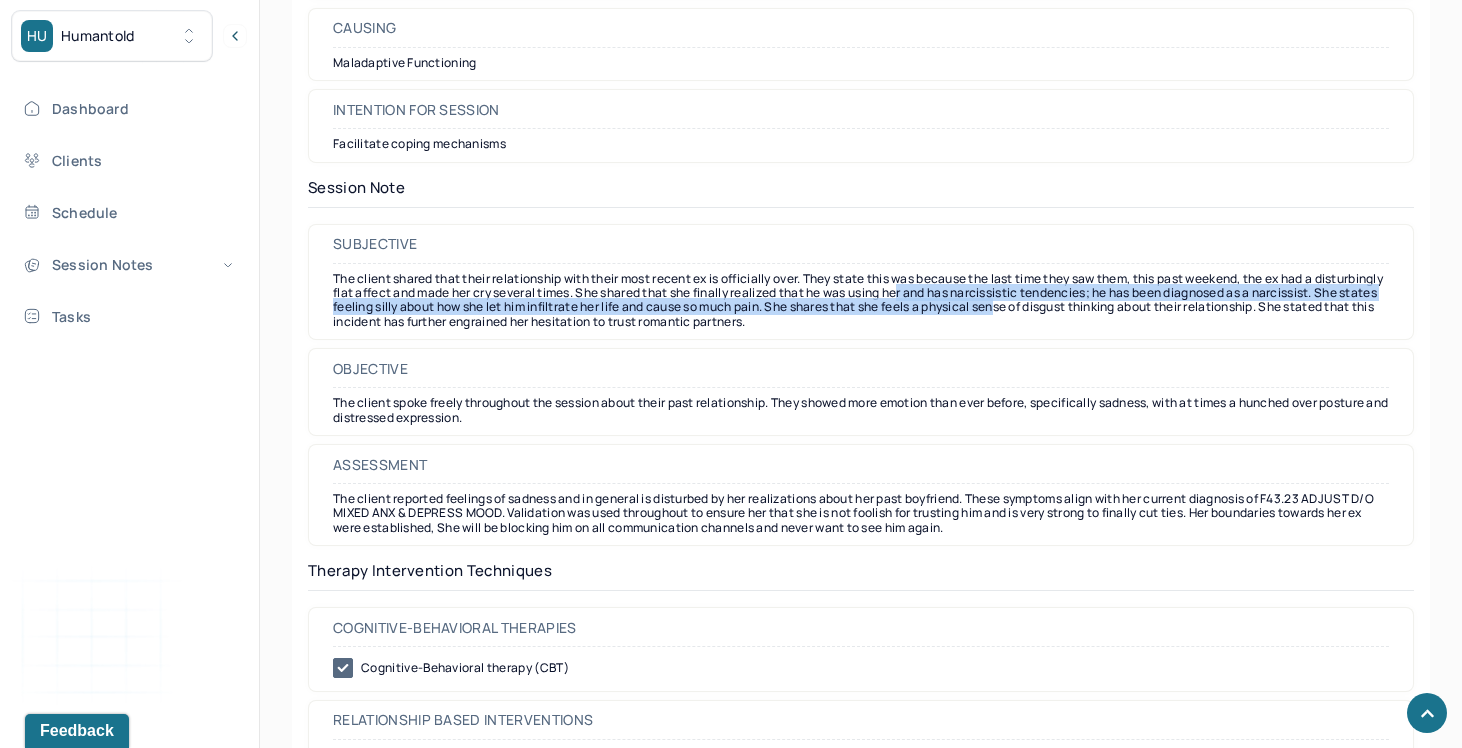 drag, startPoint x: 982, startPoint y: 300, endPoint x: 1139, endPoint y: 305, distance: 157.0796 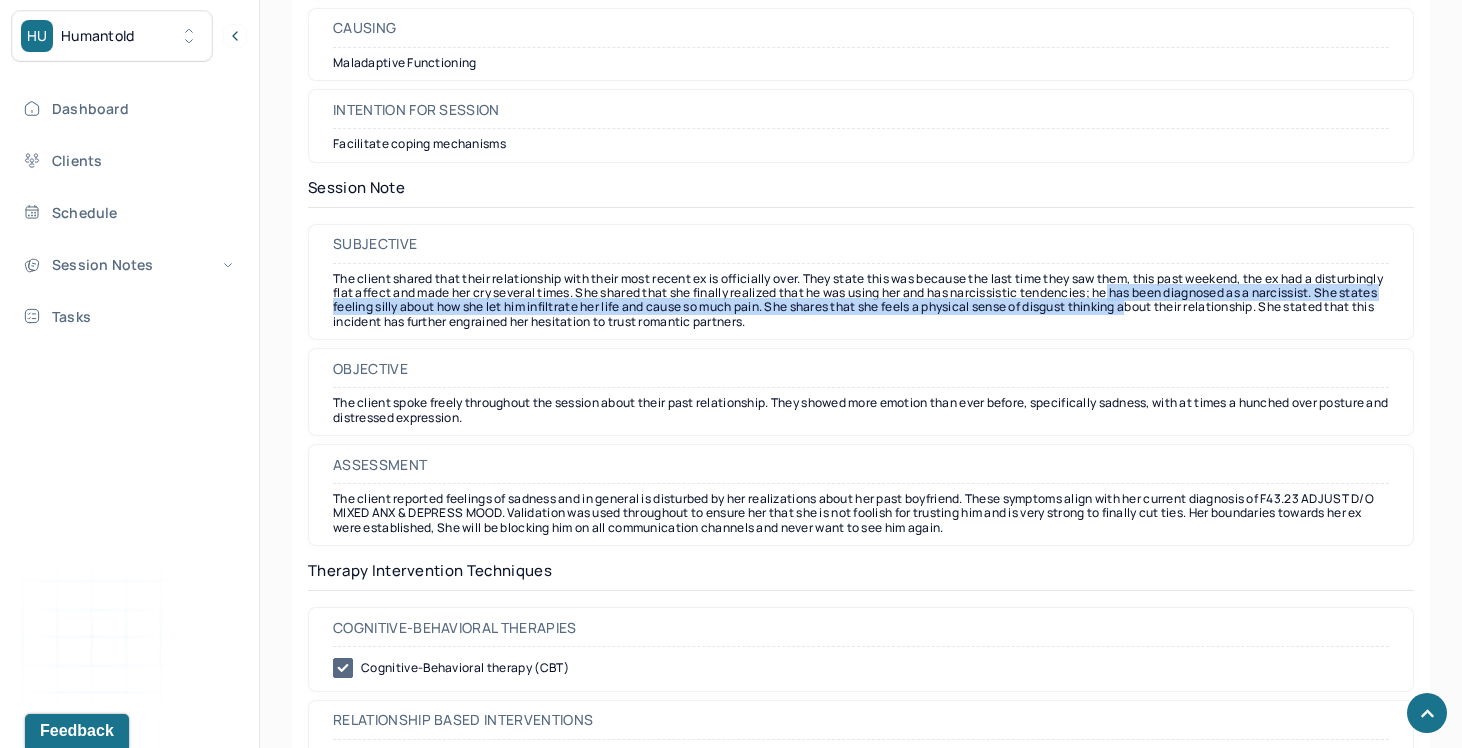 drag, startPoint x: 1199, startPoint y: 297, endPoint x: 1276, endPoint y: 315, distance: 79.07591 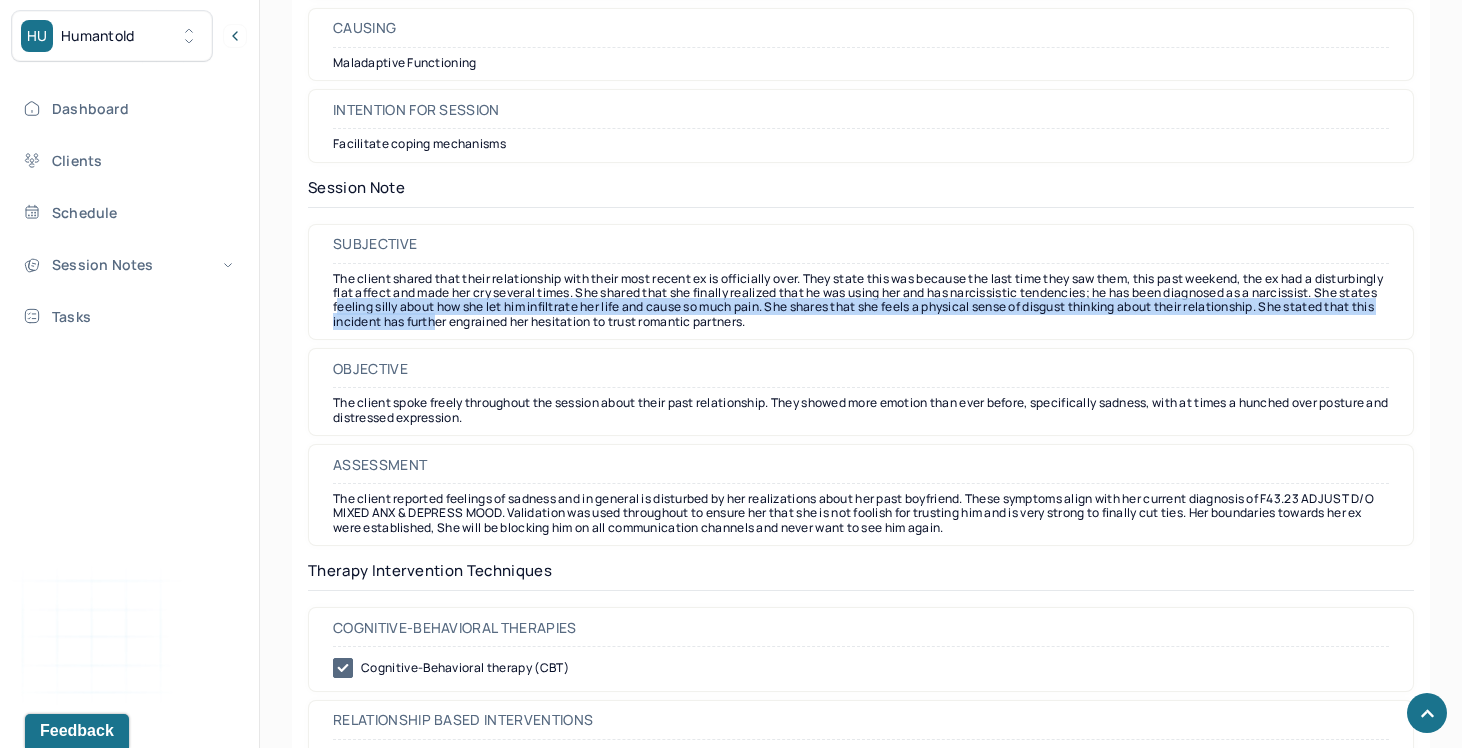 drag, startPoint x: 465, startPoint y: 309, endPoint x: 632, endPoint y: 325, distance: 167.76471 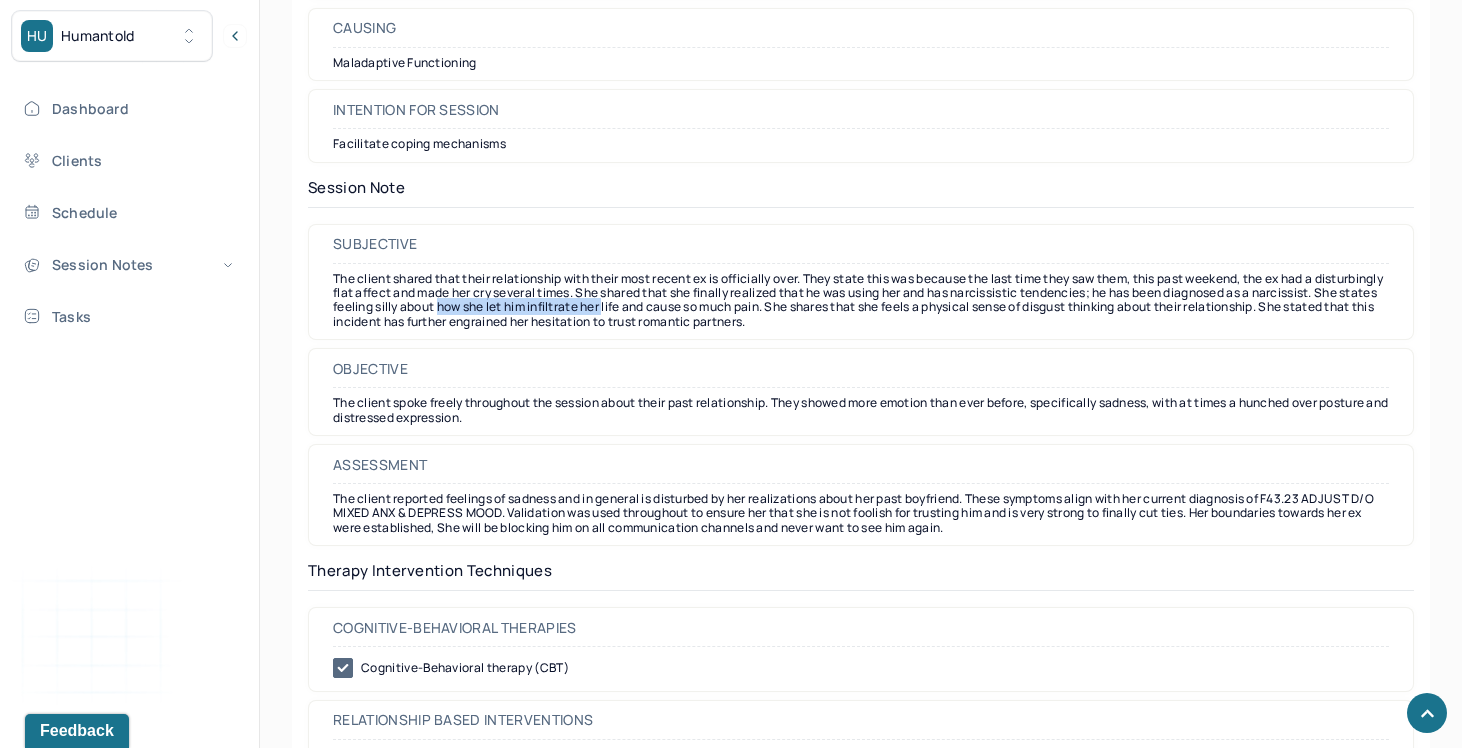 drag, startPoint x: 572, startPoint y: 315, endPoint x: 739, endPoint y: 310, distance: 167.07483 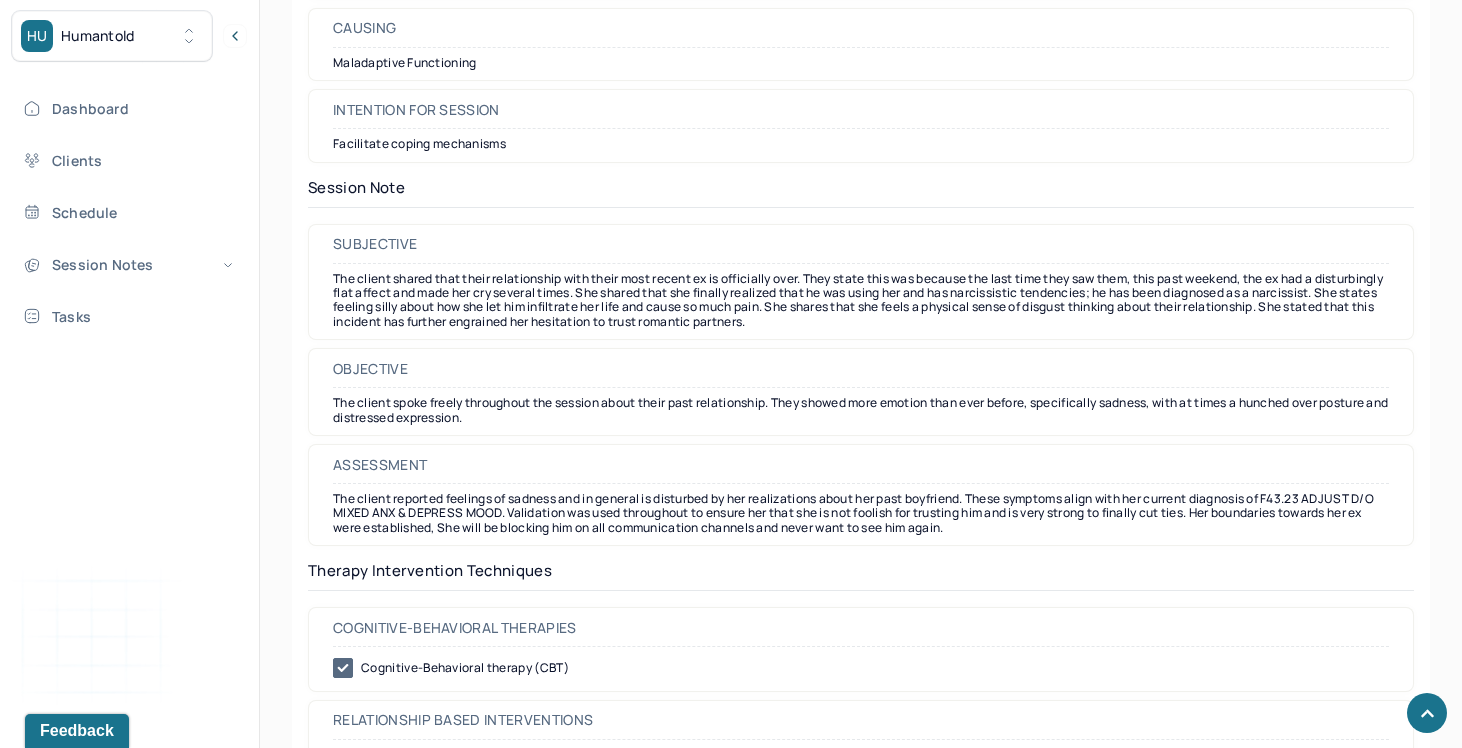 drag, startPoint x: 748, startPoint y: 313, endPoint x: 890, endPoint y: 315, distance: 142.01408 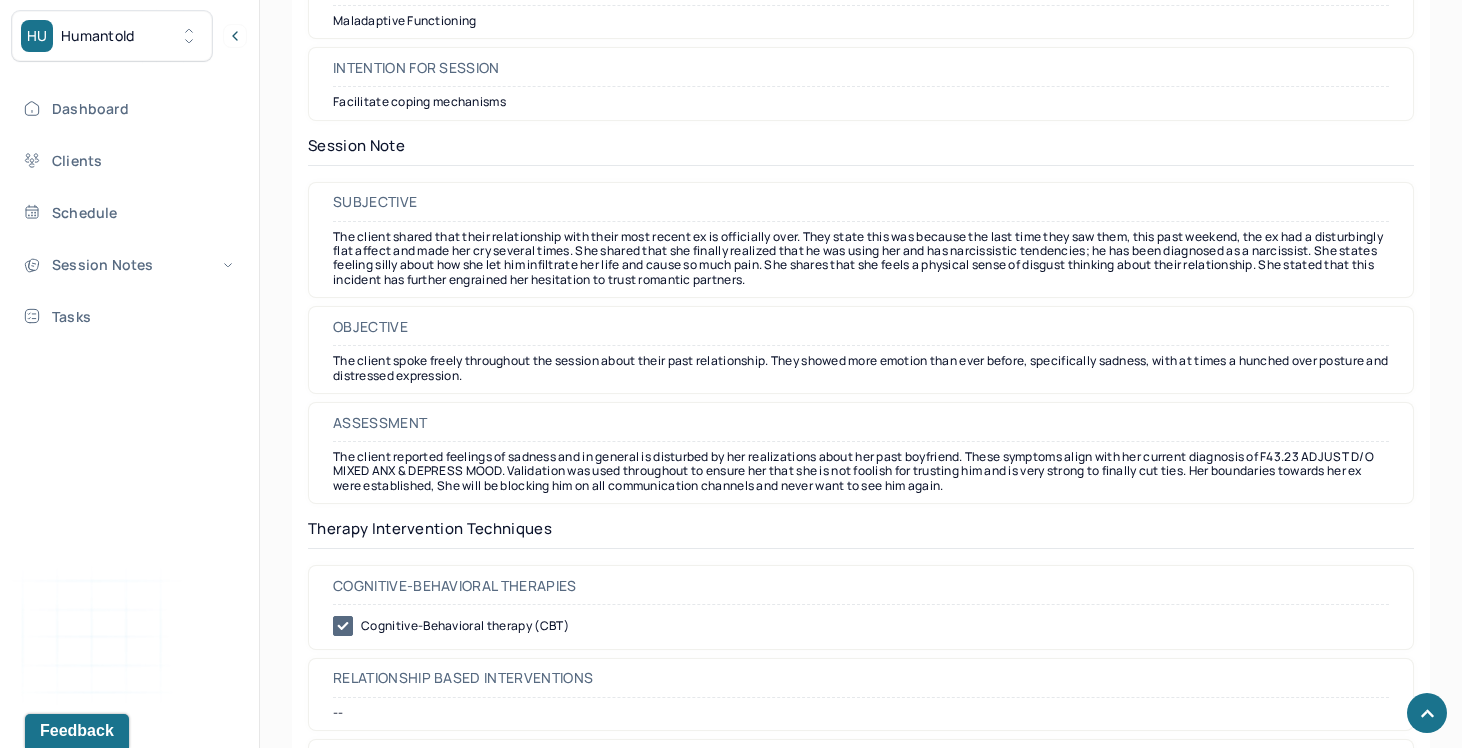 scroll, scrollTop: 1666, scrollLeft: 0, axis: vertical 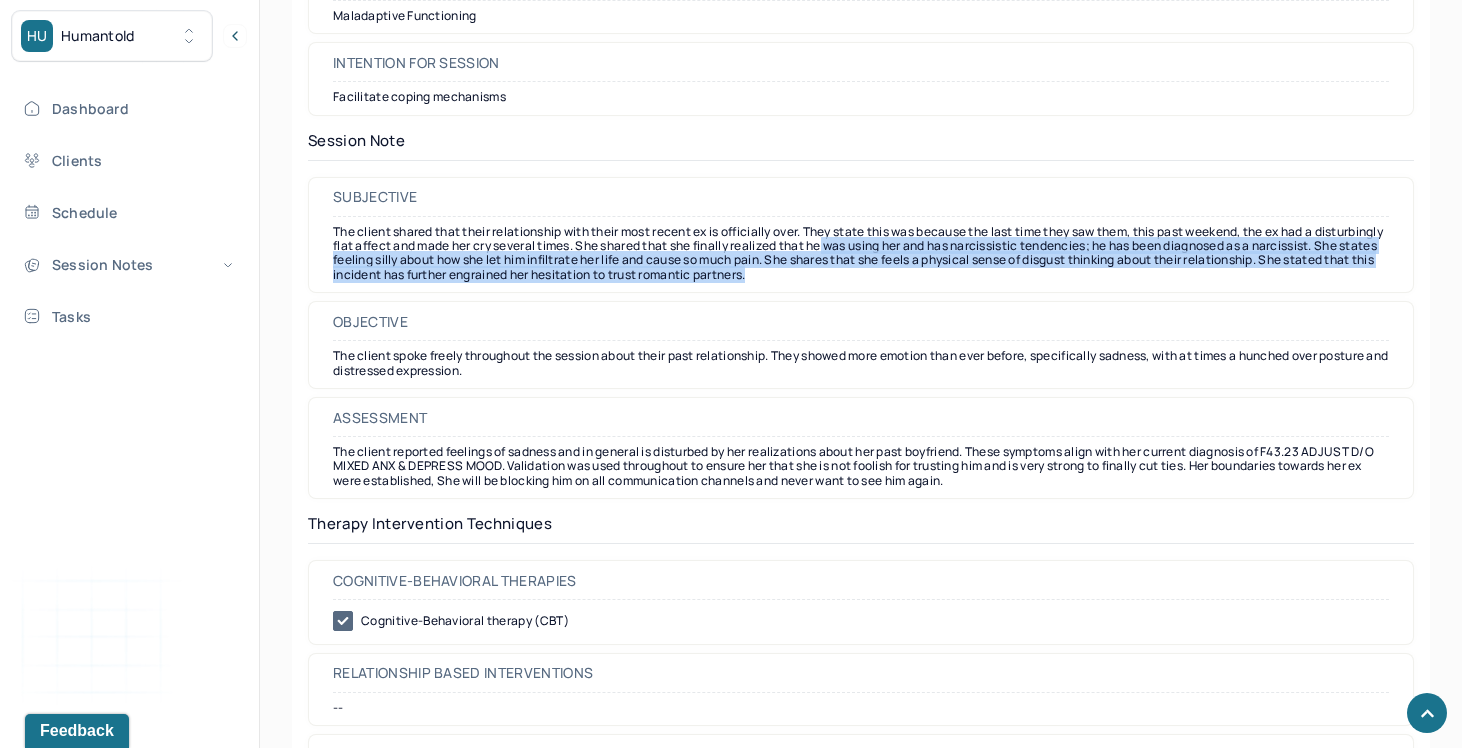 drag, startPoint x: 903, startPoint y: 244, endPoint x: 967, endPoint y: 276, distance: 71.55418 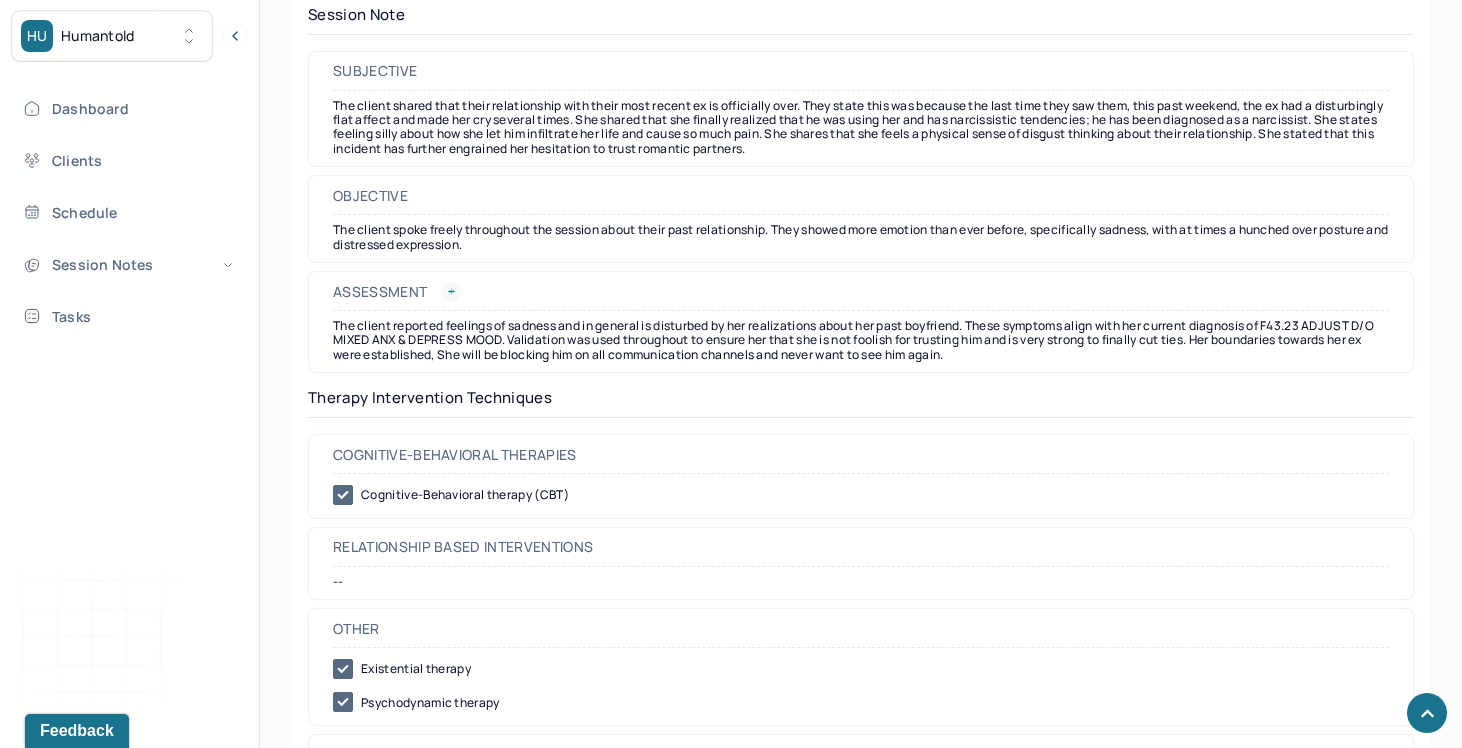 scroll, scrollTop: 1863, scrollLeft: 0, axis: vertical 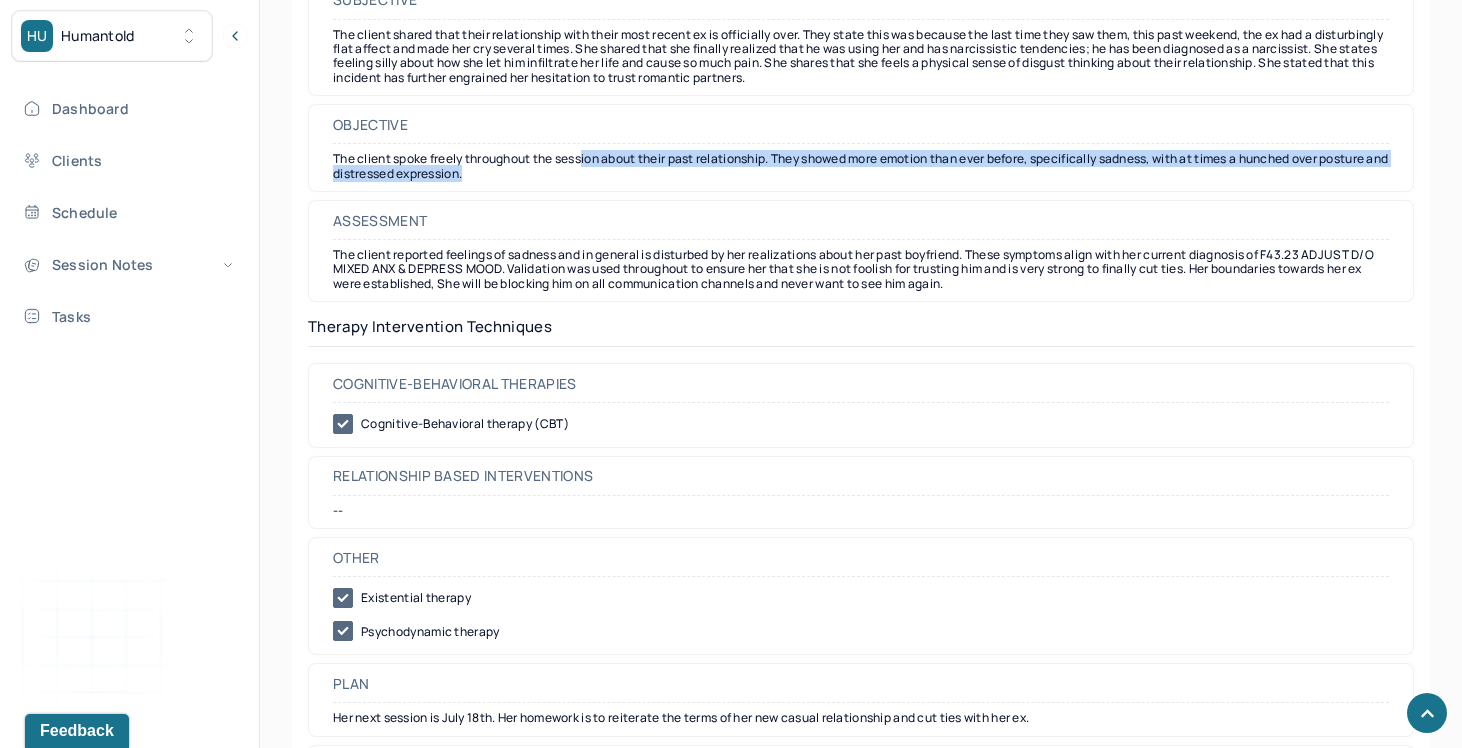 drag, startPoint x: 587, startPoint y: 167, endPoint x: 654, endPoint y: 191, distance: 71.168816 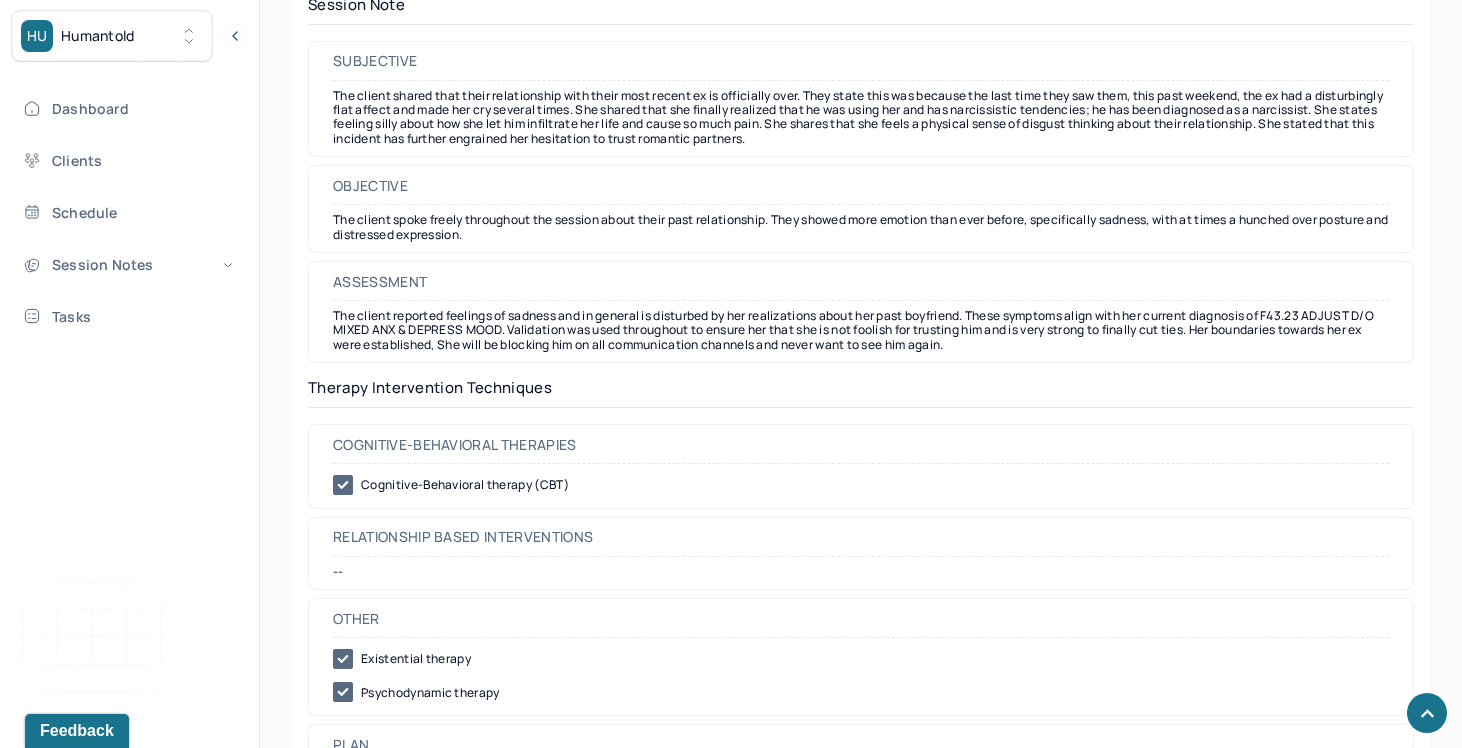 scroll, scrollTop: 1801, scrollLeft: 0, axis: vertical 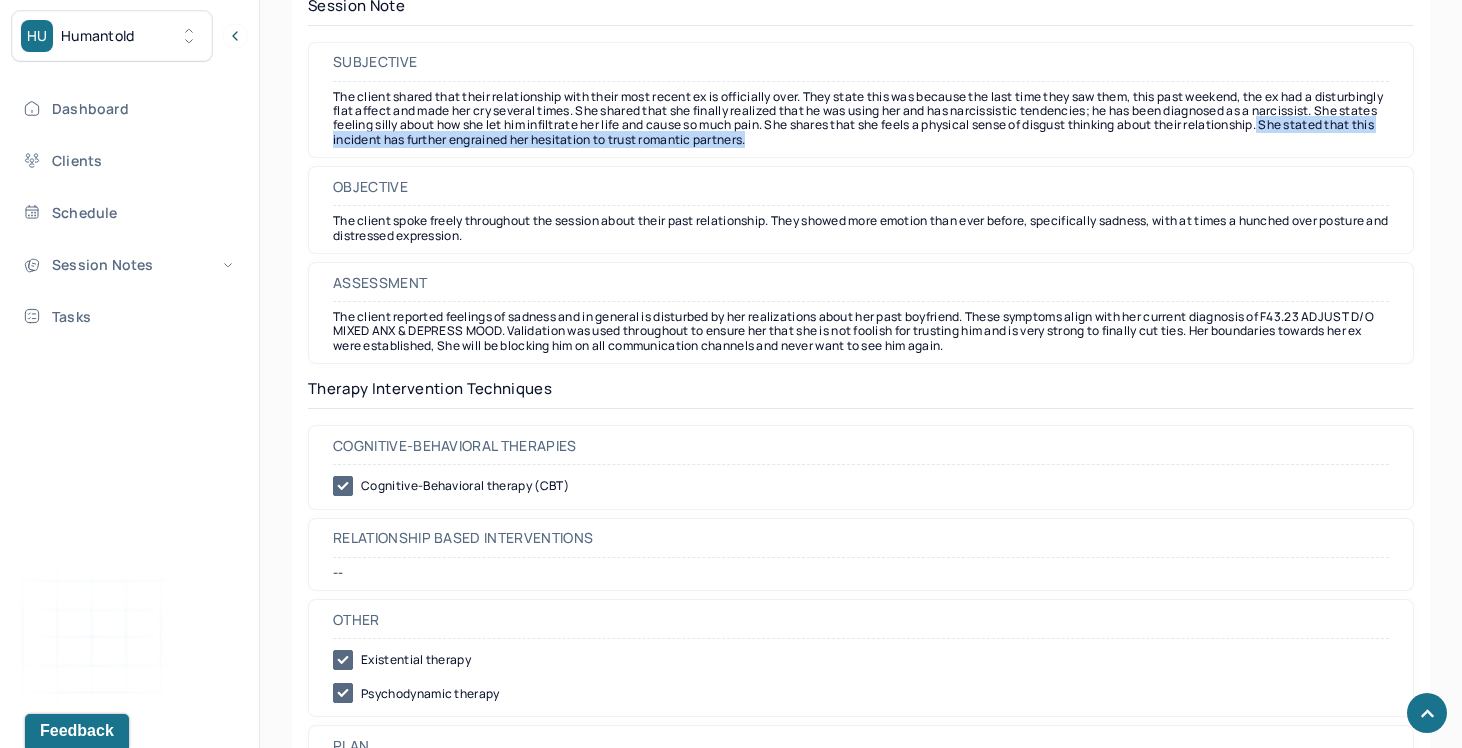drag, startPoint x: 407, startPoint y: 145, endPoint x: 590, endPoint y: 151, distance: 183.09833 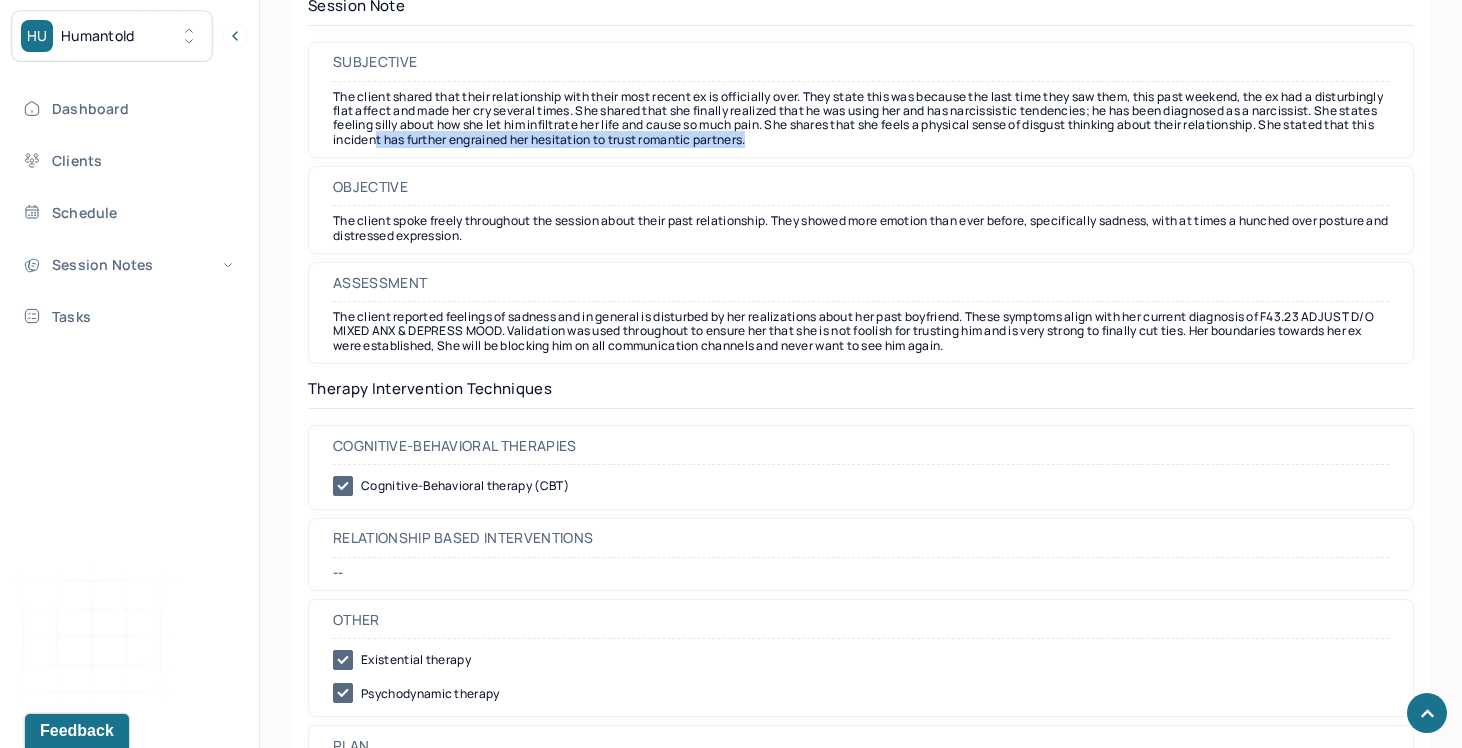 drag, startPoint x: 572, startPoint y: 144, endPoint x: 712, endPoint y: 151, distance: 140.1749 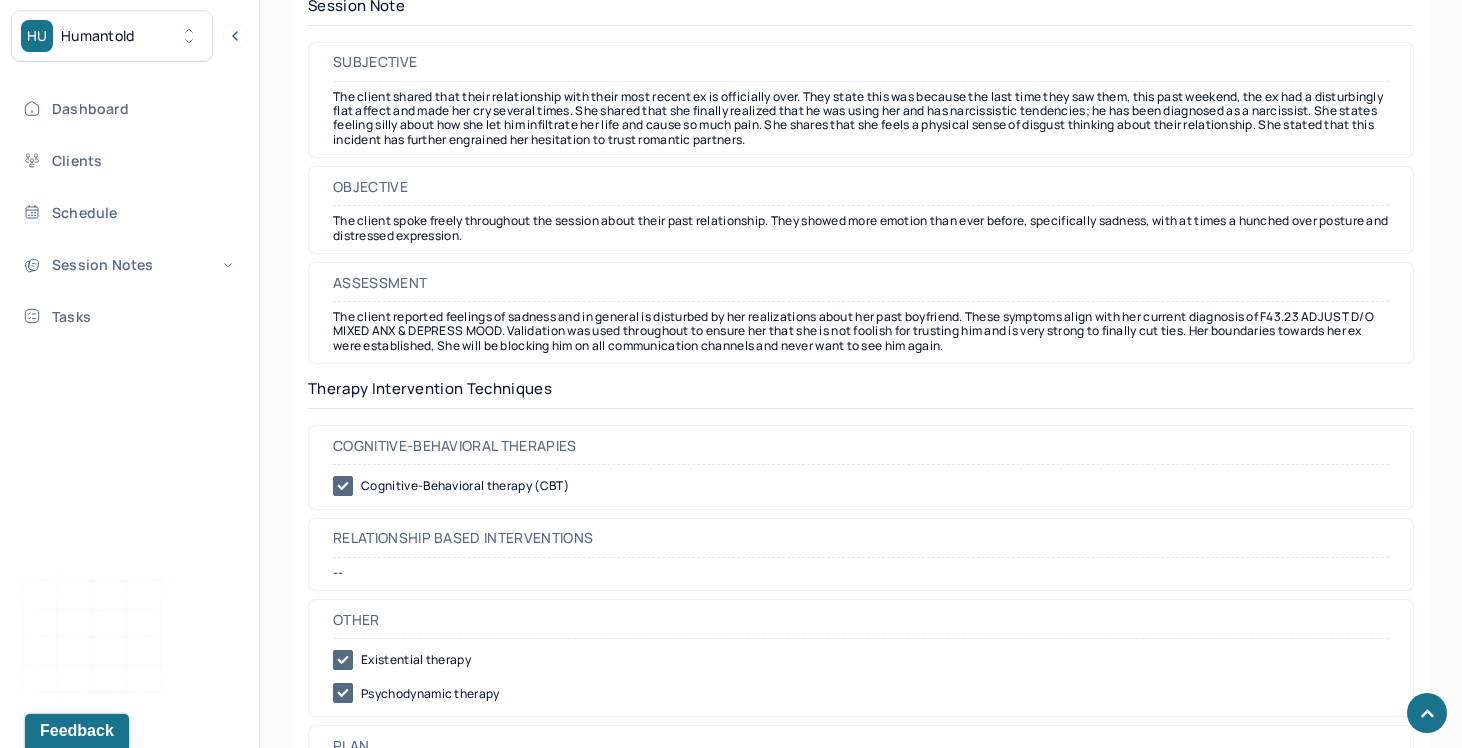 click on "The client shared that their relationship with their most recent ex is officially over. They state this was because the last time they saw them, this past weekend, the ex had a disturbingly flat affect and made her cry several times. She shared that she finally realized that he was using her and has narcissistic tendencies; he has been diagnosed as a narcissist. She states feeling  silly about how she let him infiltrate her life and cause so much pain. She shares that she feels a physical sense of disgust thinking about their relationship. She stated that this incident has further engrained her hesitation to trust romantic partners." at bounding box center (861, 119) 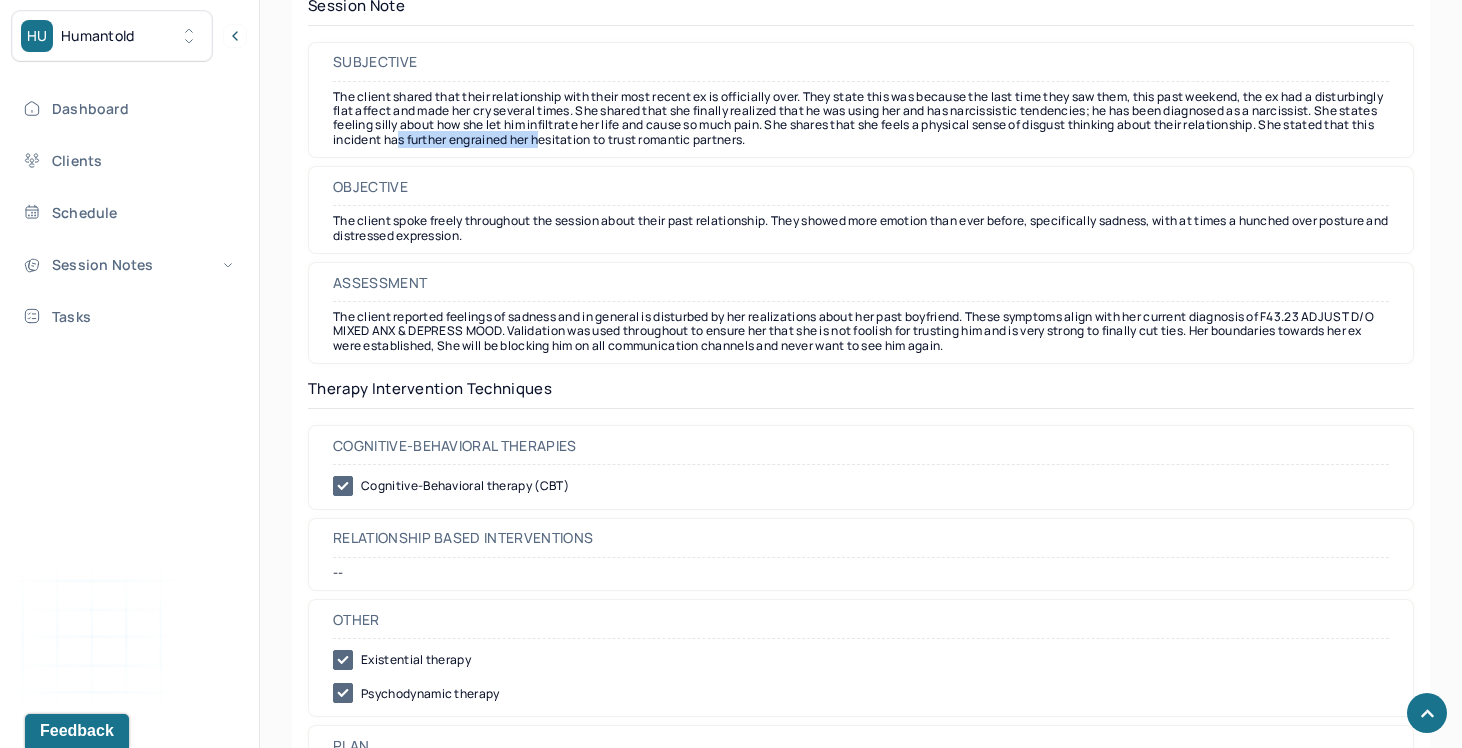 drag, startPoint x: 592, startPoint y: 143, endPoint x: 738, endPoint y: 138, distance: 146.08559 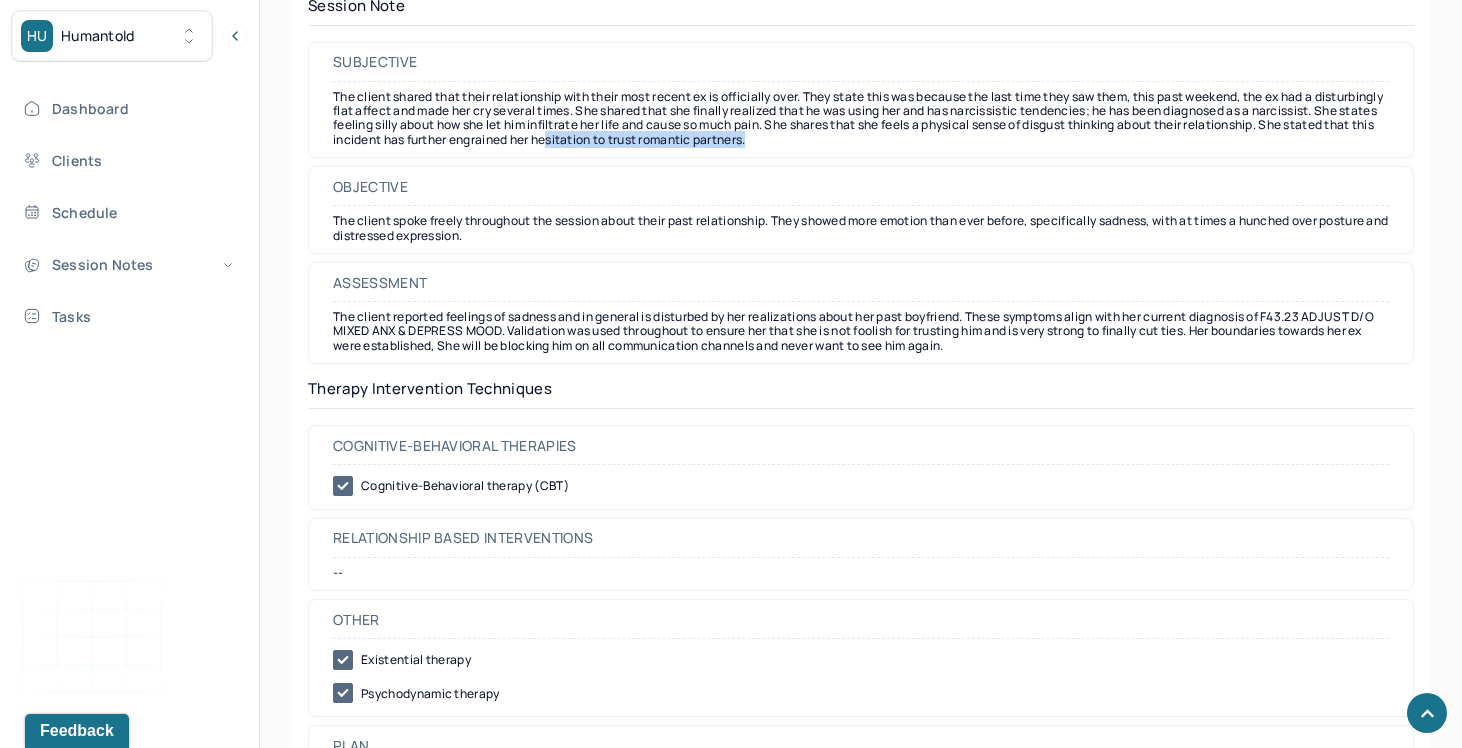 drag, startPoint x: 745, startPoint y: 144, endPoint x: 959, endPoint y: 149, distance: 214.05841 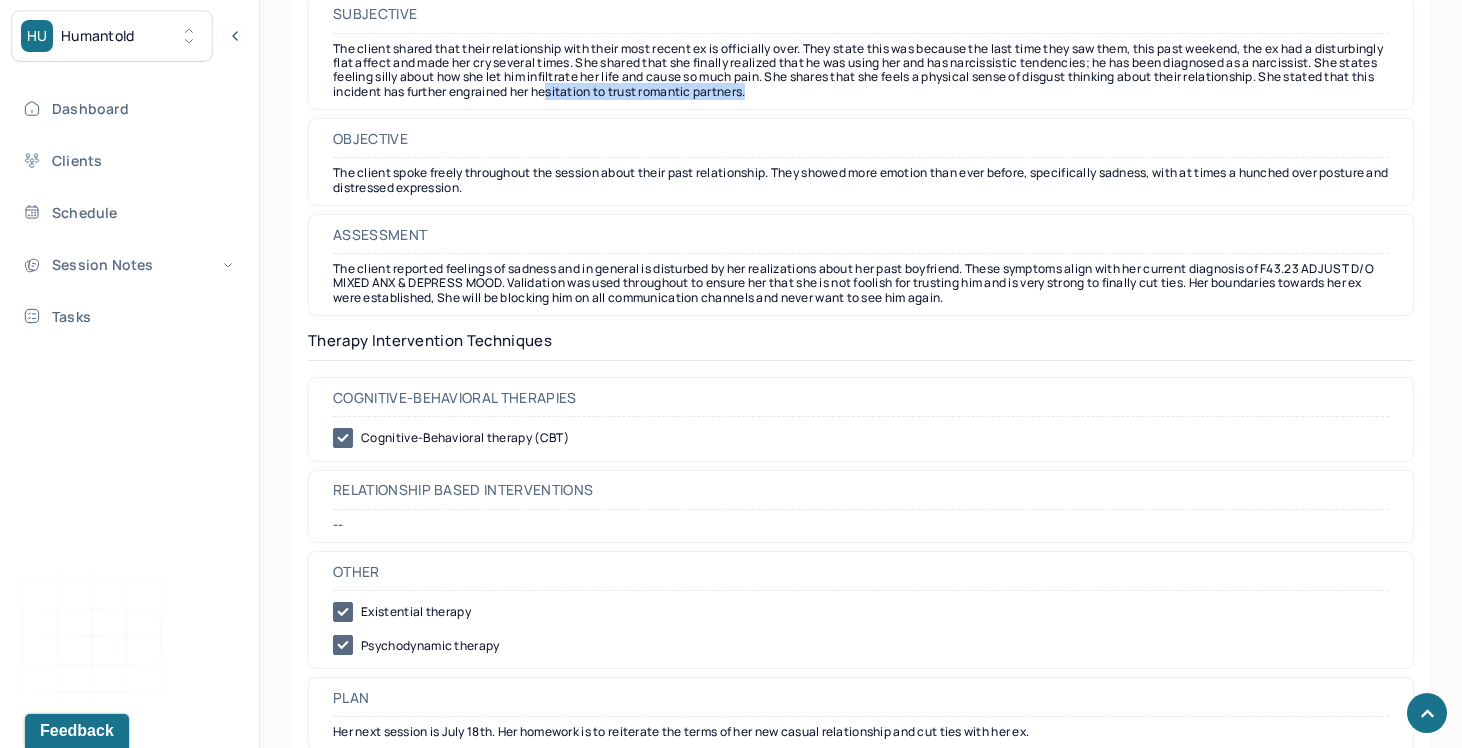 scroll, scrollTop: 1851, scrollLeft: 0, axis: vertical 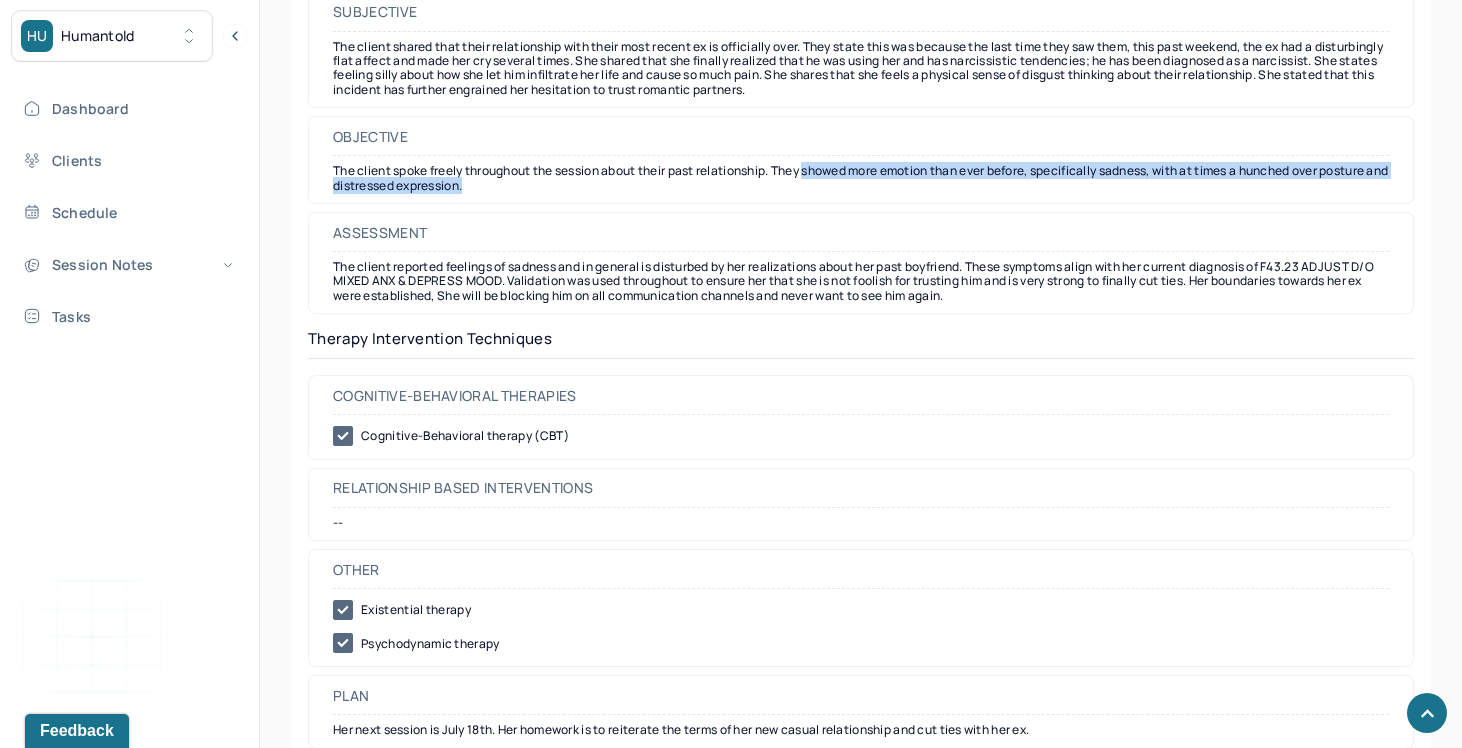 drag, startPoint x: 816, startPoint y: 180, endPoint x: 913, endPoint y: 190, distance: 97.5141 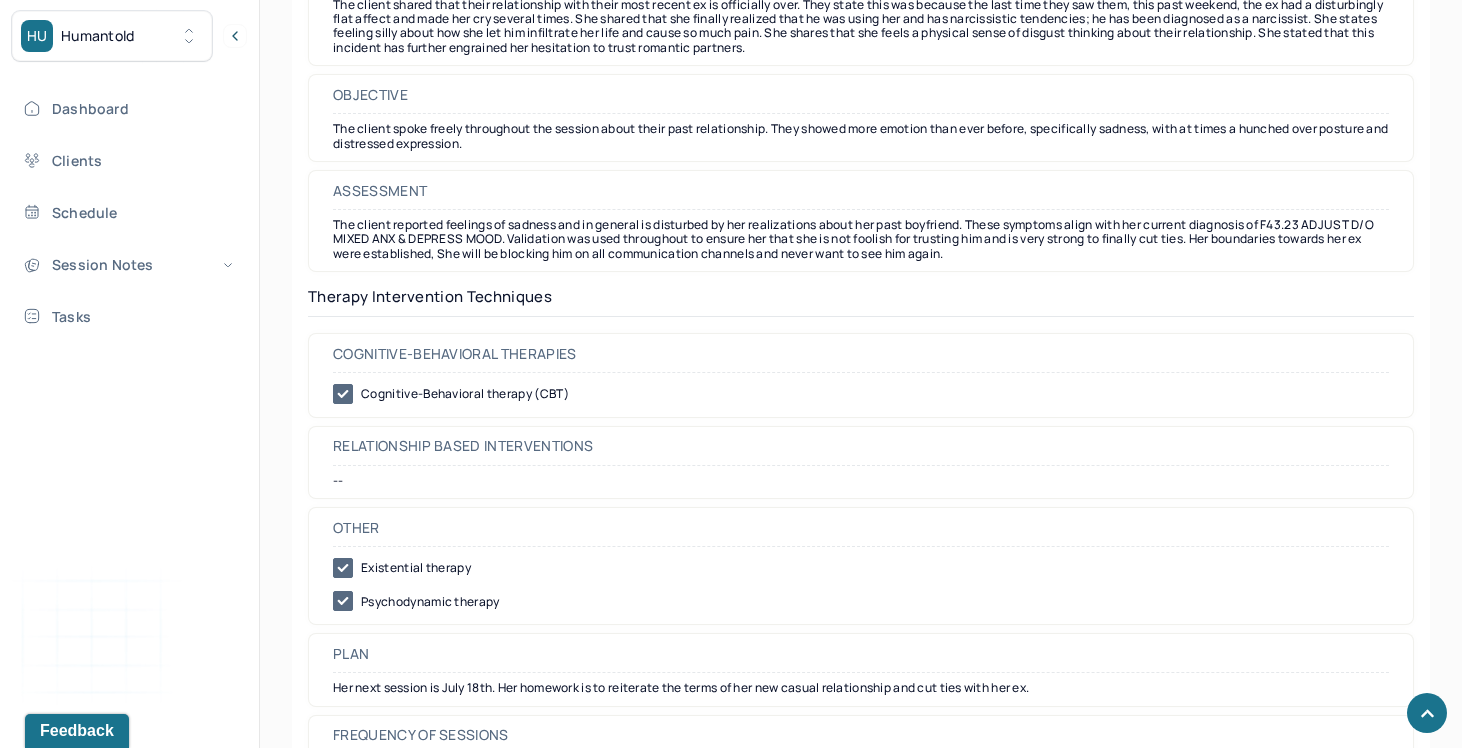 scroll, scrollTop: 1907, scrollLeft: 0, axis: vertical 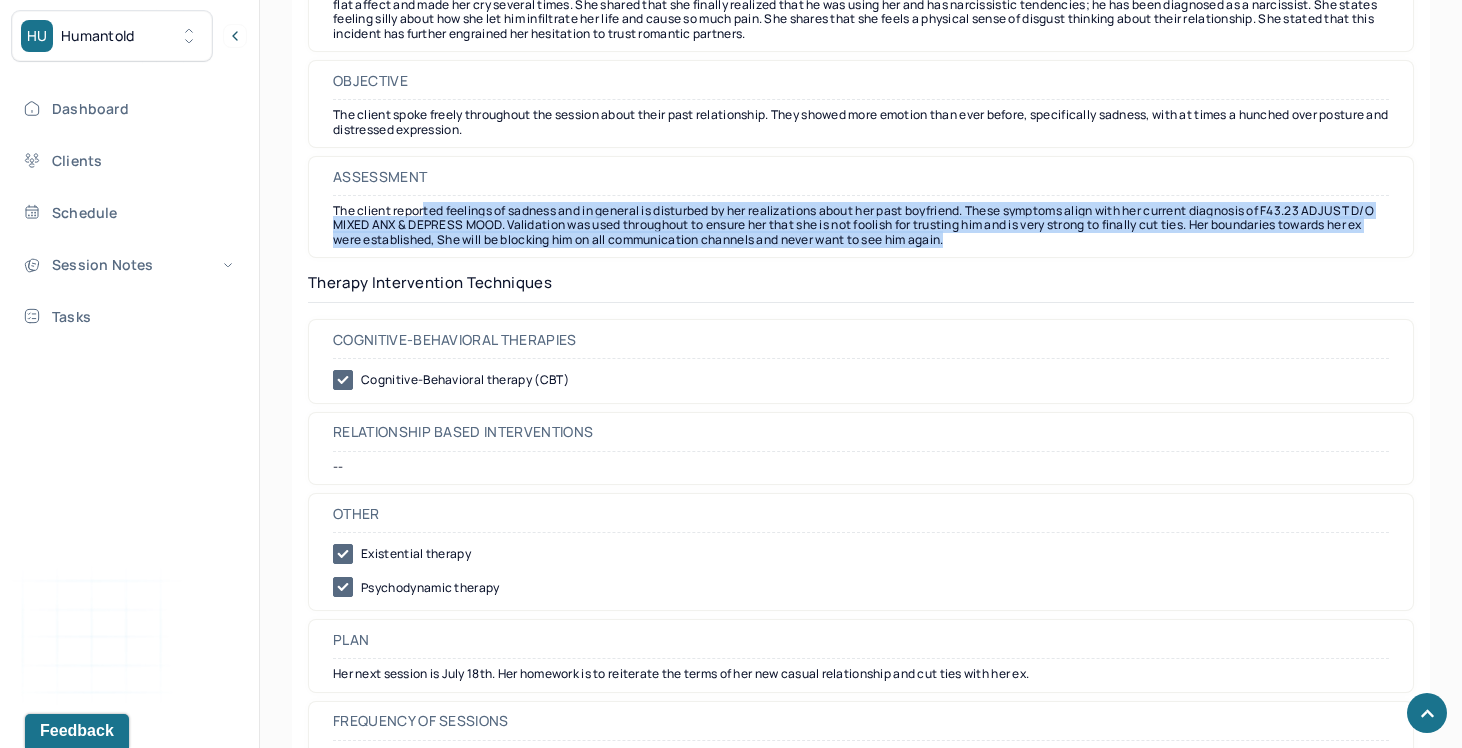 drag, startPoint x: 424, startPoint y: 209, endPoint x: 560, endPoint y: 260, distance: 145.24806 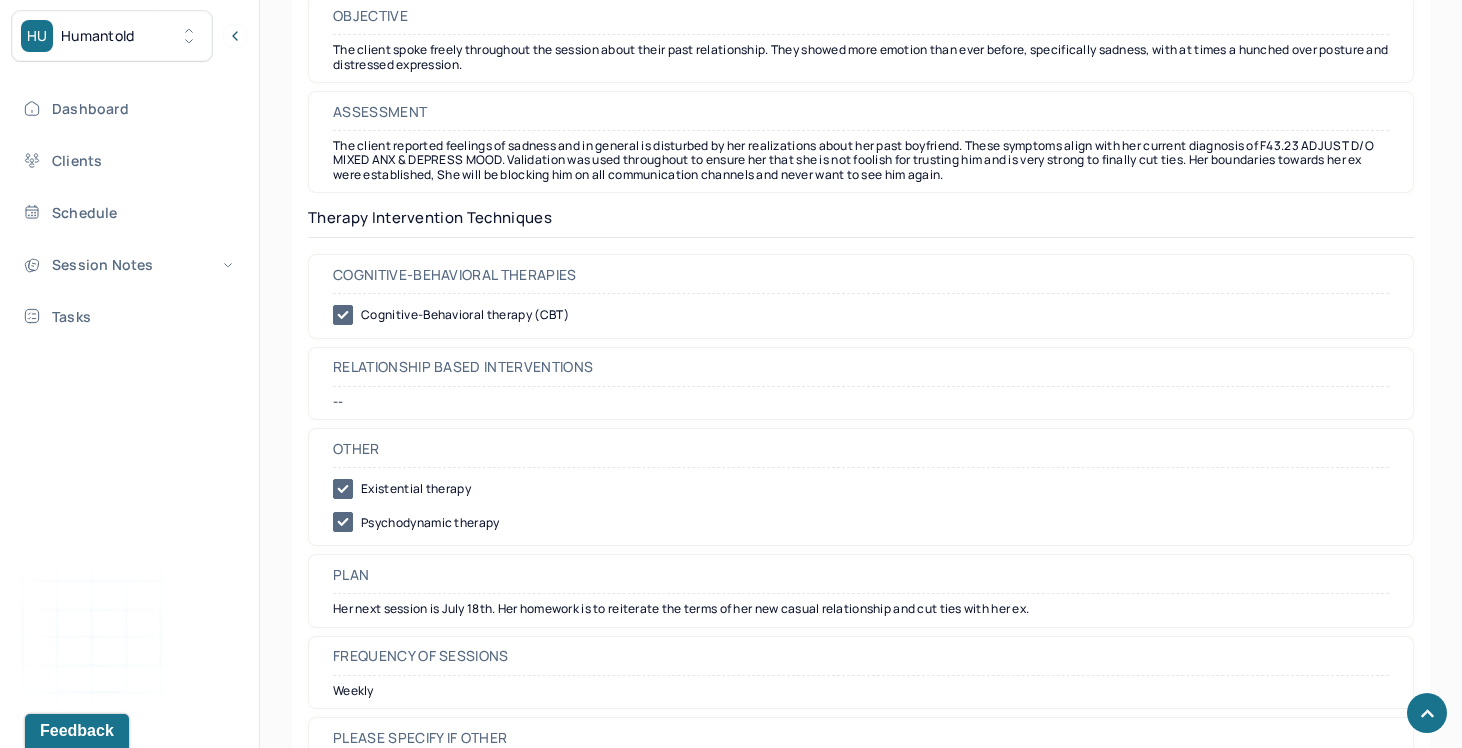 scroll, scrollTop: 1979, scrollLeft: 0, axis: vertical 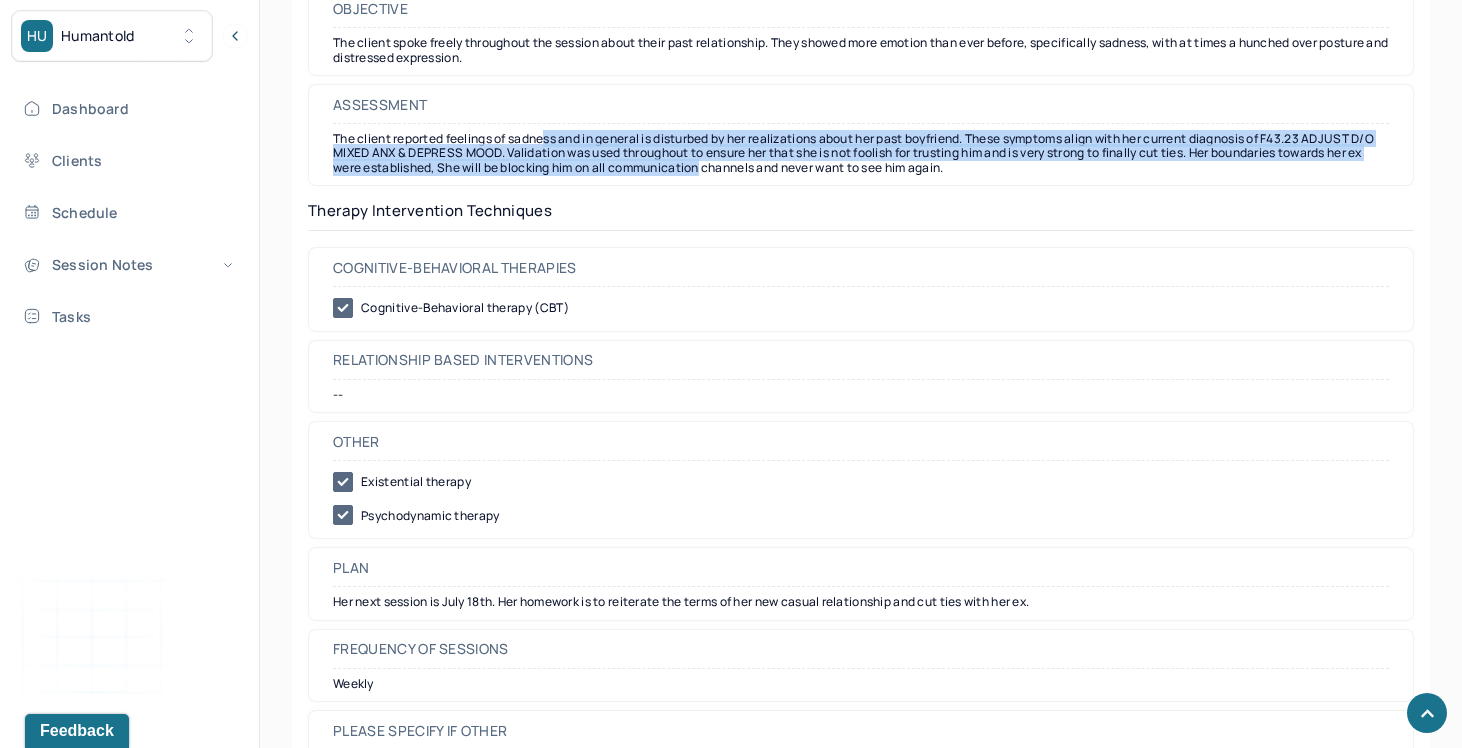 drag, startPoint x: 551, startPoint y: 149, endPoint x: 744, endPoint y: 166, distance: 193.74725 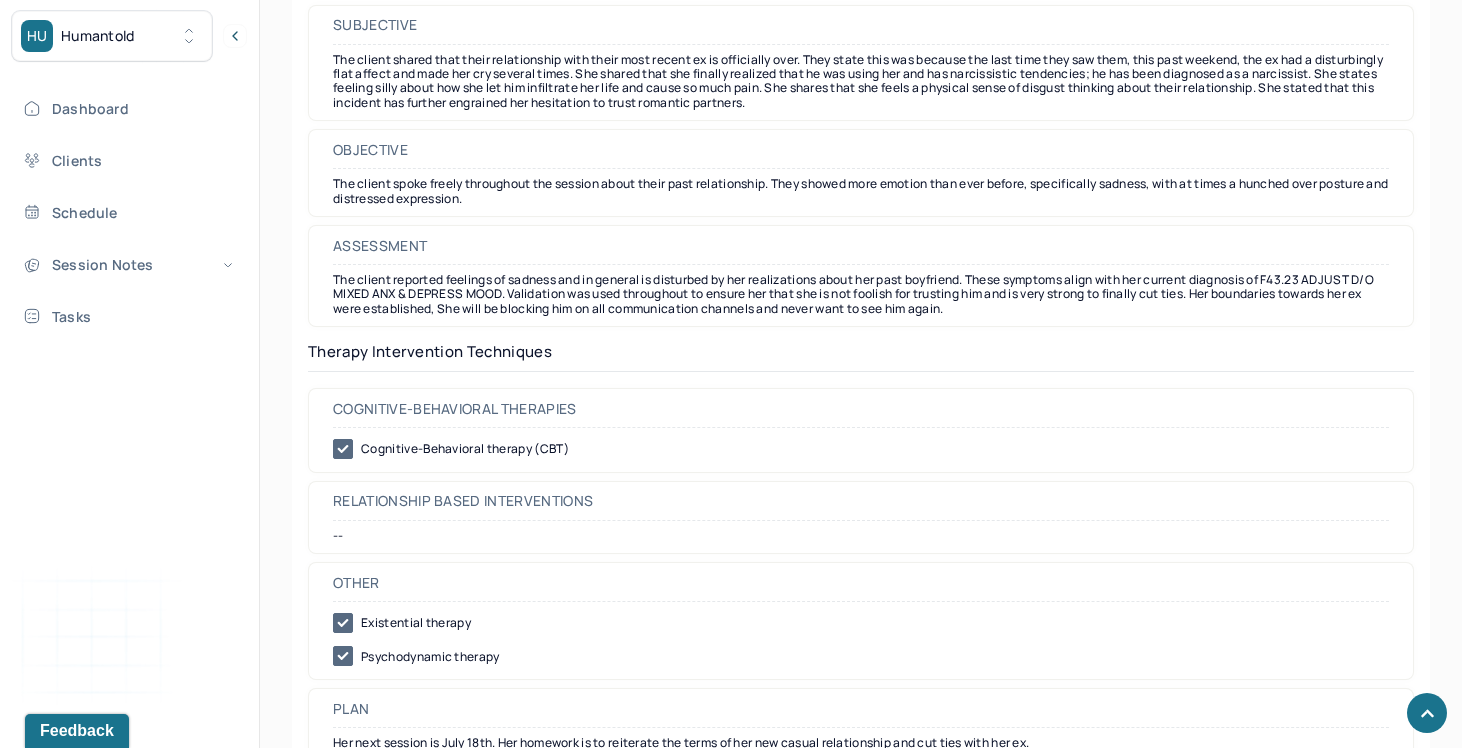 scroll, scrollTop: 1874, scrollLeft: 0, axis: vertical 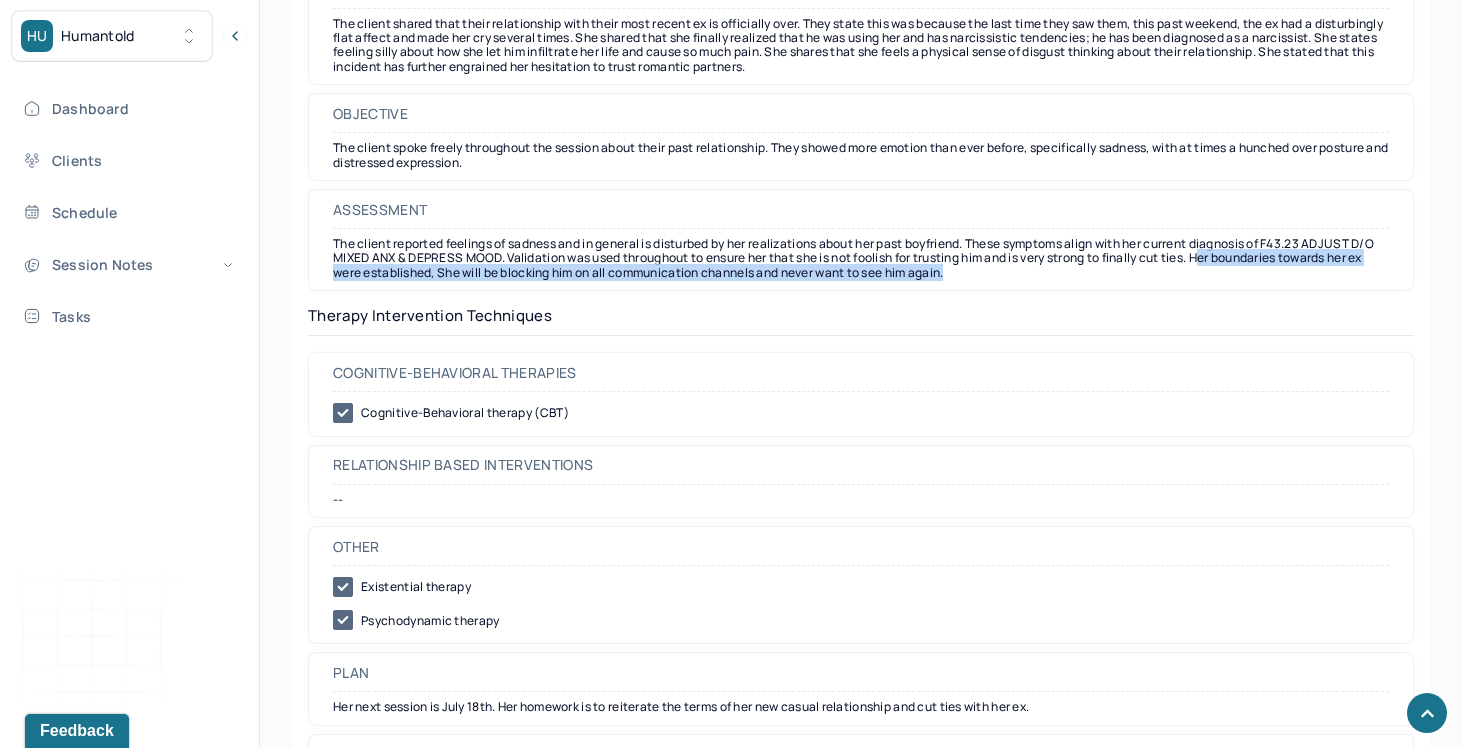 drag, startPoint x: 1253, startPoint y: 264, endPoint x: 1282, endPoint y: 291, distance: 39.623226 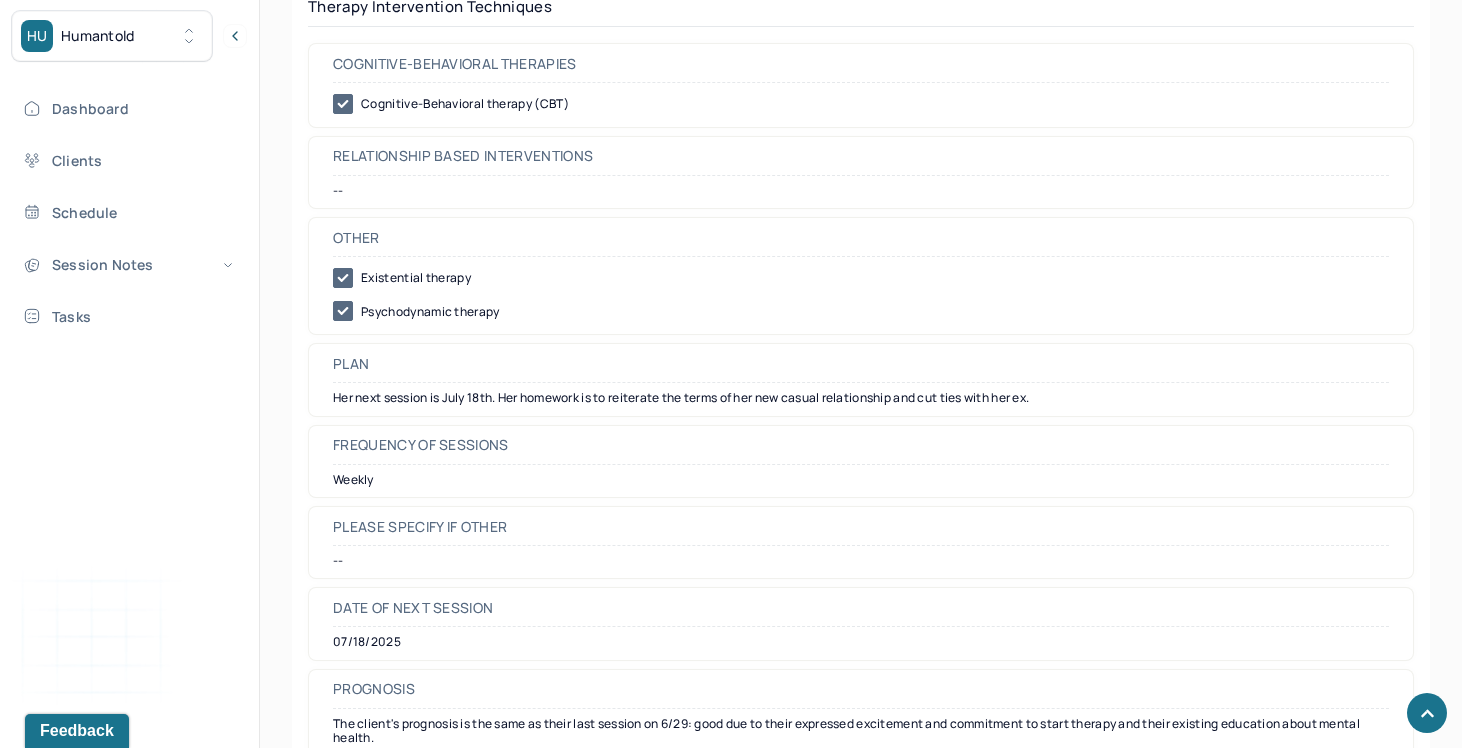 scroll, scrollTop: 2186, scrollLeft: 0, axis: vertical 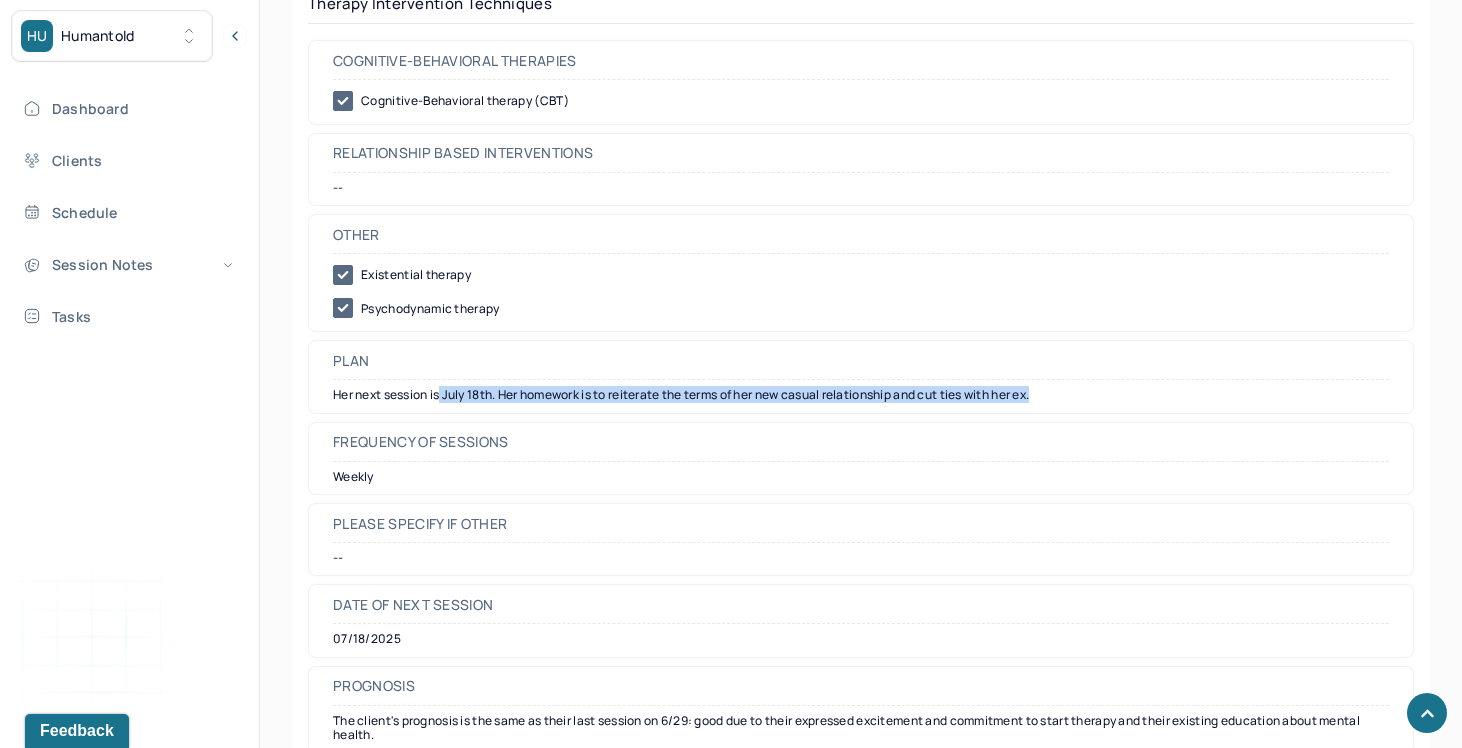 drag, startPoint x: 1071, startPoint y: 408, endPoint x: 444, endPoint y: 405, distance: 627.0072 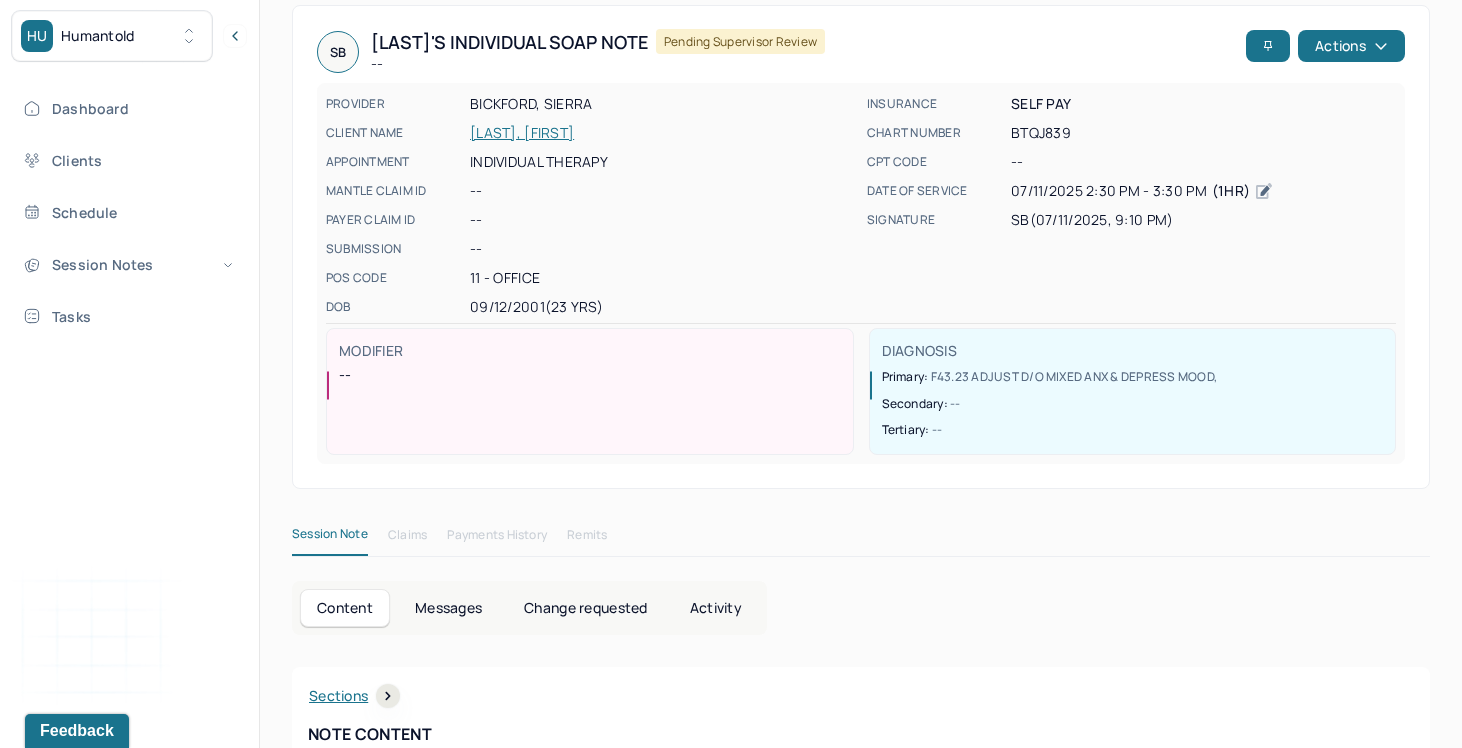scroll, scrollTop: 0, scrollLeft: 0, axis: both 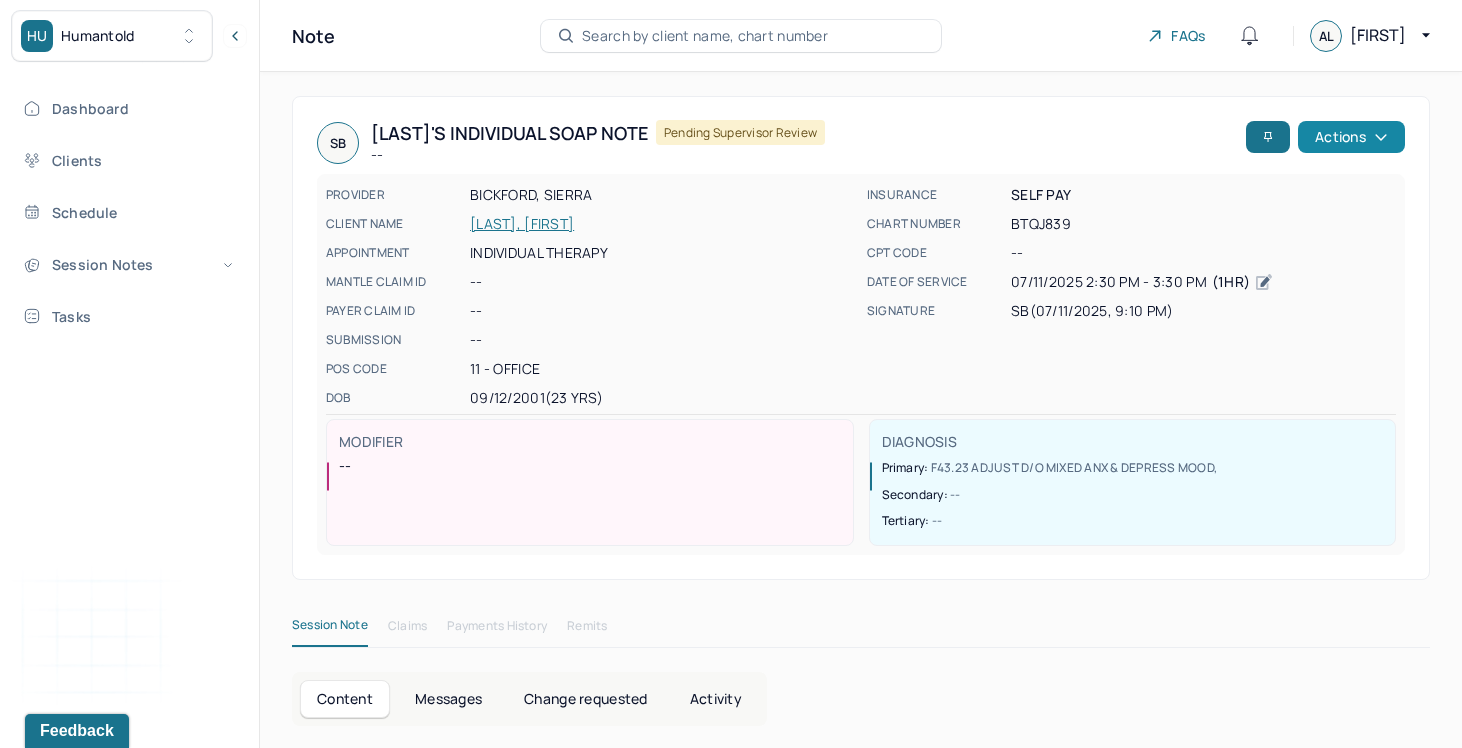 click on "Actions" at bounding box center [1351, 137] 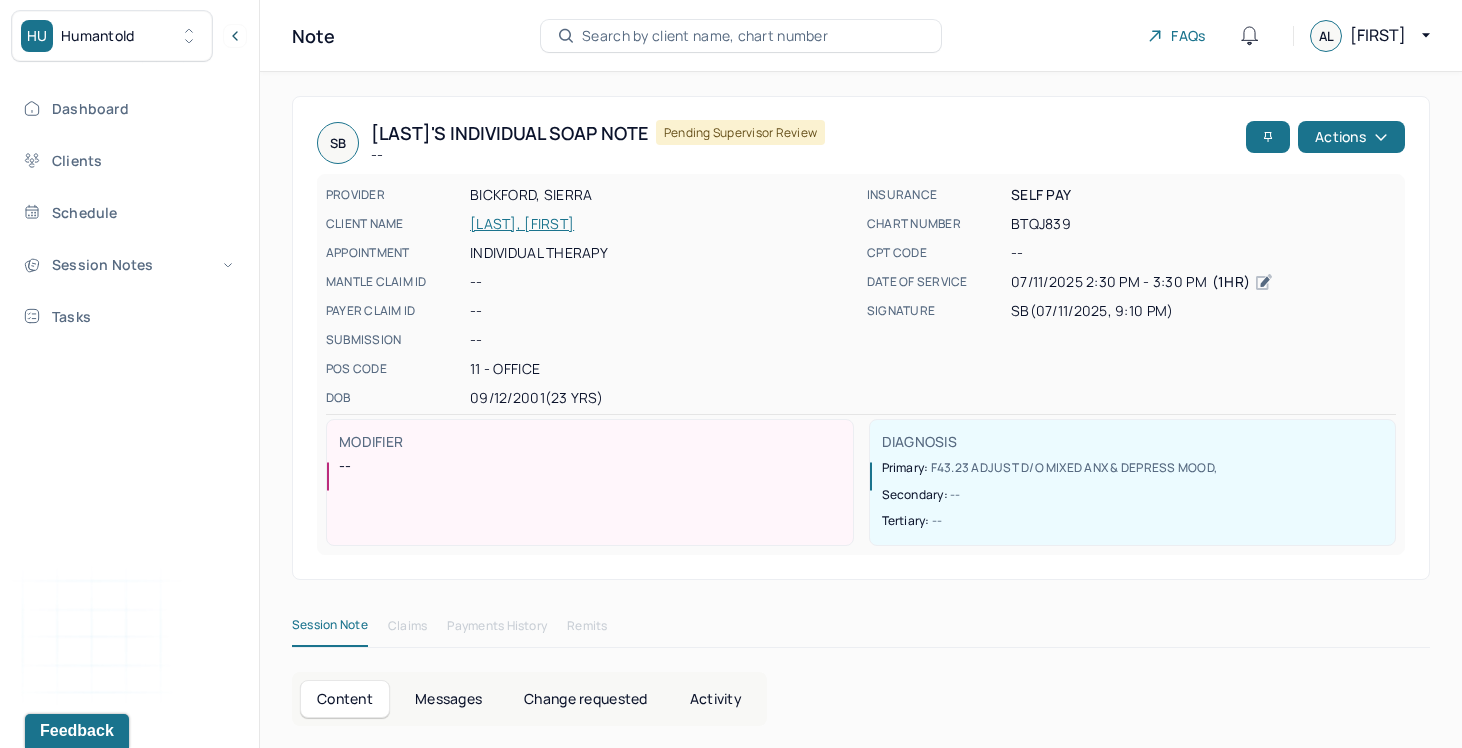 click on "INSURANCE Self pay CHART NUMBER BTQJ839 CPT CODE -- DATE OF SERVICE 07/11/2025   2:30 PM   -   3:30 PM ( 1hr )     SIGNATURE SB  (07/11/2025, 9:10 PM)" at bounding box center [1131, 296] 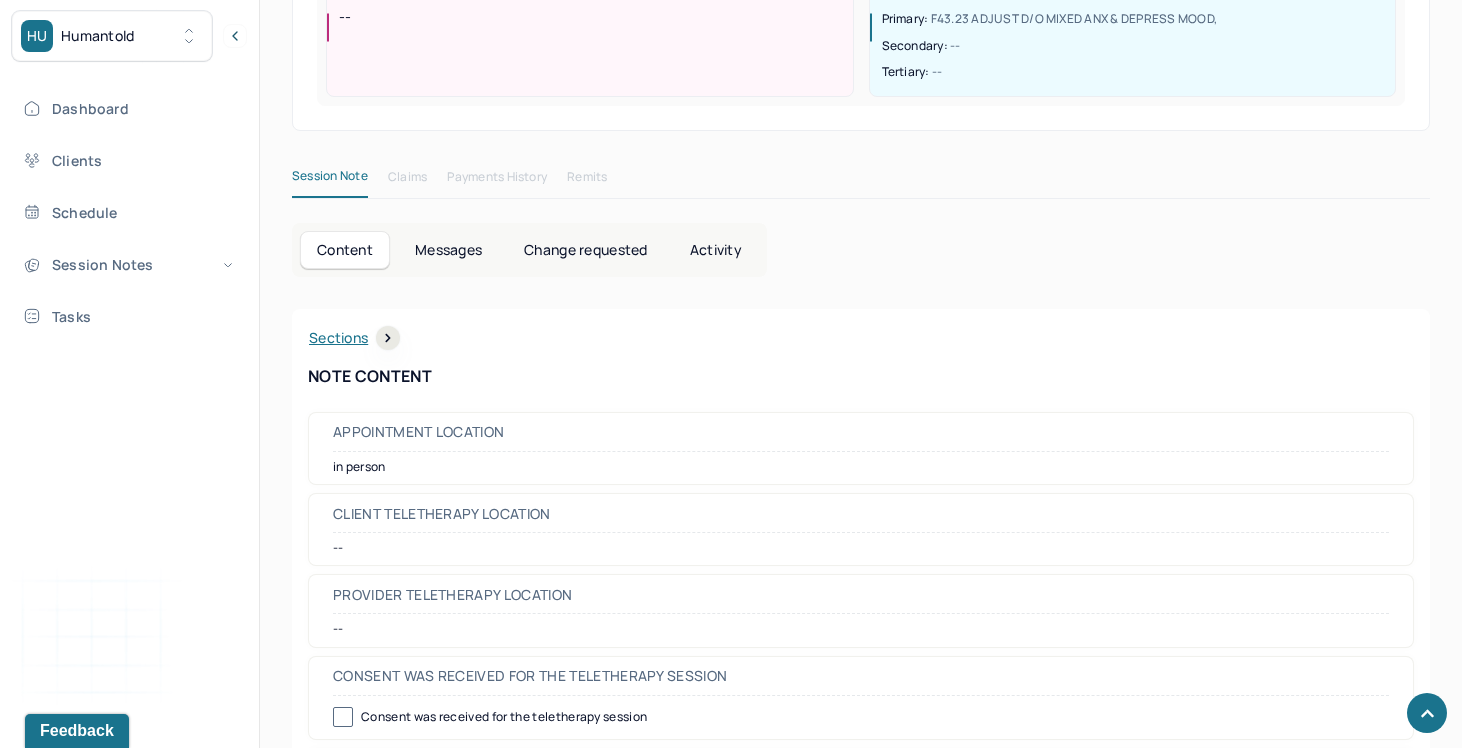 scroll, scrollTop: 104, scrollLeft: 0, axis: vertical 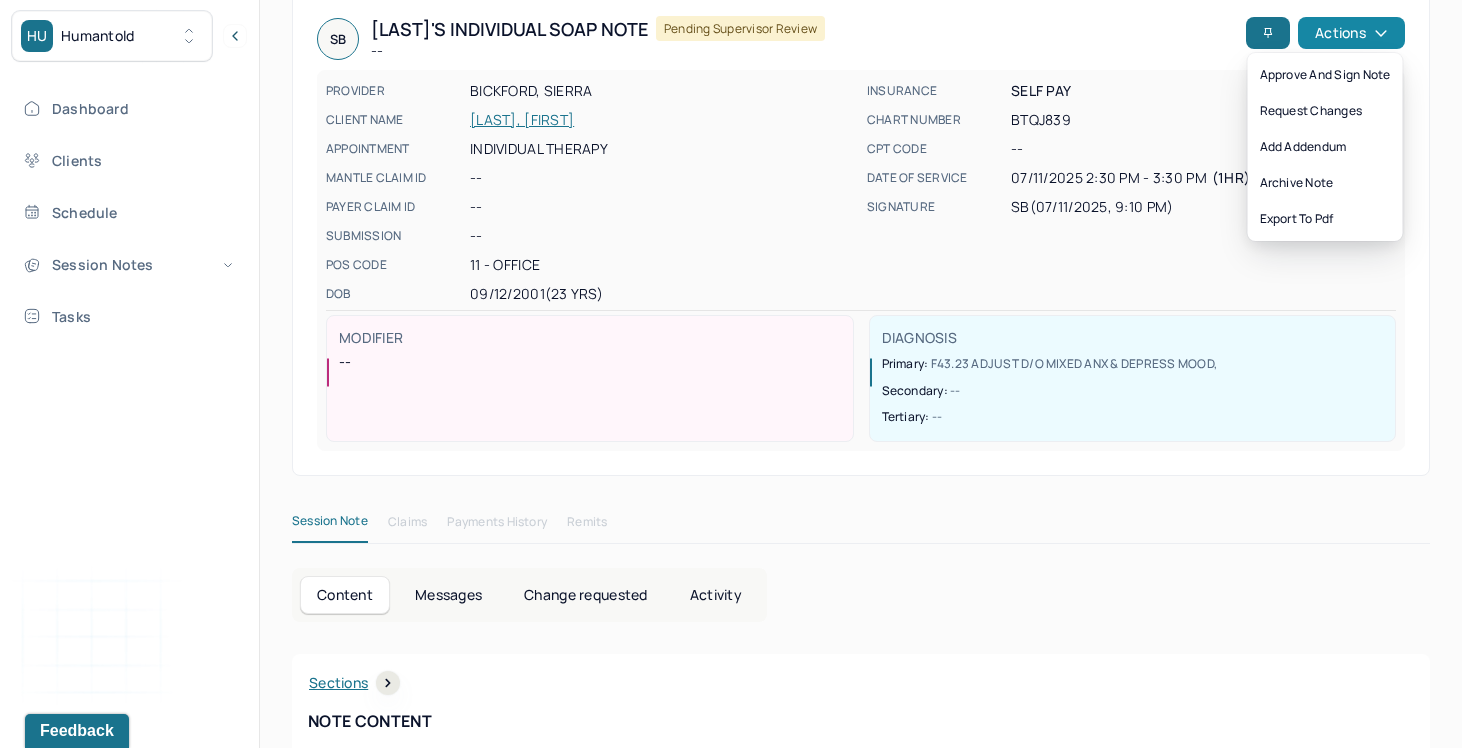 click on "Actions" at bounding box center (1351, 33) 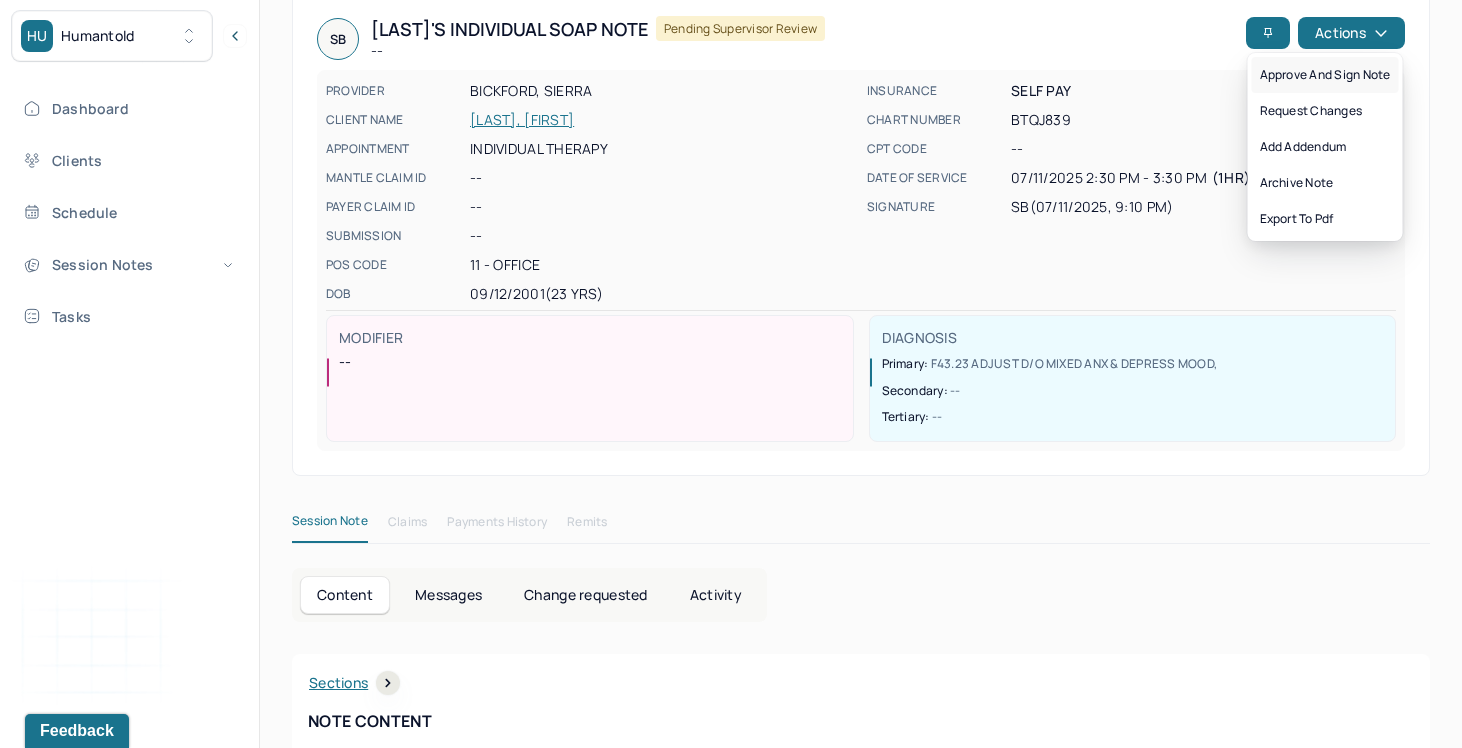click on "Approve and sign note" at bounding box center [1325, 75] 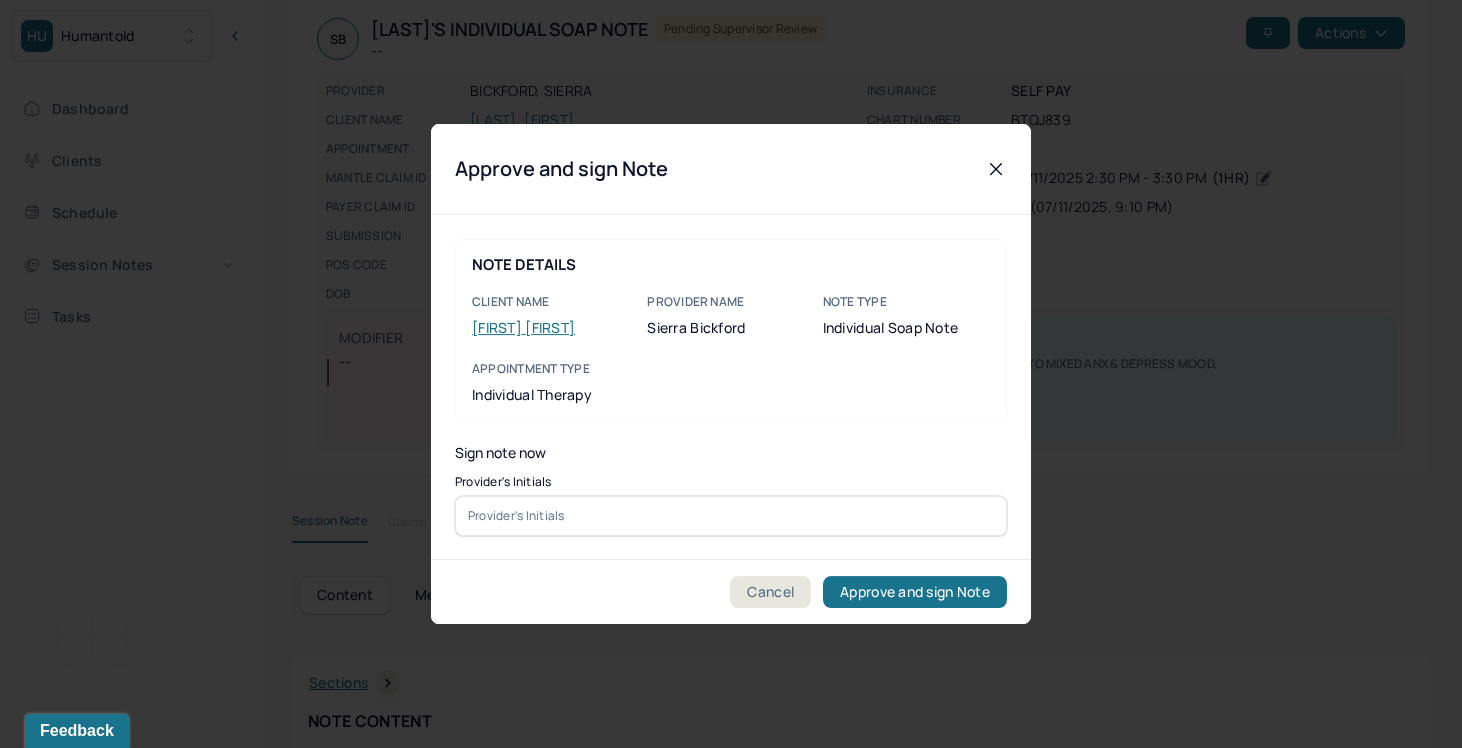 click at bounding box center (731, 516) 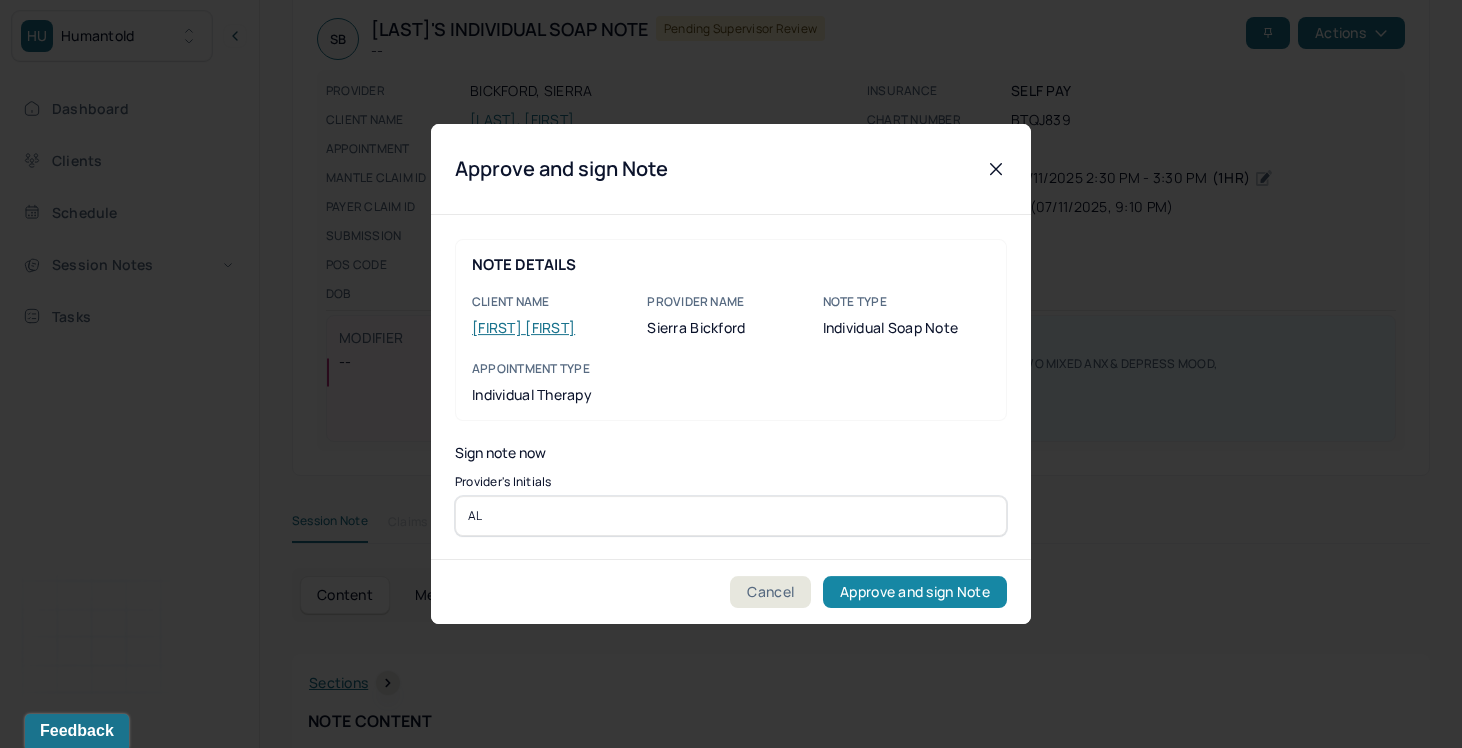 type on "AL" 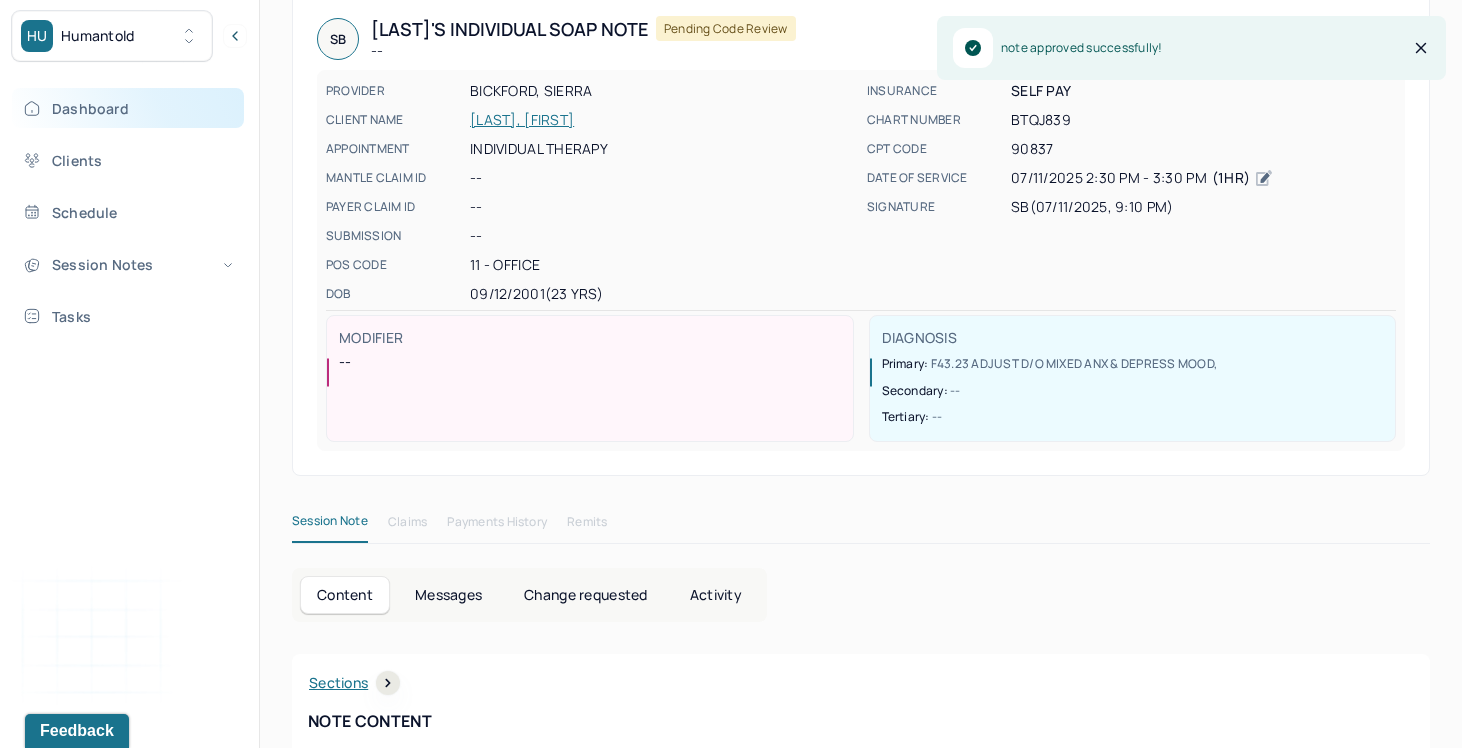 click on "Dashboard" at bounding box center [128, 108] 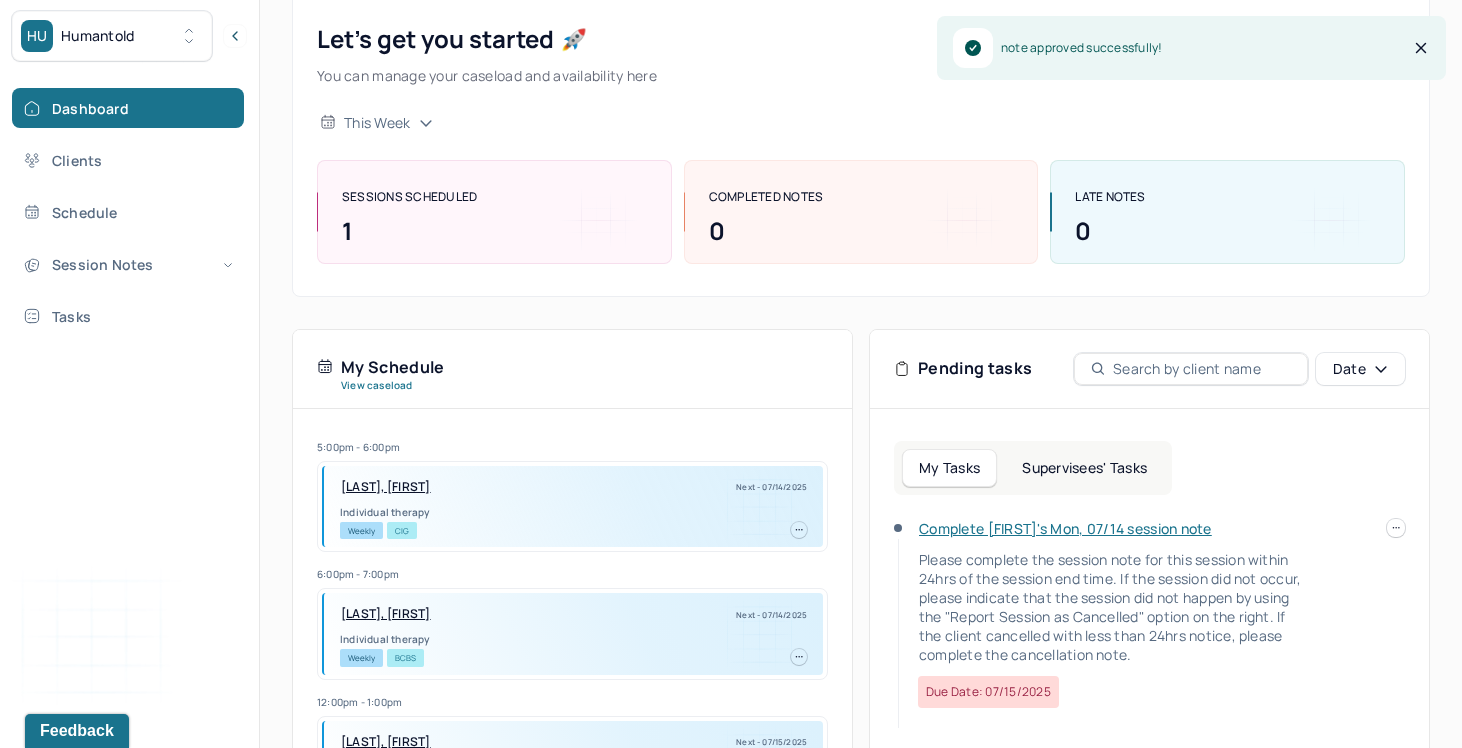 click on "Supervisees' Tasks" at bounding box center [1084, 468] 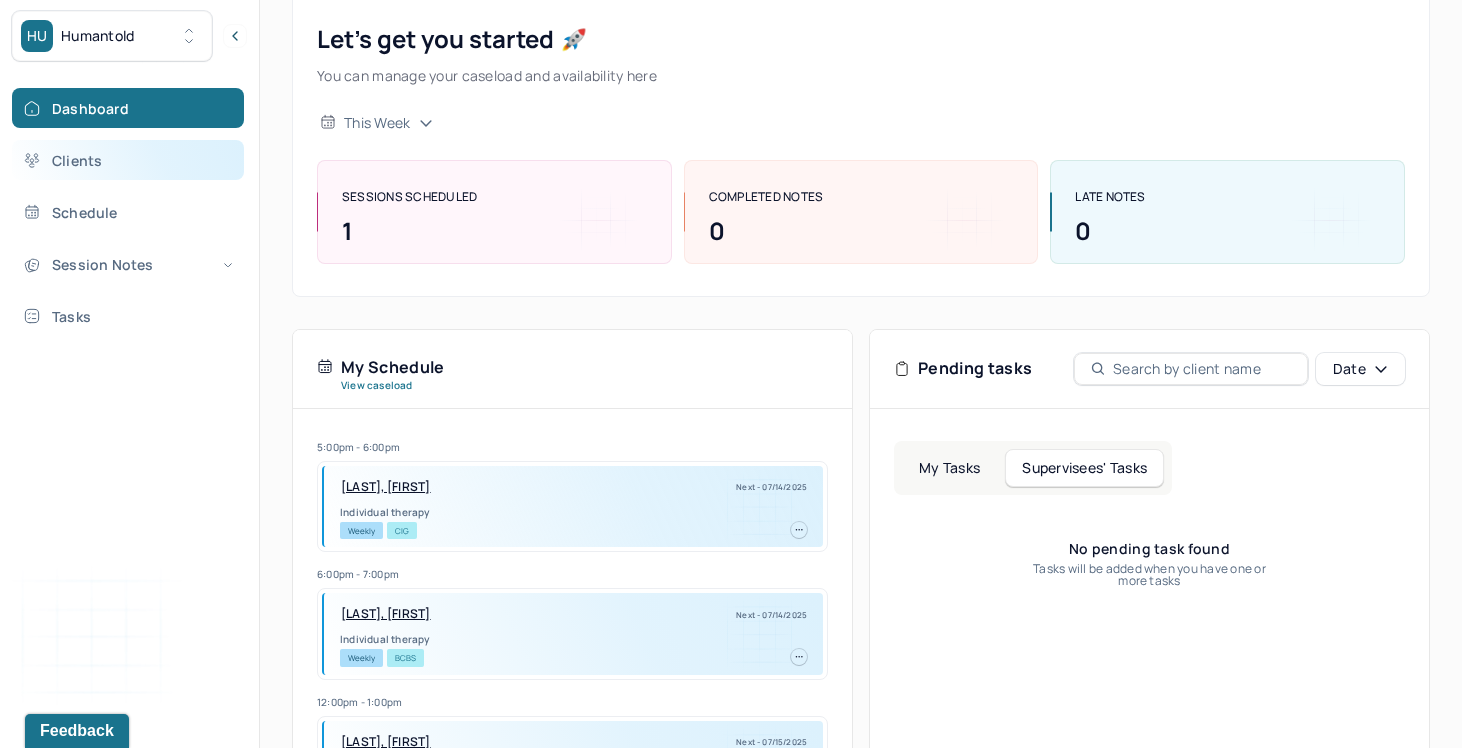 click on "Clients" at bounding box center [128, 160] 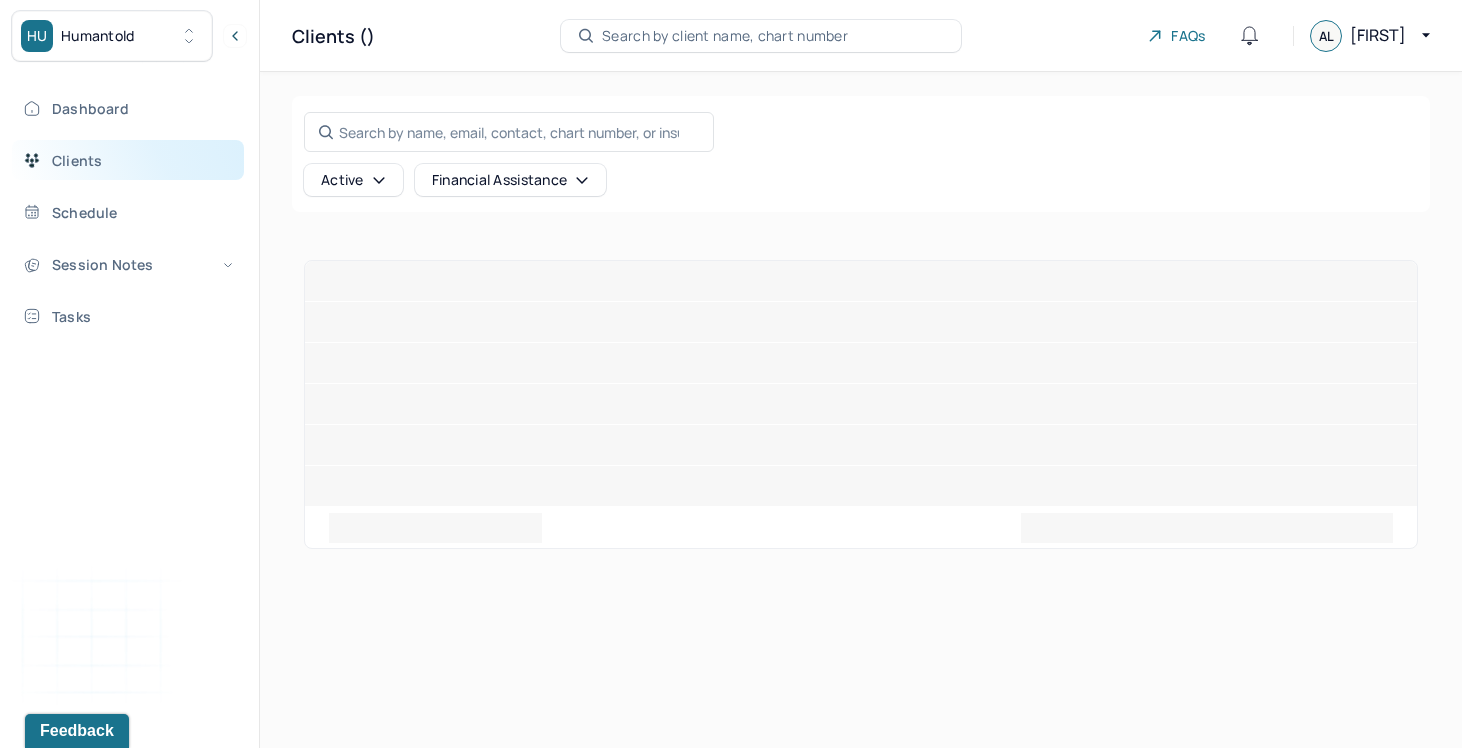 scroll, scrollTop: 0, scrollLeft: 0, axis: both 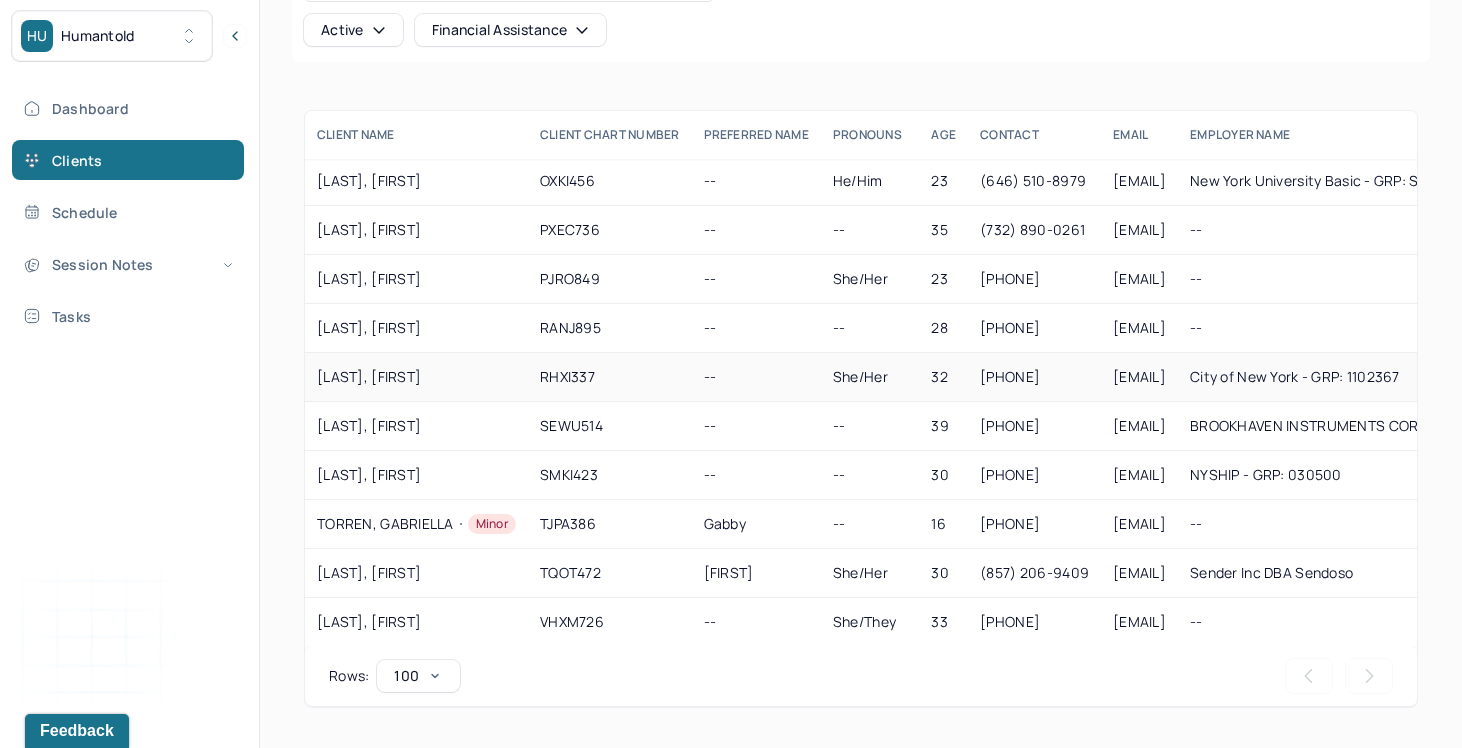 click on "[LAST], [FIRST]" at bounding box center (416, 377) 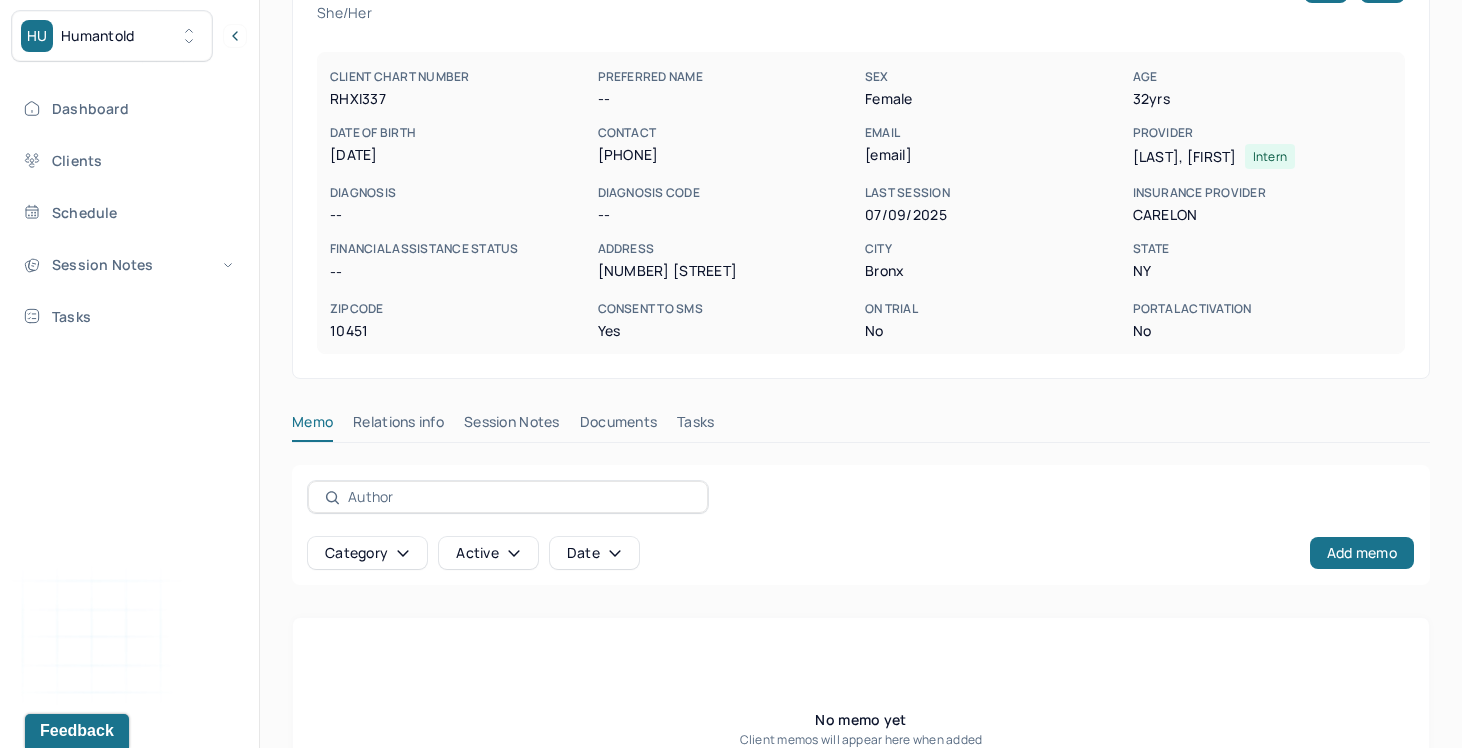 click on "Session Notes" at bounding box center [512, 426] 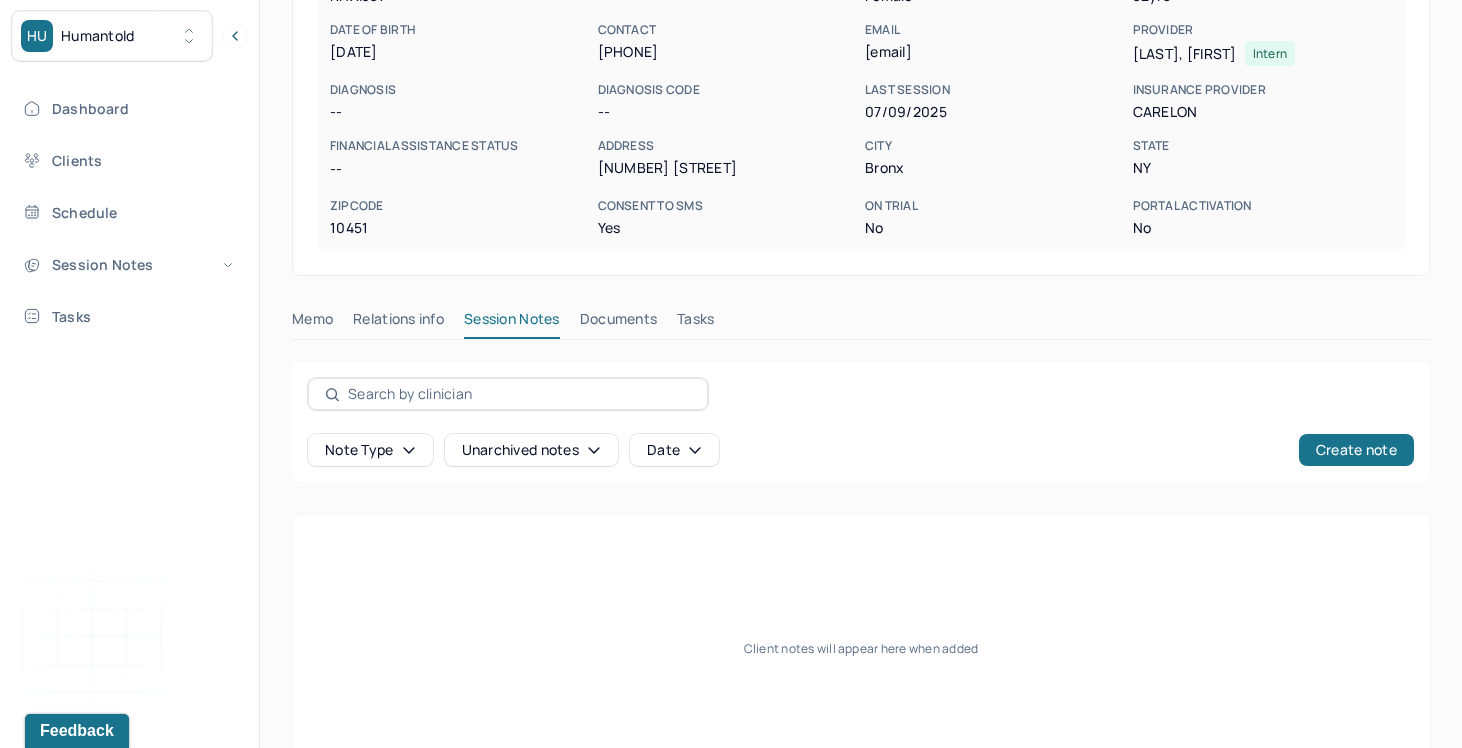 scroll, scrollTop: 309, scrollLeft: 0, axis: vertical 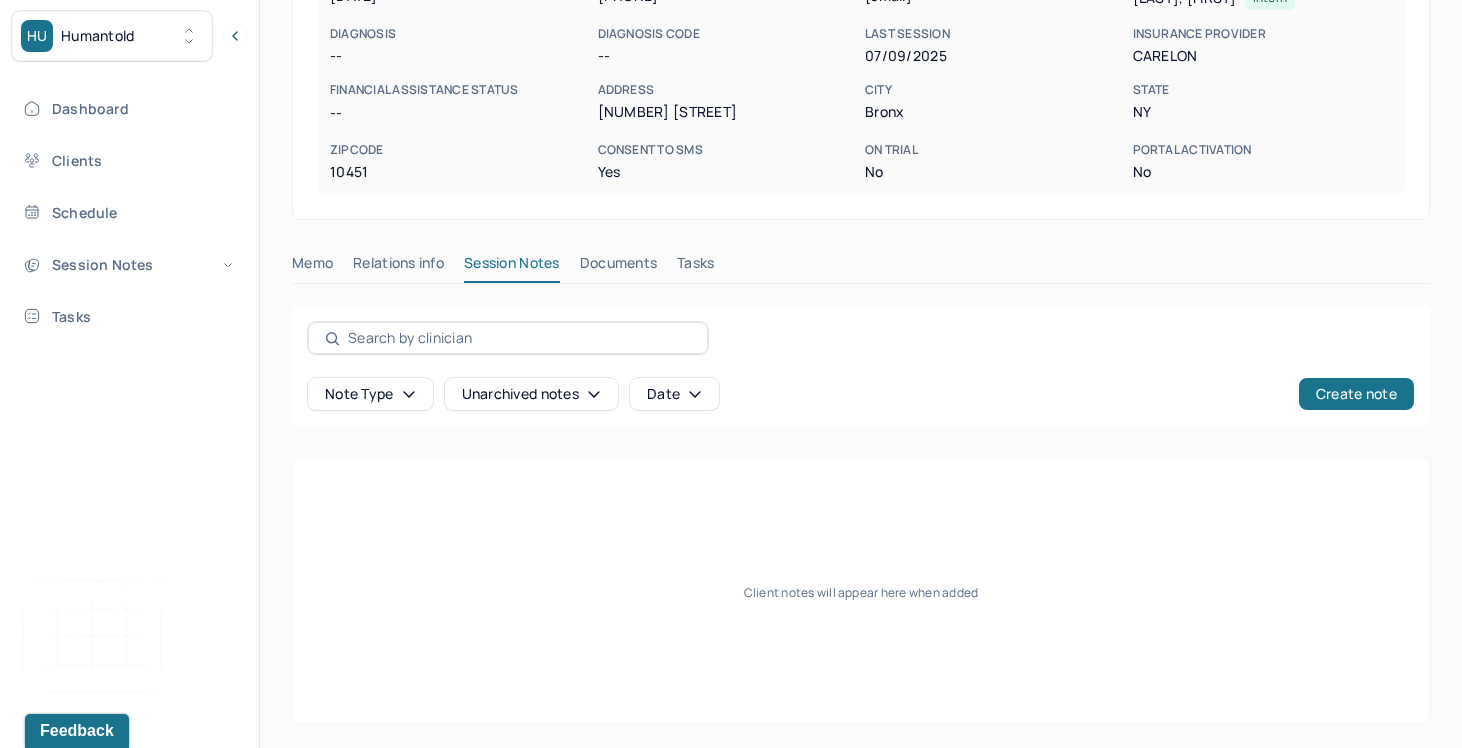 click on "Memo     Relations info     Session Notes     Documents     Tasks" at bounding box center [861, 279] 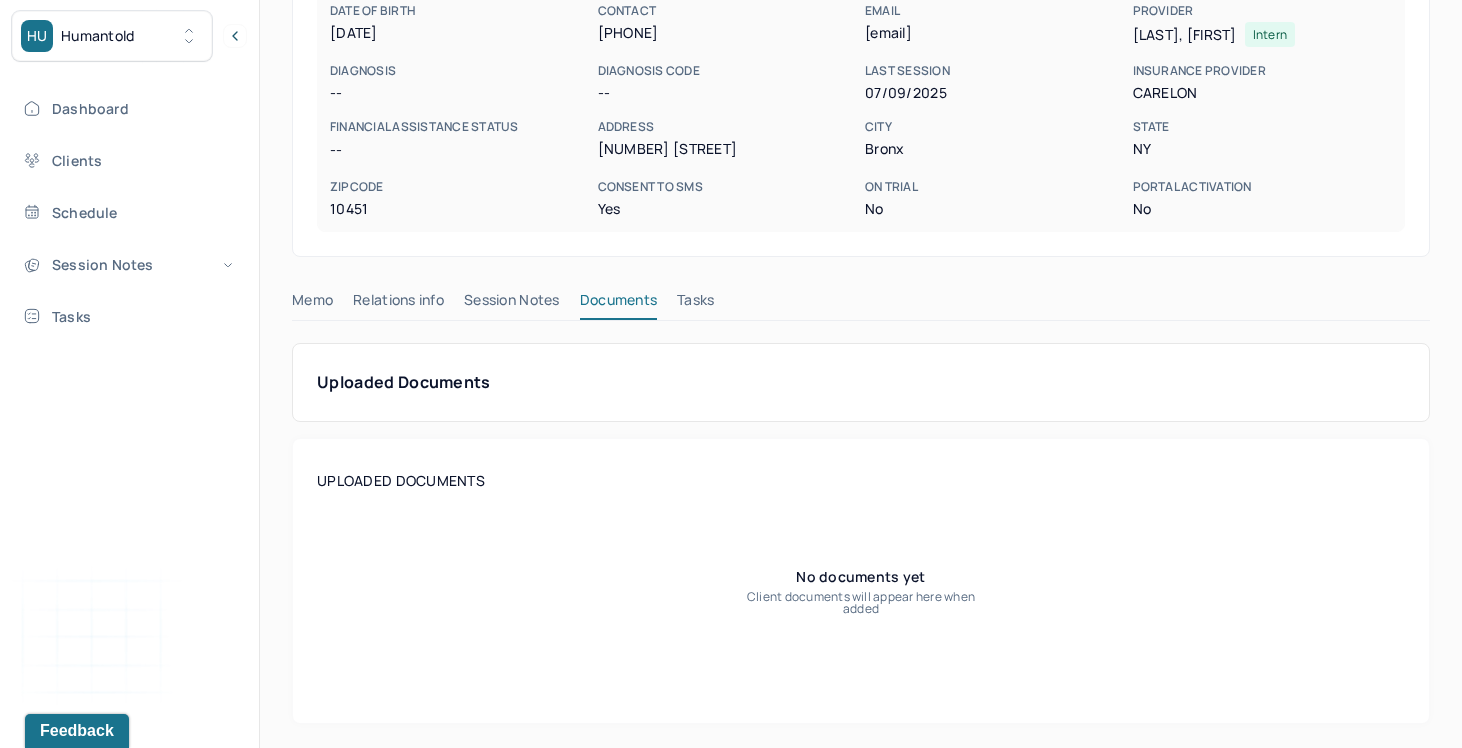 scroll, scrollTop: 272, scrollLeft: 0, axis: vertical 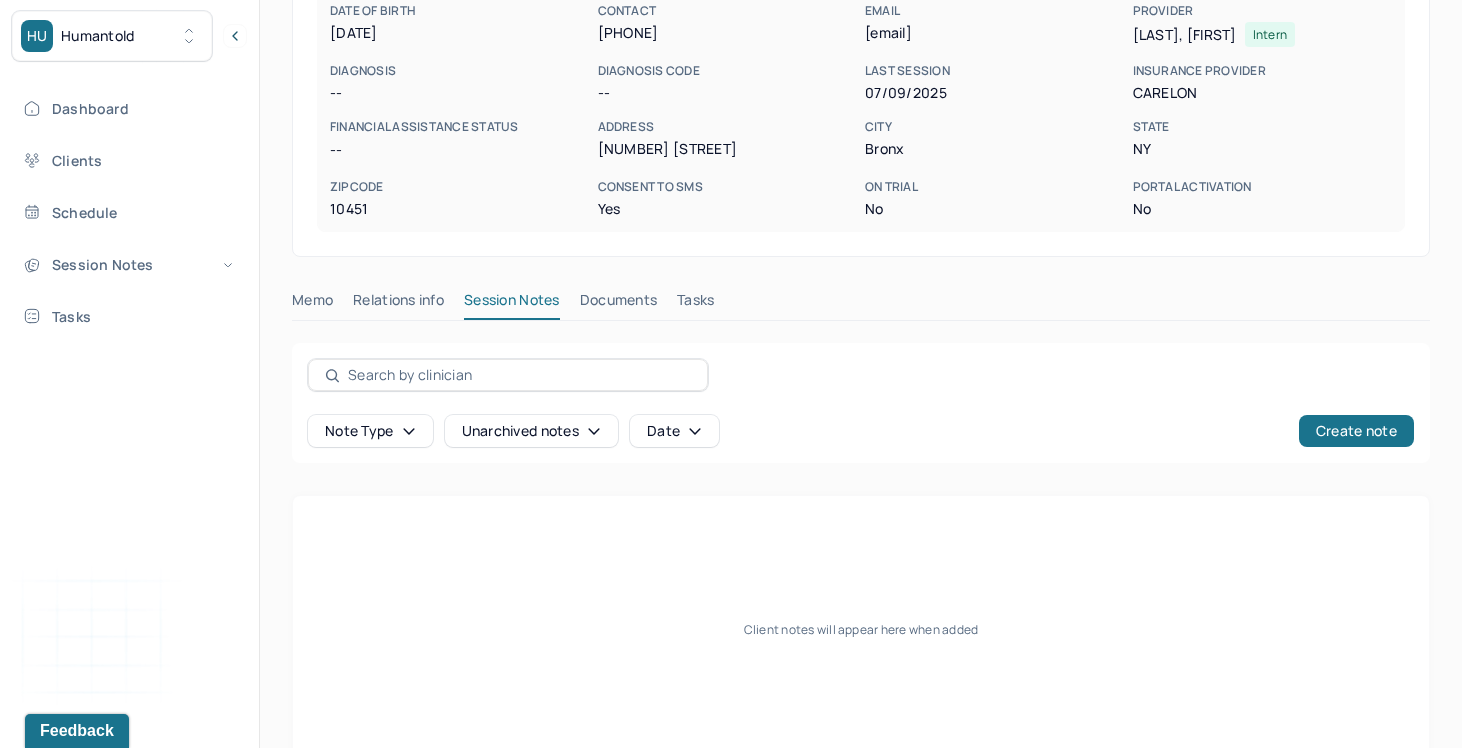 click on "Relations info" at bounding box center [398, 304] 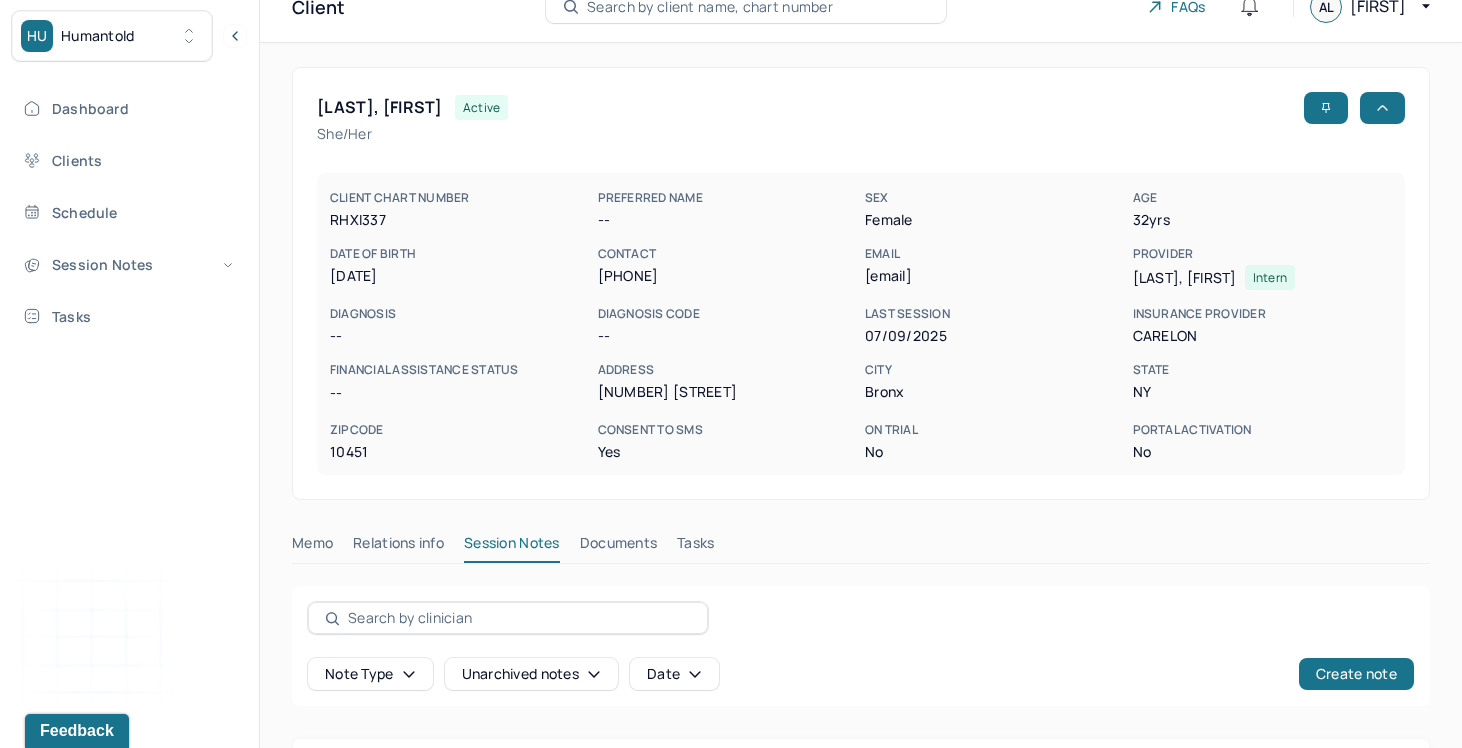 scroll, scrollTop: 29, scrollLeft: 0, axis: vertical 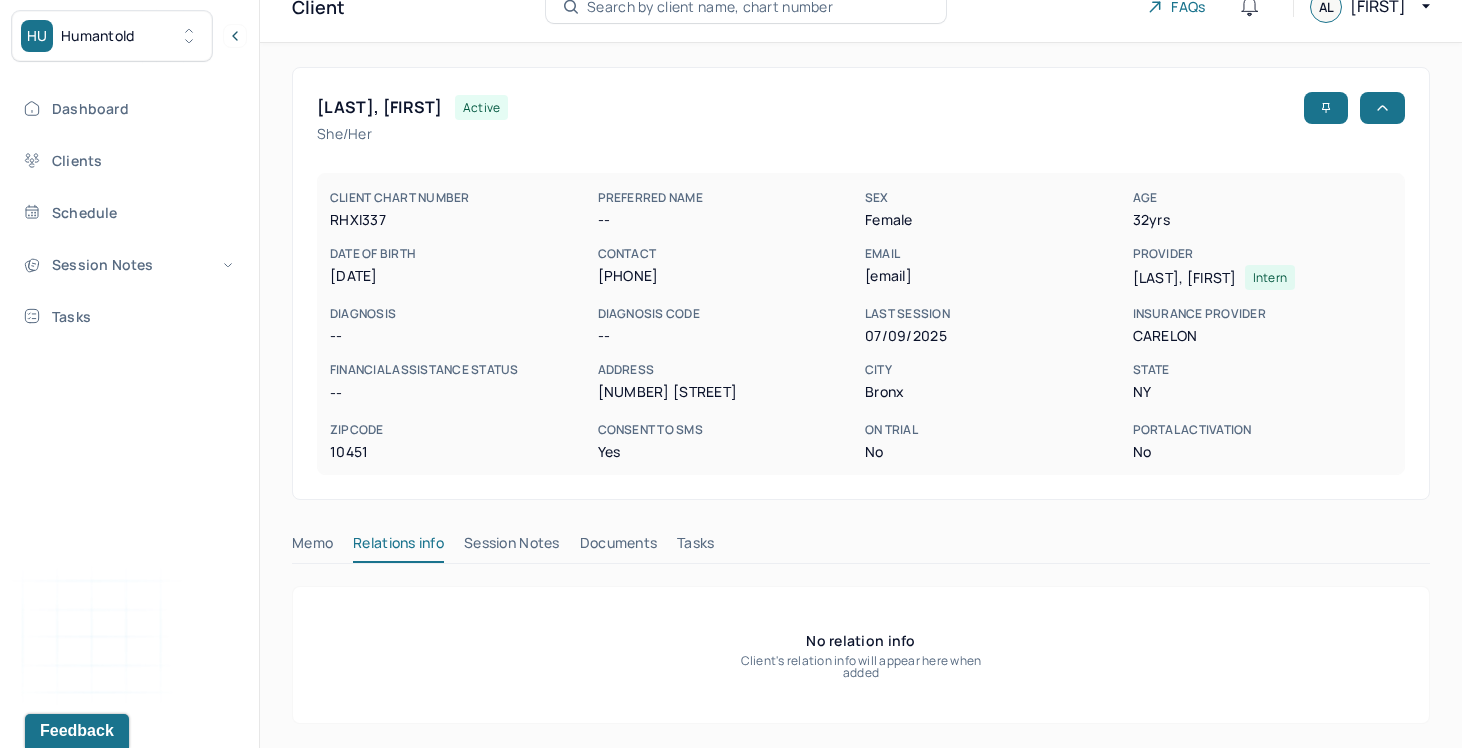 click on "Memo" at bounding box center (312, 547) 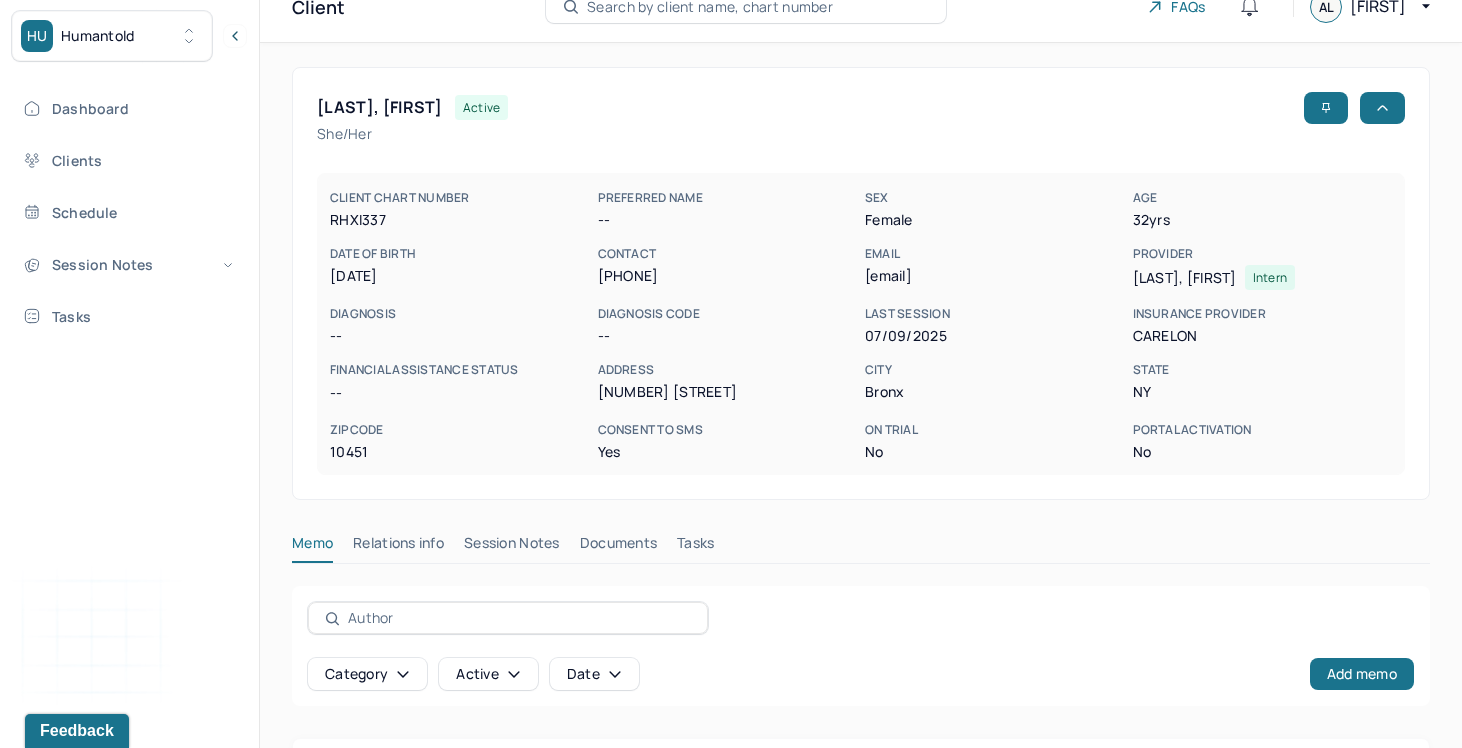 click on "Relations info" at bounding box center (398, 547) 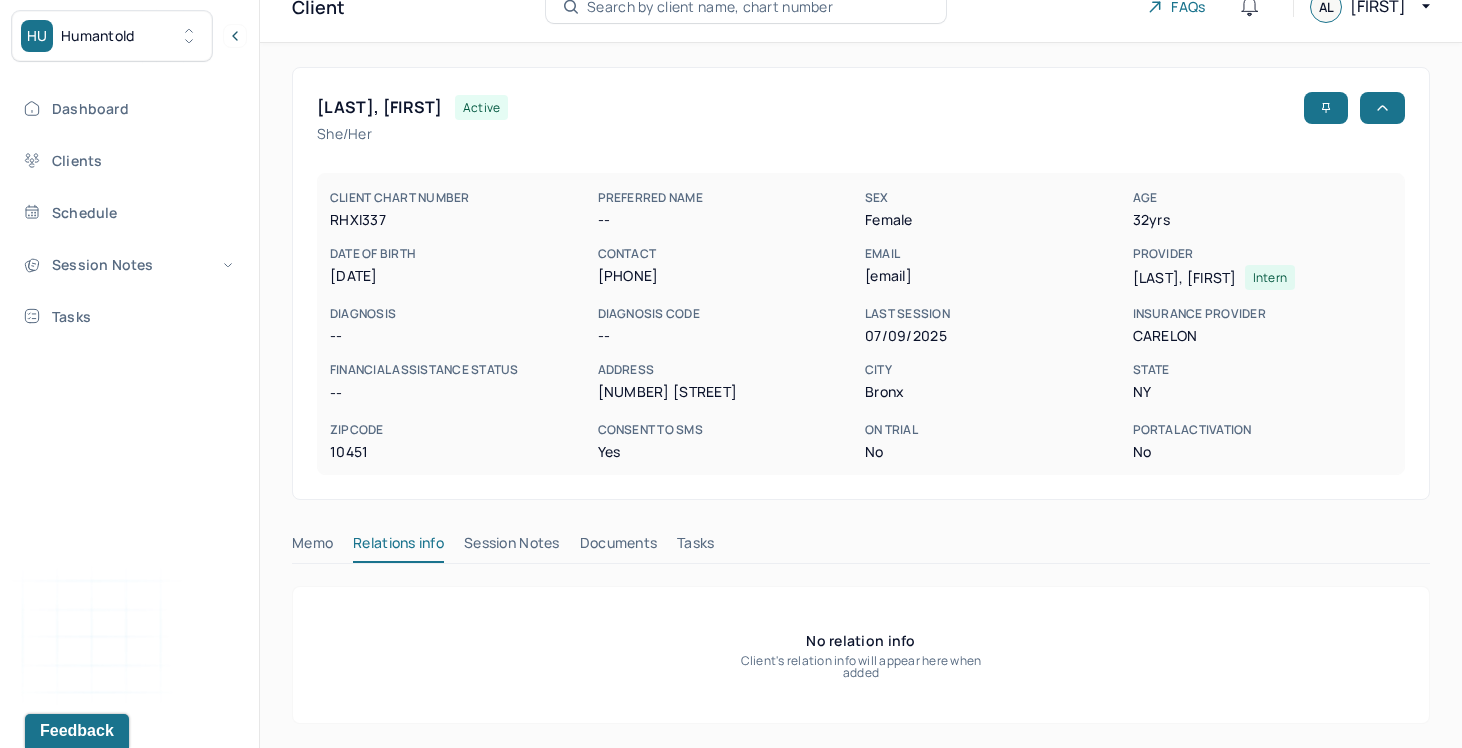 click on "Session Notes" at bounding box center [512, 547] 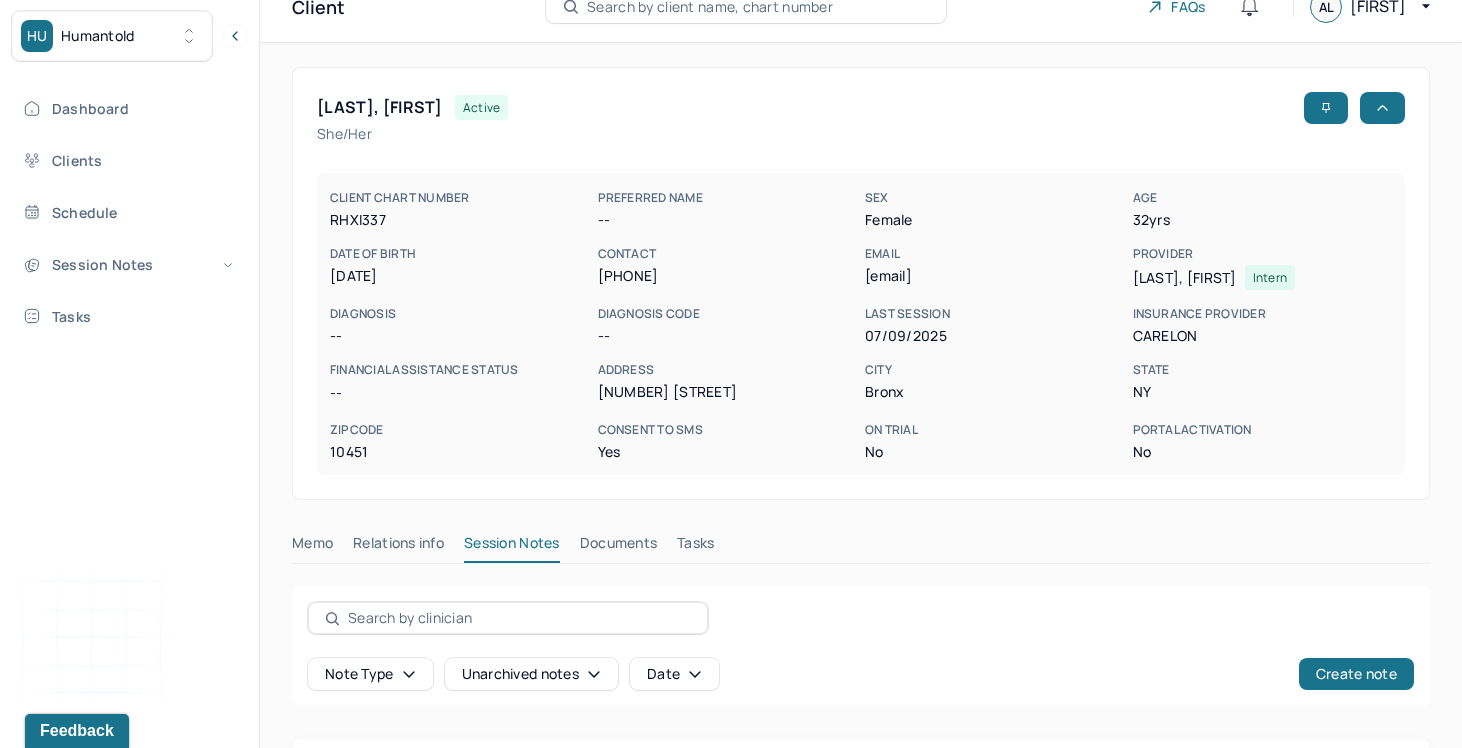 scroll, scrollTop: 0, scrollLeft: 0, axis: both 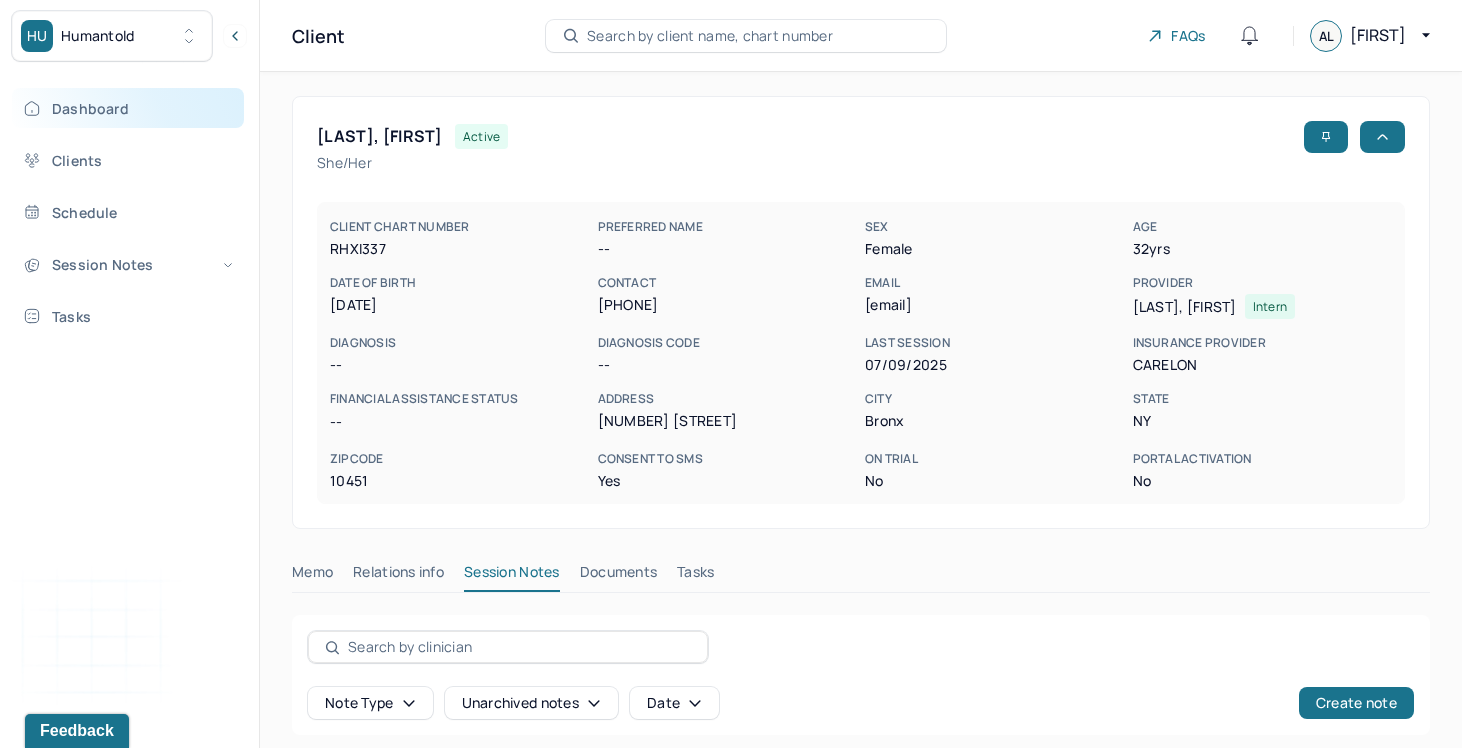 click on "Dashboard" at bounding box center [128, 108] 